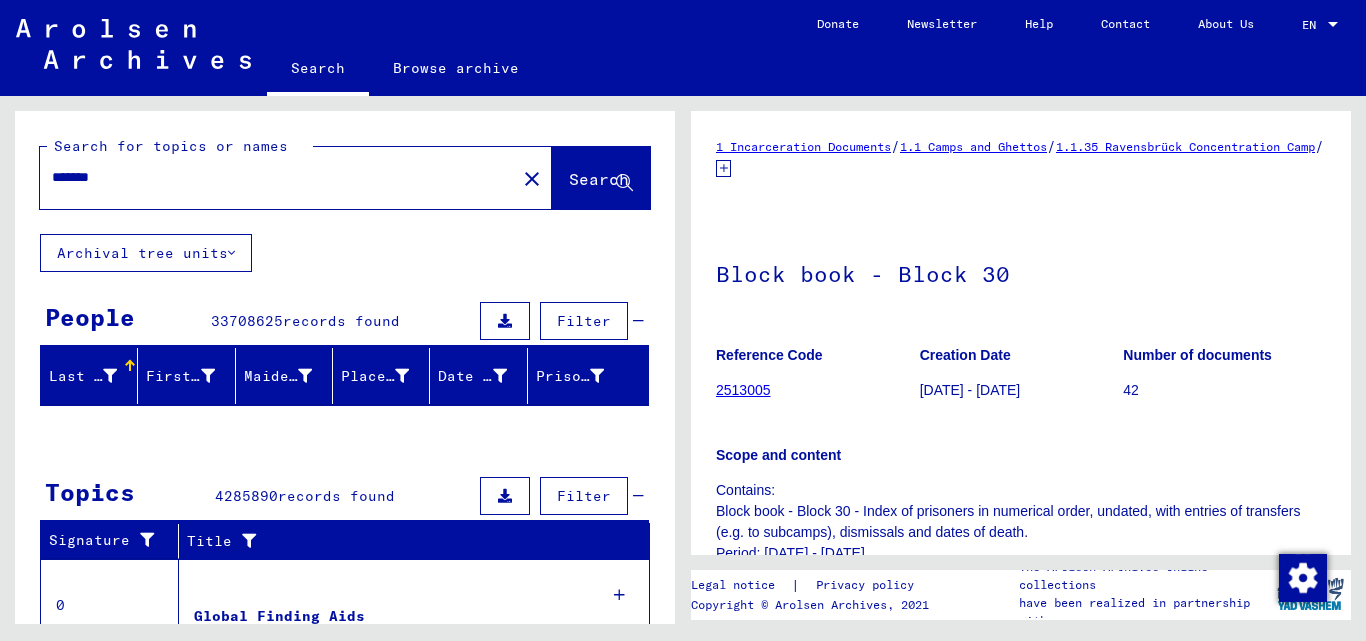scroll, scrollTop: 0, scrollLeft: 0, axis: both 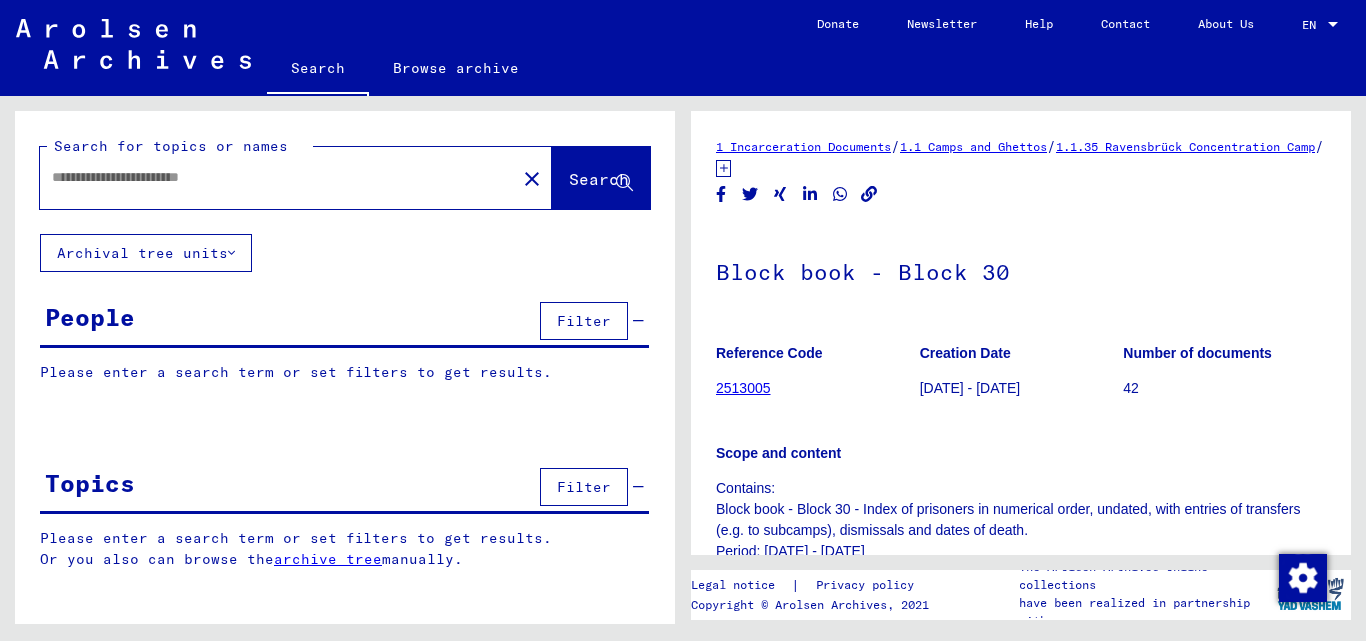 type on "*******" 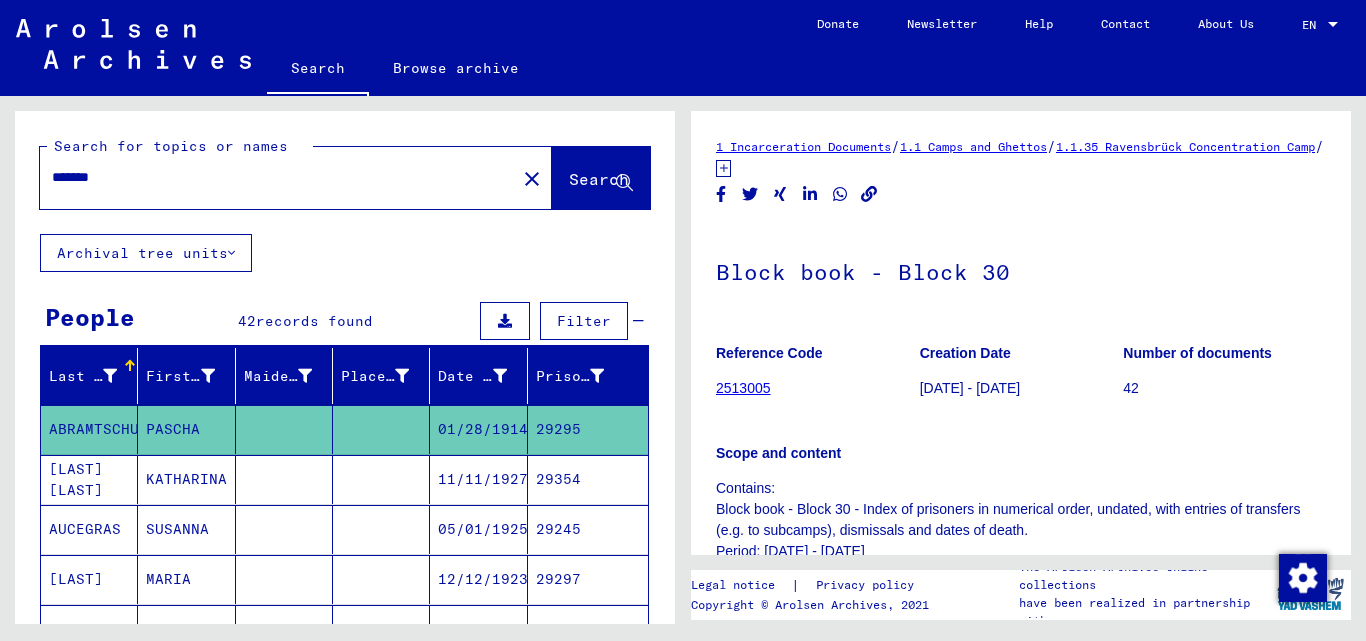 scroll, scrollTop: 0, scrollLeft: 0, axis: both 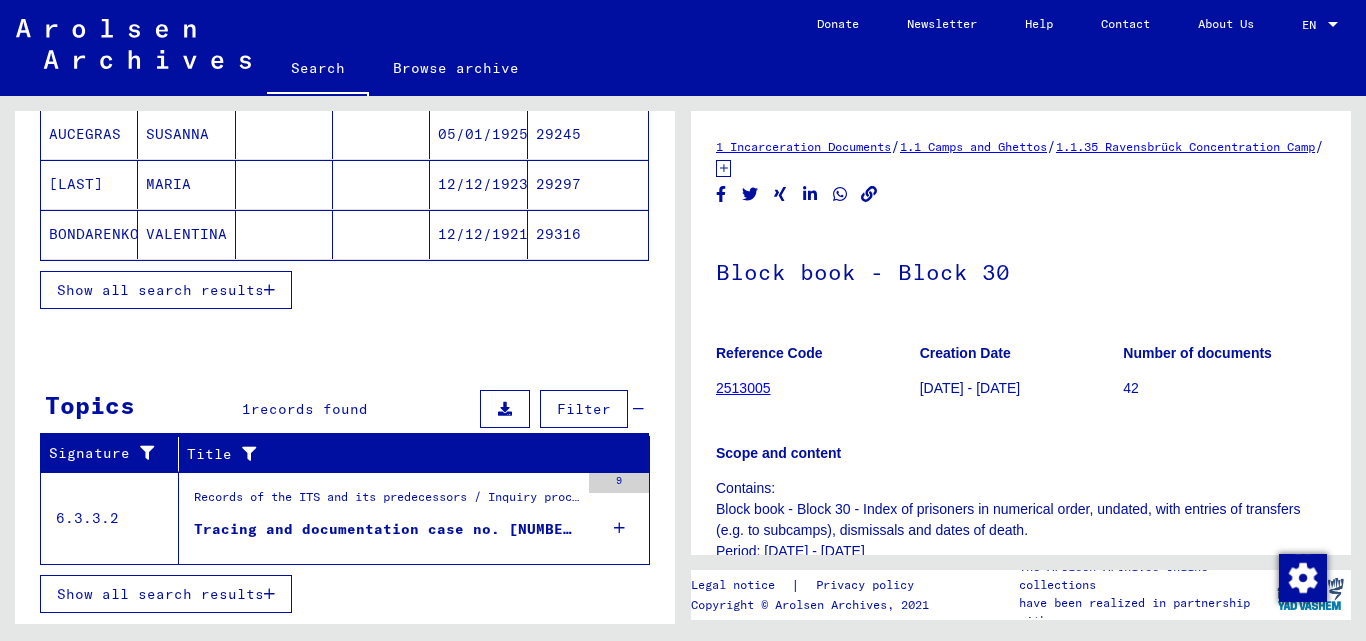 click on "AUCEGRAS" at bounding box center [89, 184] 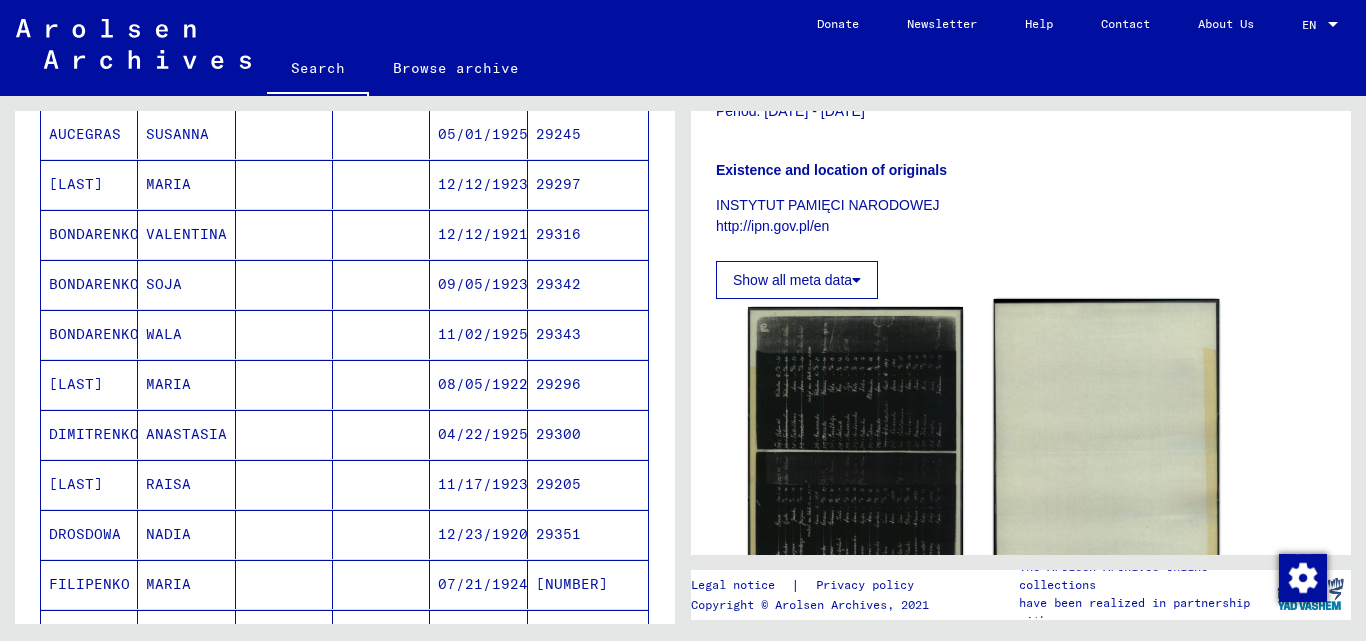 scroll, scrollTop: 500, scrollLeft: 0, axis: vertical 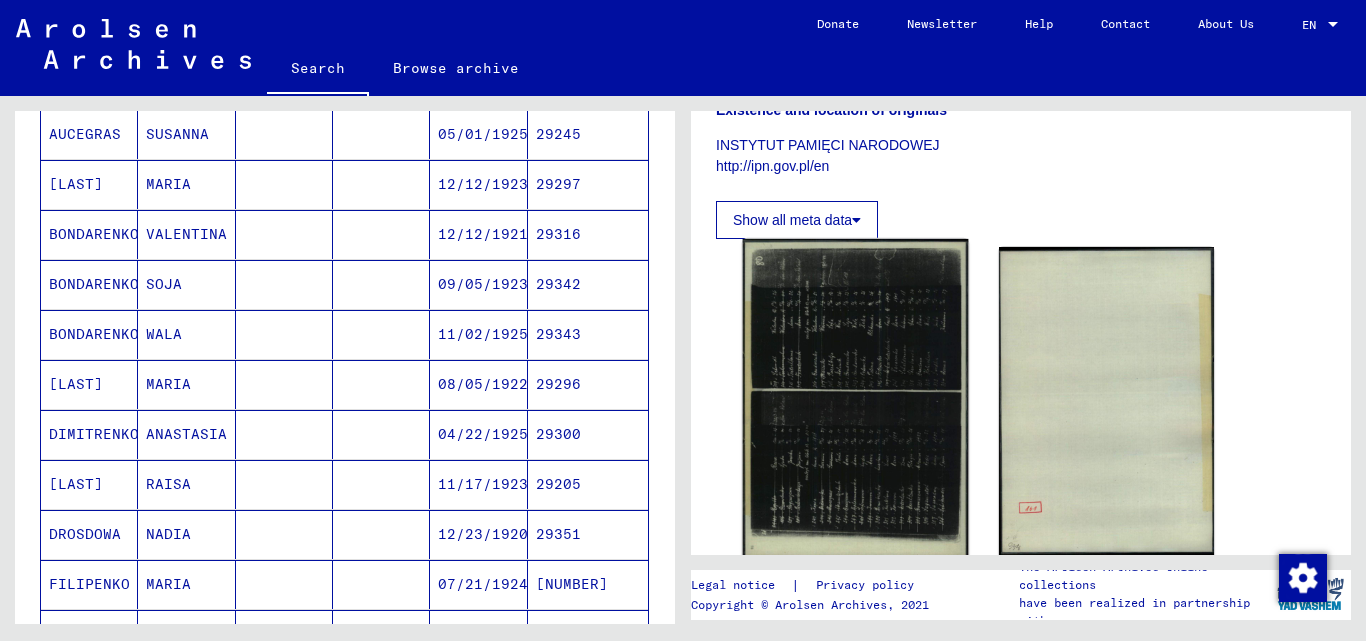 click 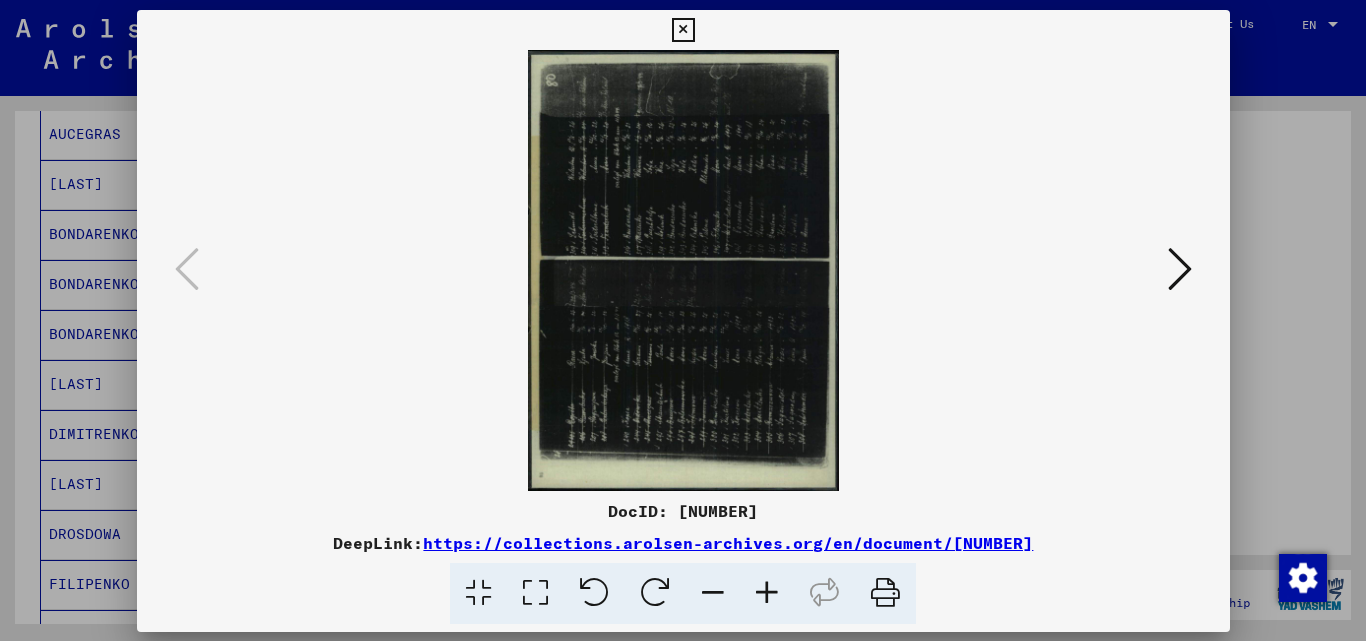 click at bounding box center (683, 270) 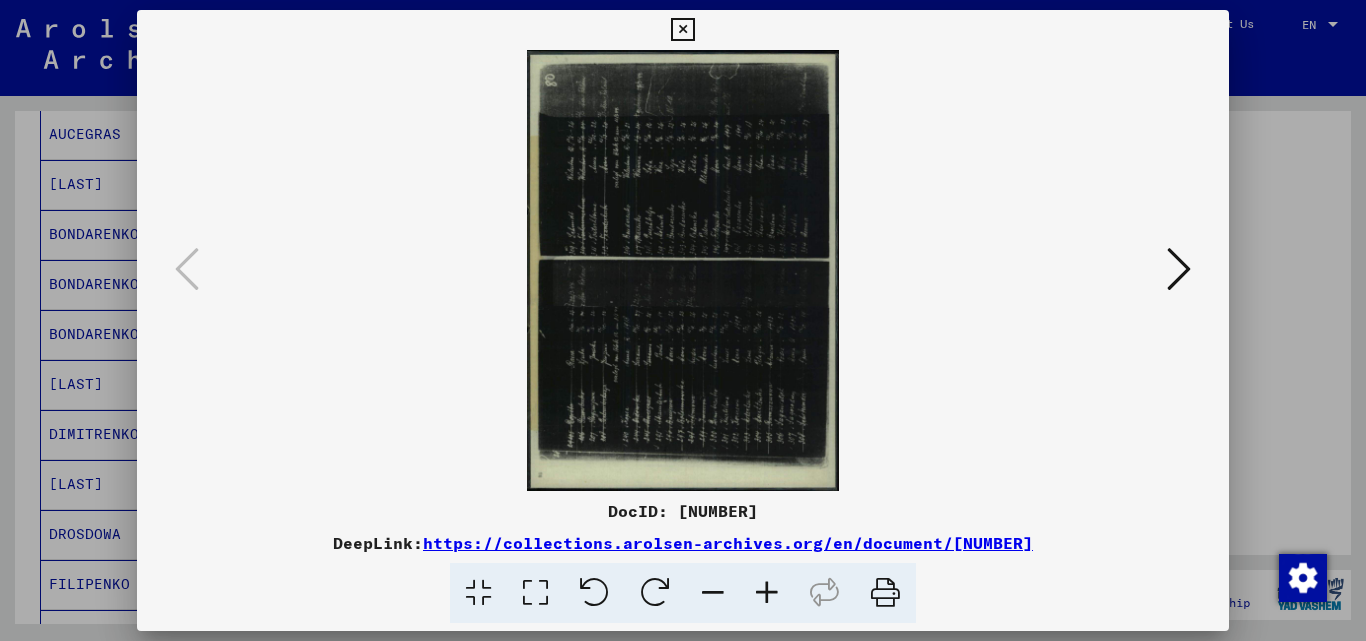 click at bounding box center (655, 593) 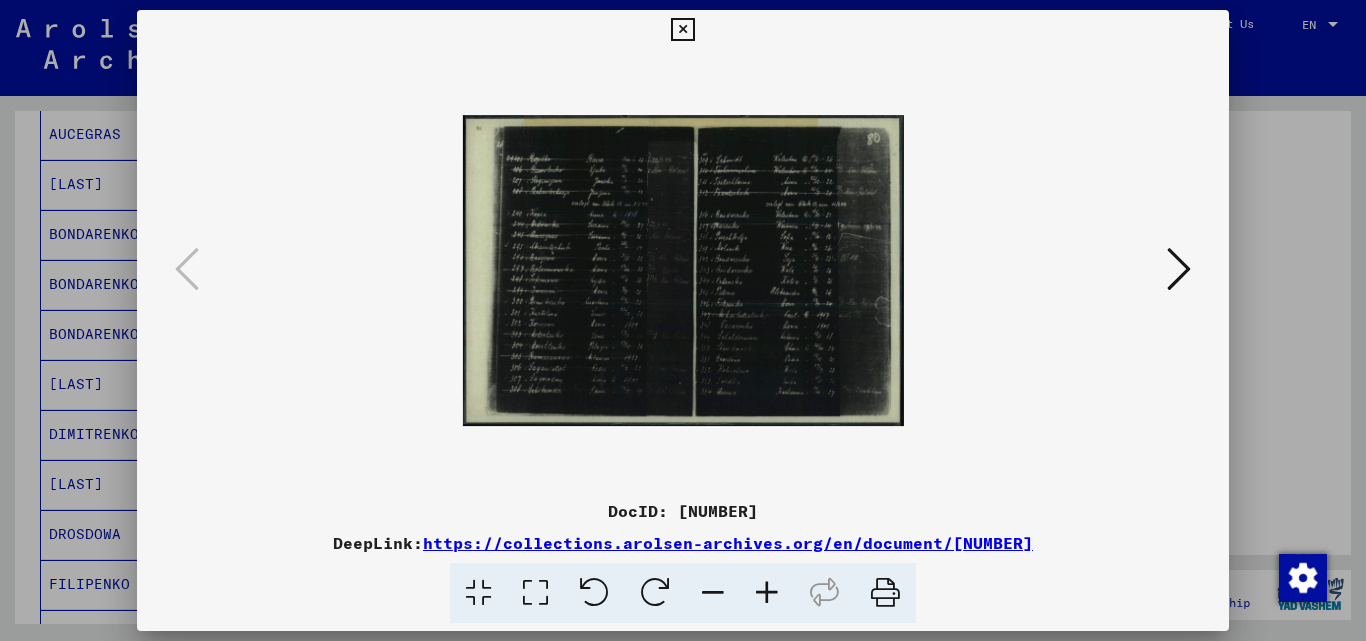 click at bounding box center (767, 593) 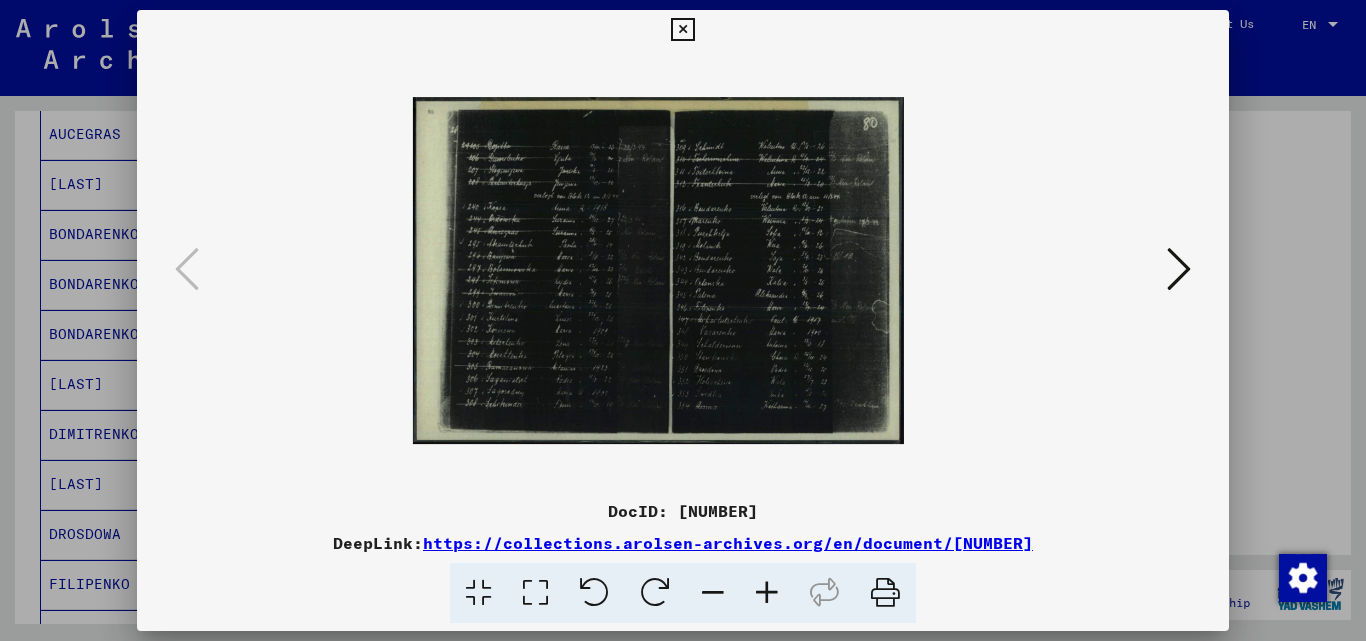 click at bounding box center (767, 593) 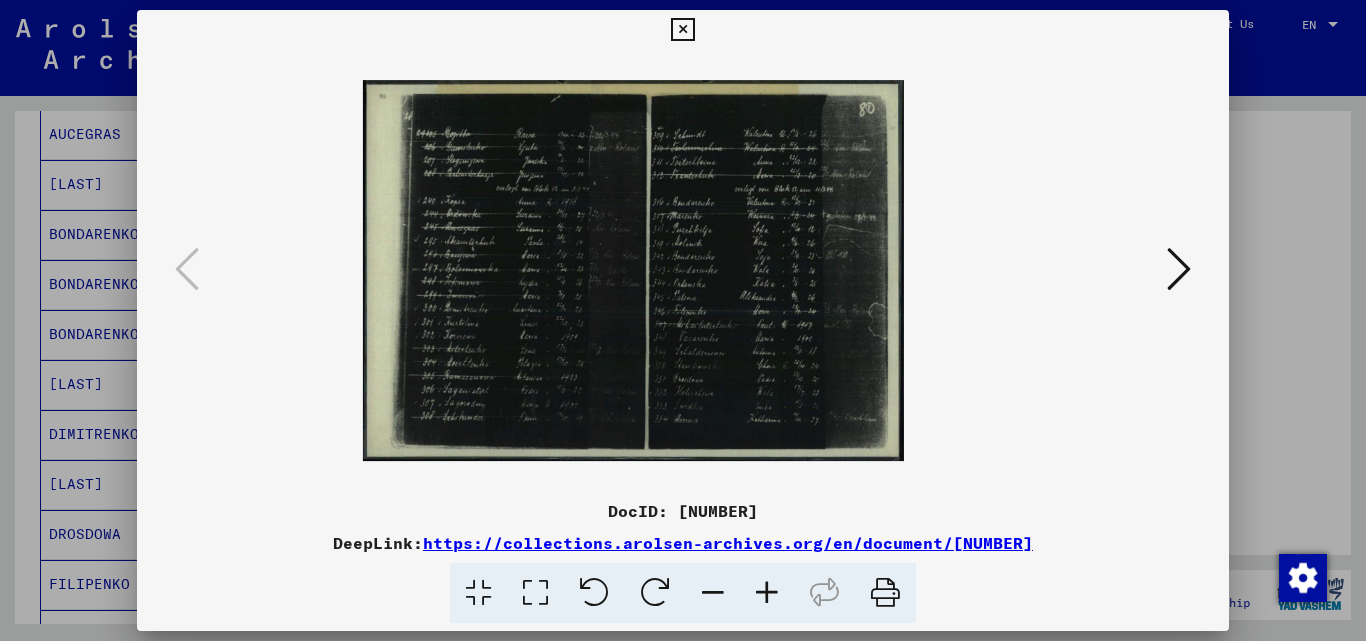 click at bounding box center [767, 593] 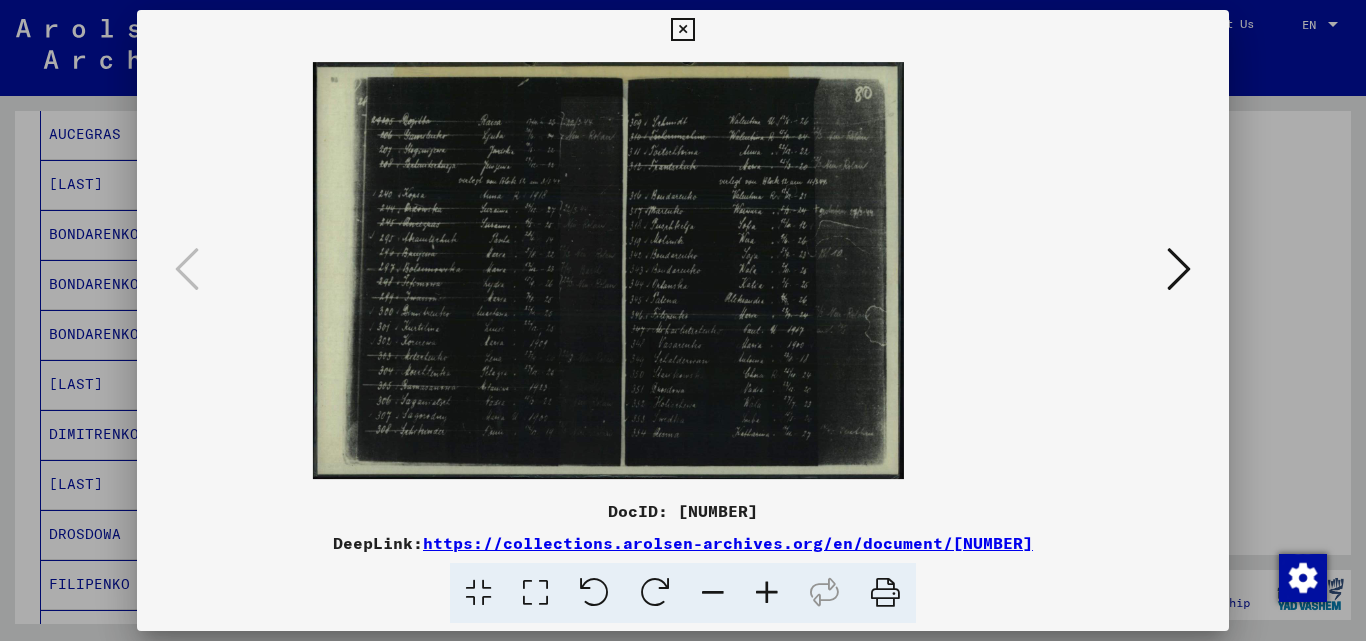 click at bounding box center (767, 593) 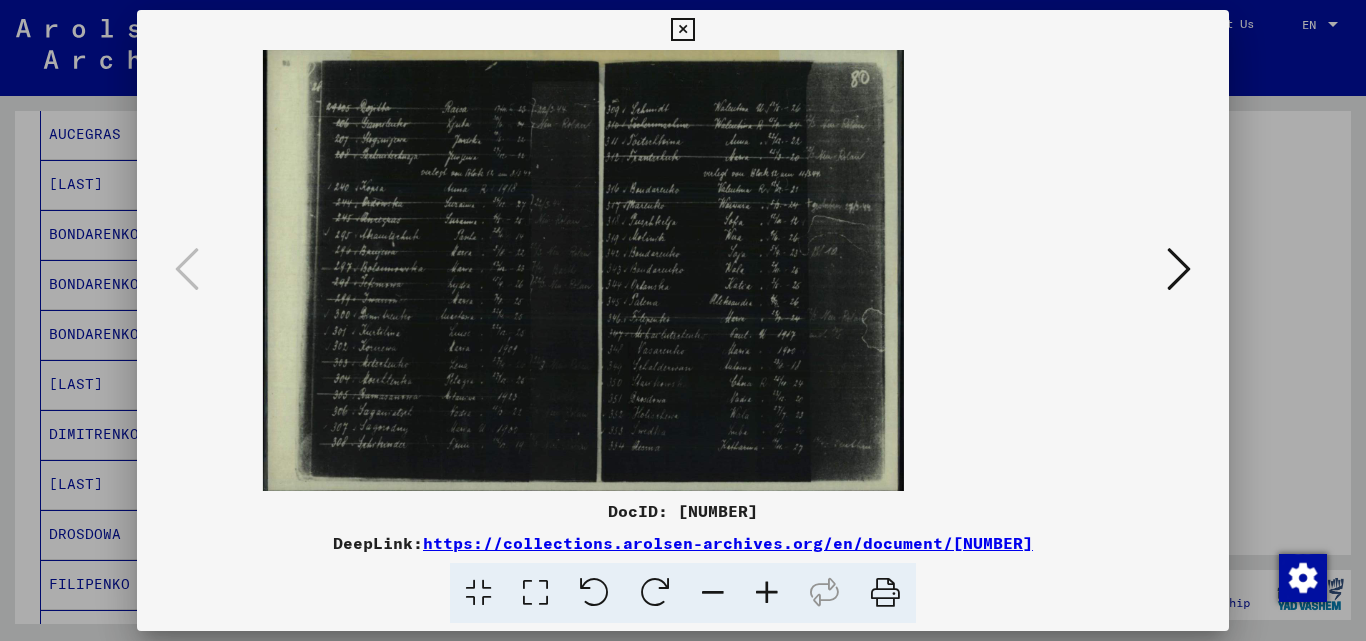 click at bounding box center (767, 593) 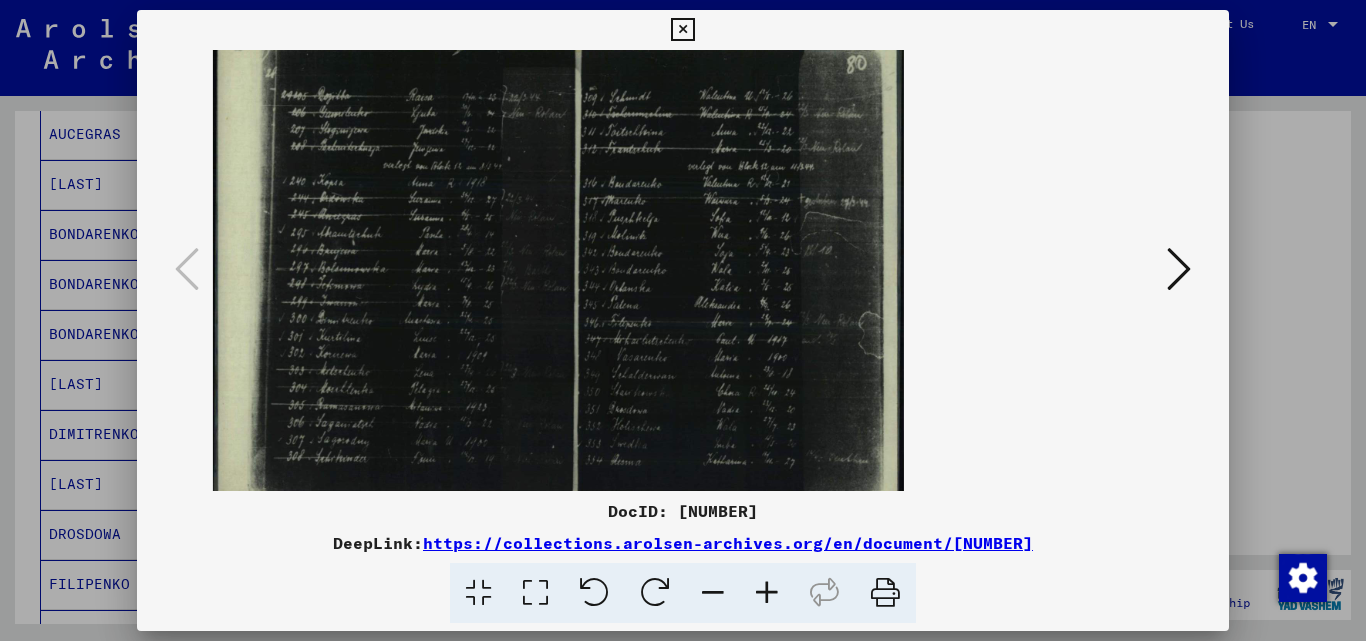 click at bounding box center (767, 593) 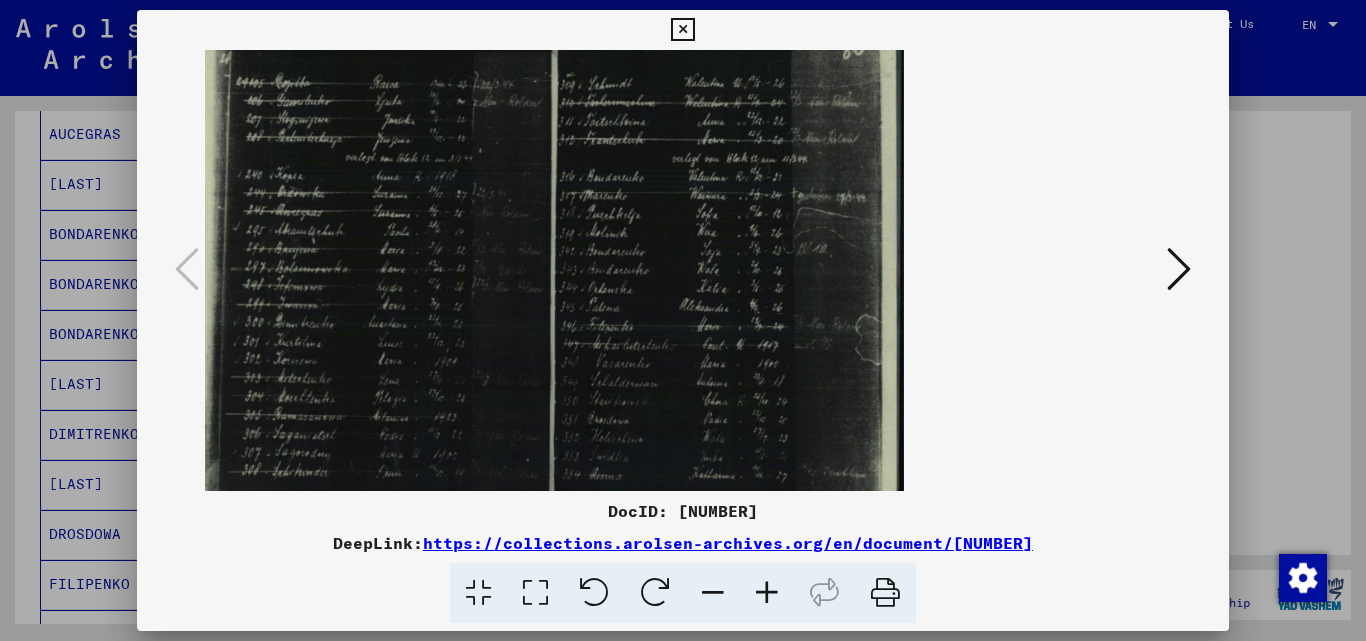 click at bounding box center [767, 593] 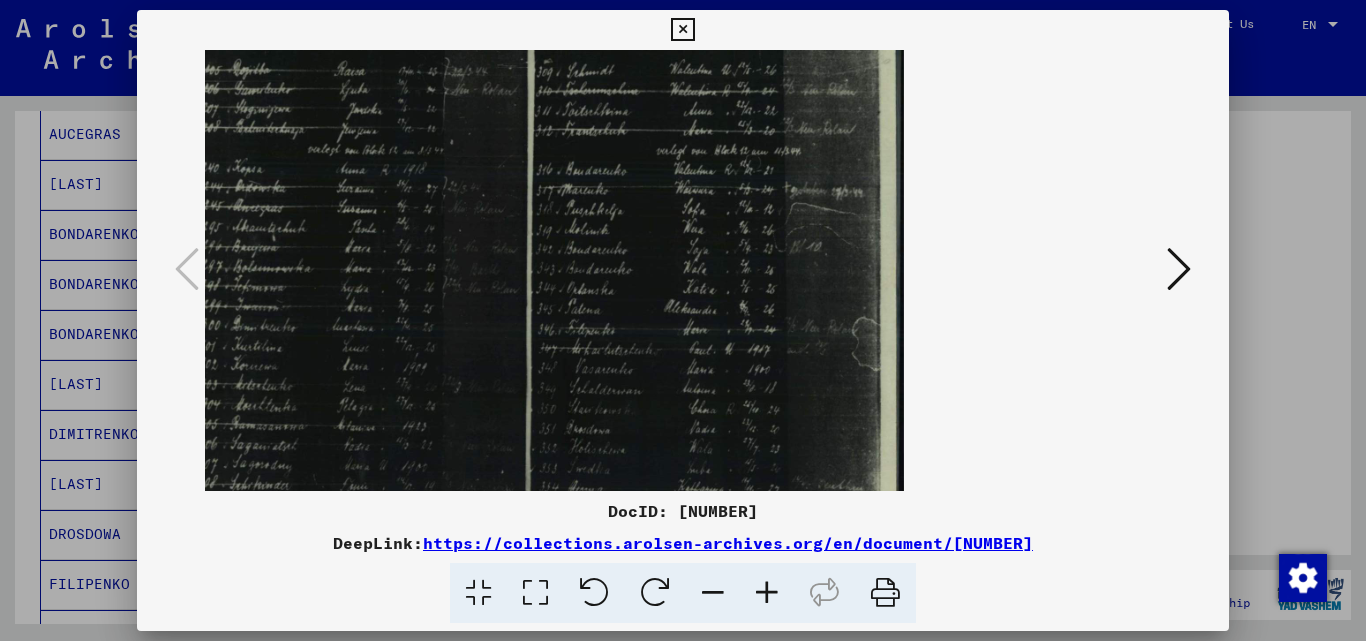 click at bounding box center (1179, 270) 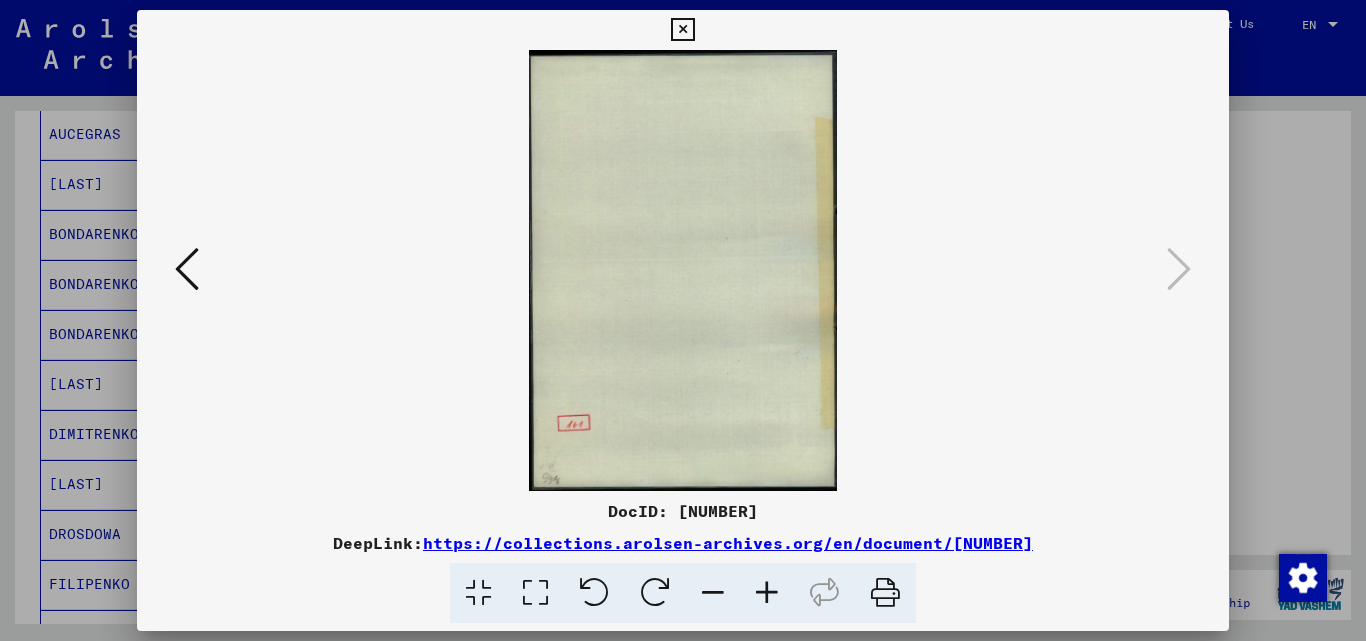 click at bounding box center (683, 270) 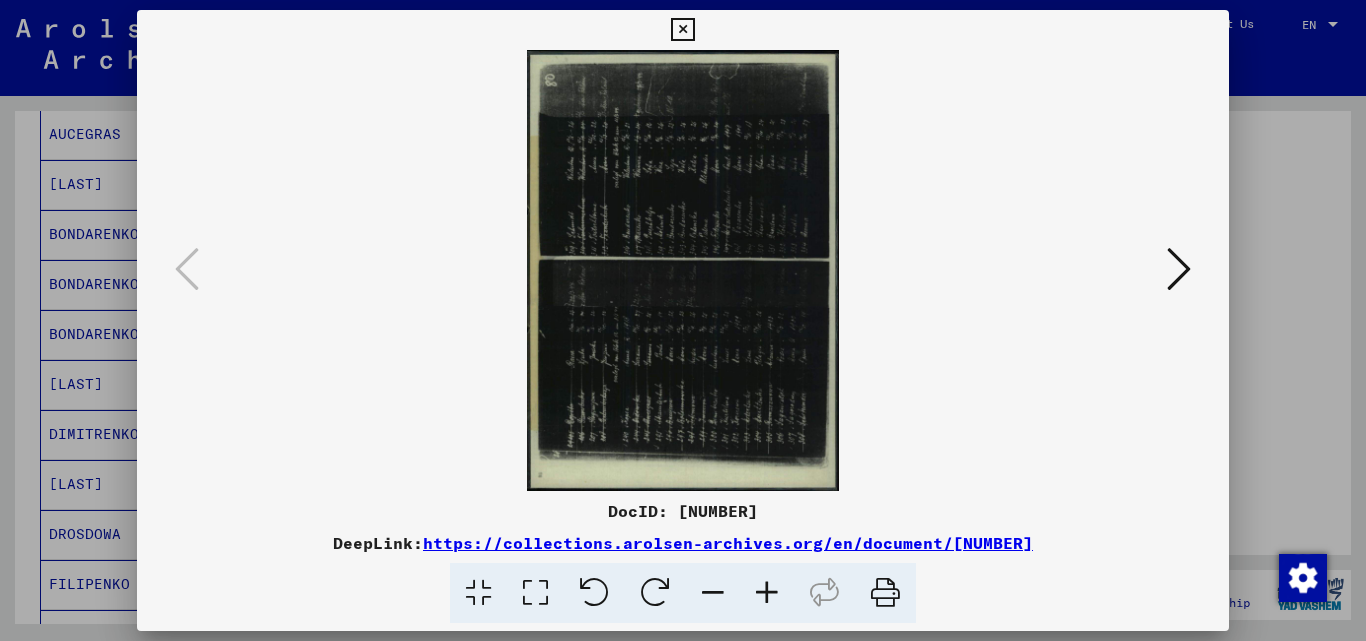 click at bounding box center (682, 30) 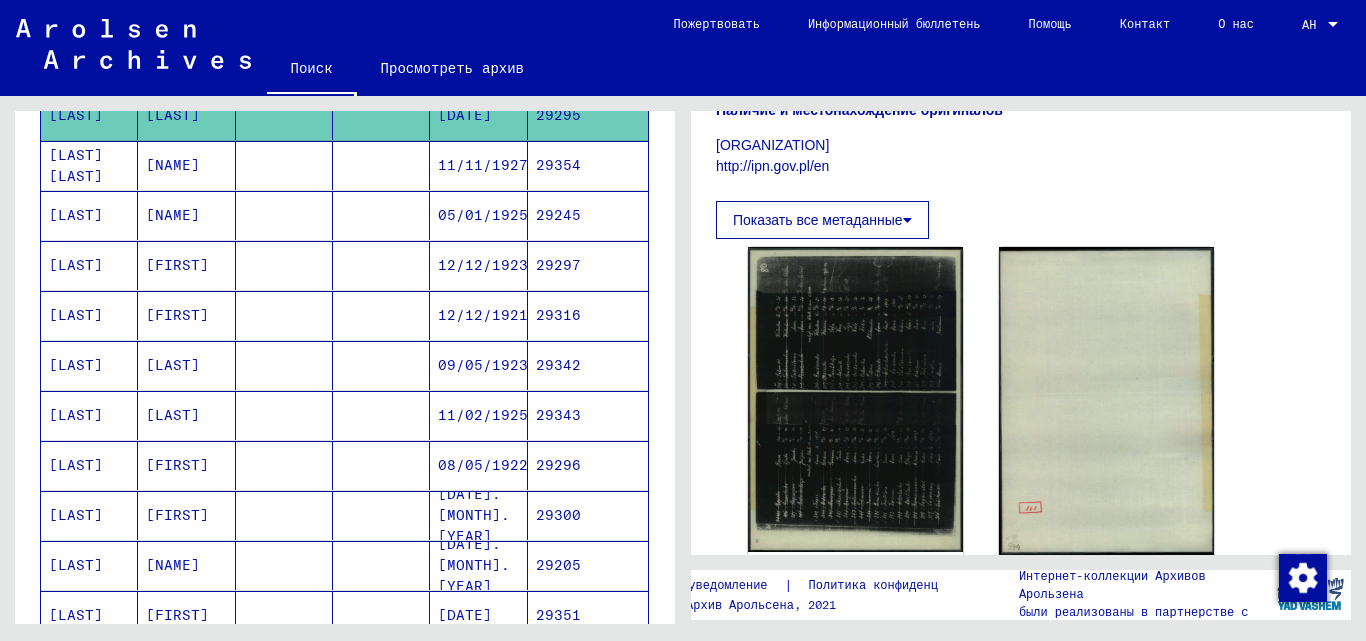 scroll, scrollTop: 235, scrollLeft: 0, axis: vertical 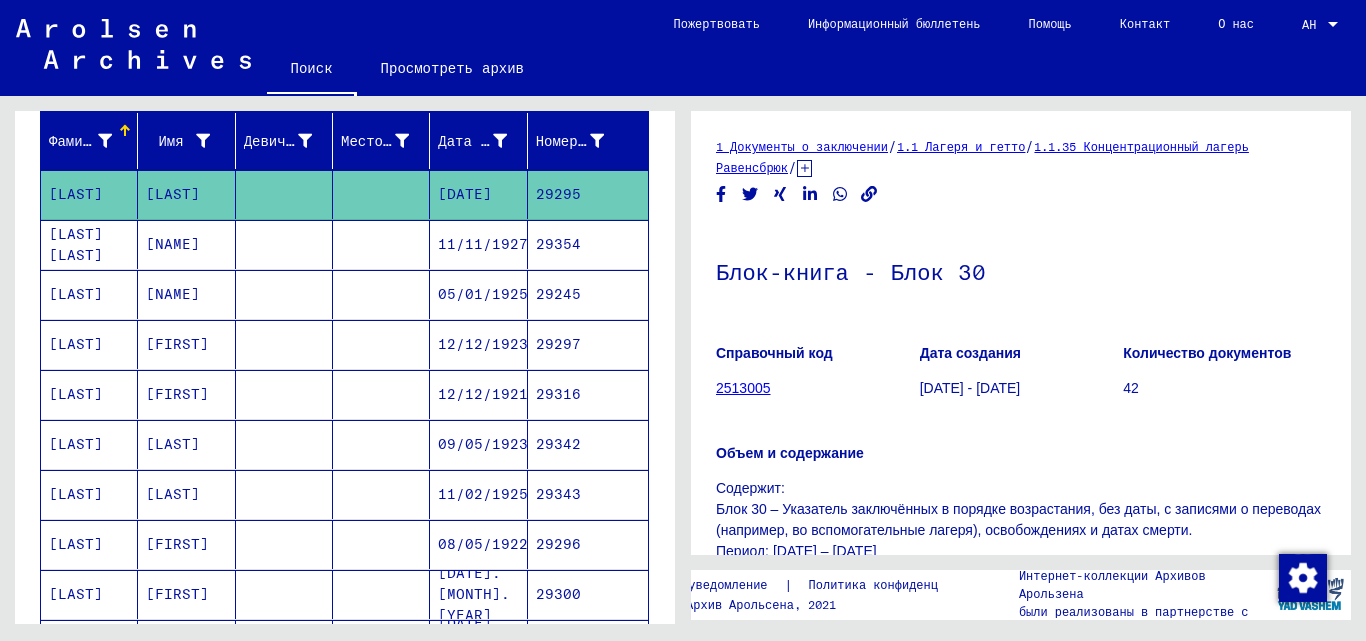 click on "2513005" 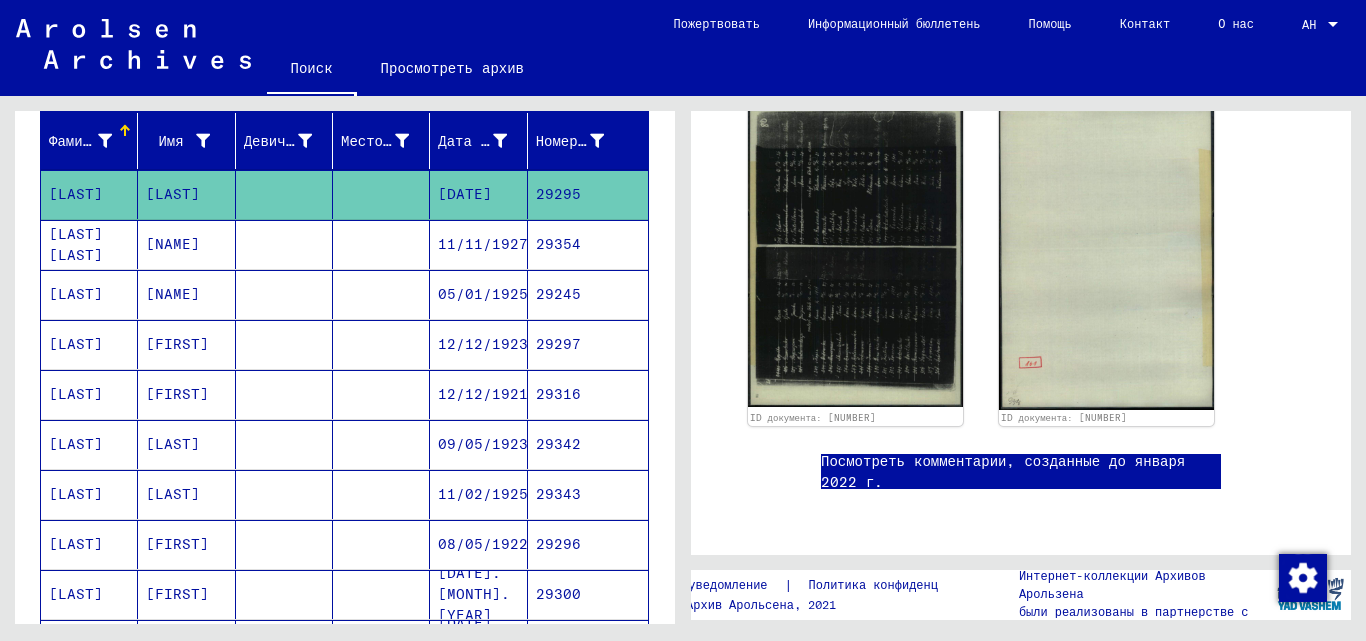 scroll, scrollTop: 1000, scrollLeft: 0, axis: vertical 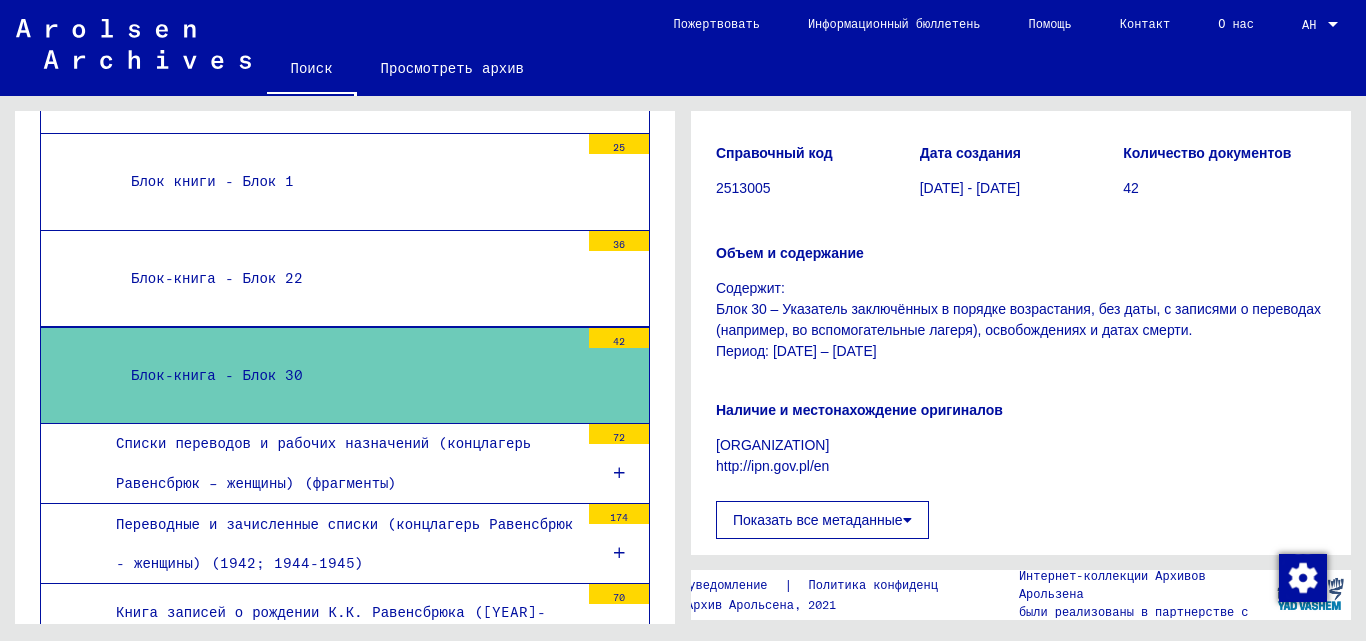 click on "Блок-книга - Блок 30" at bounding box center [347, 375] 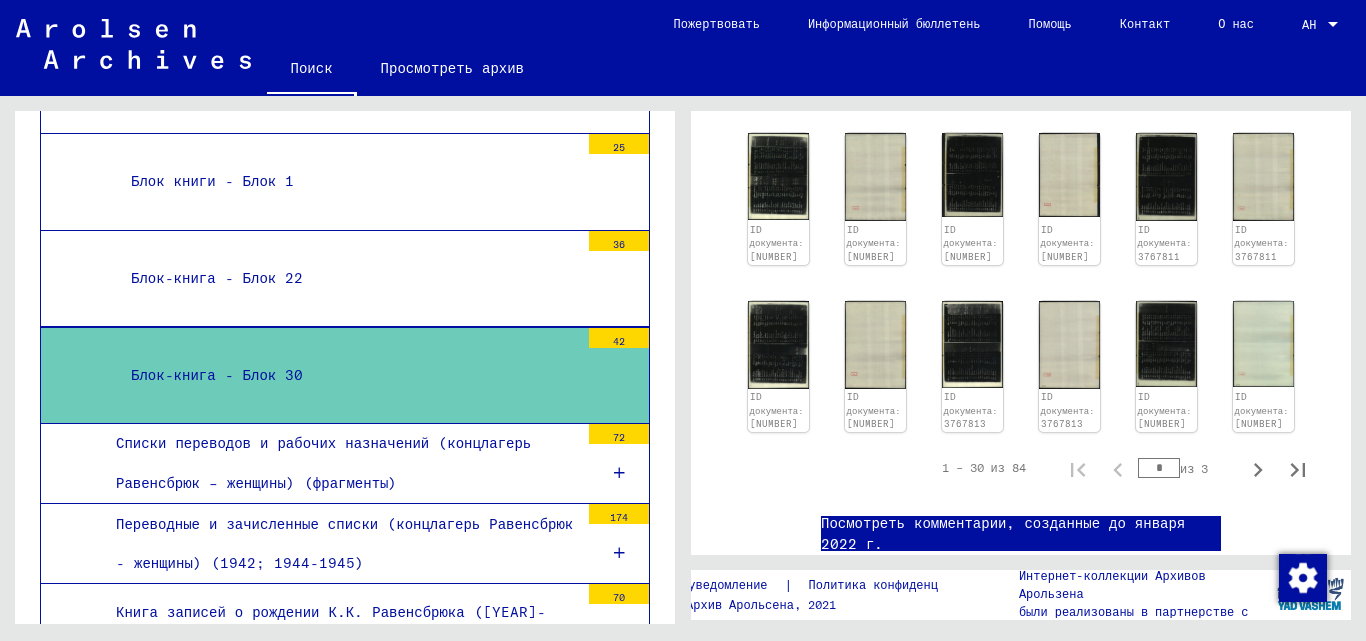 scroll, scrollTop: 800, scrollLeft: 0, axis: vertical 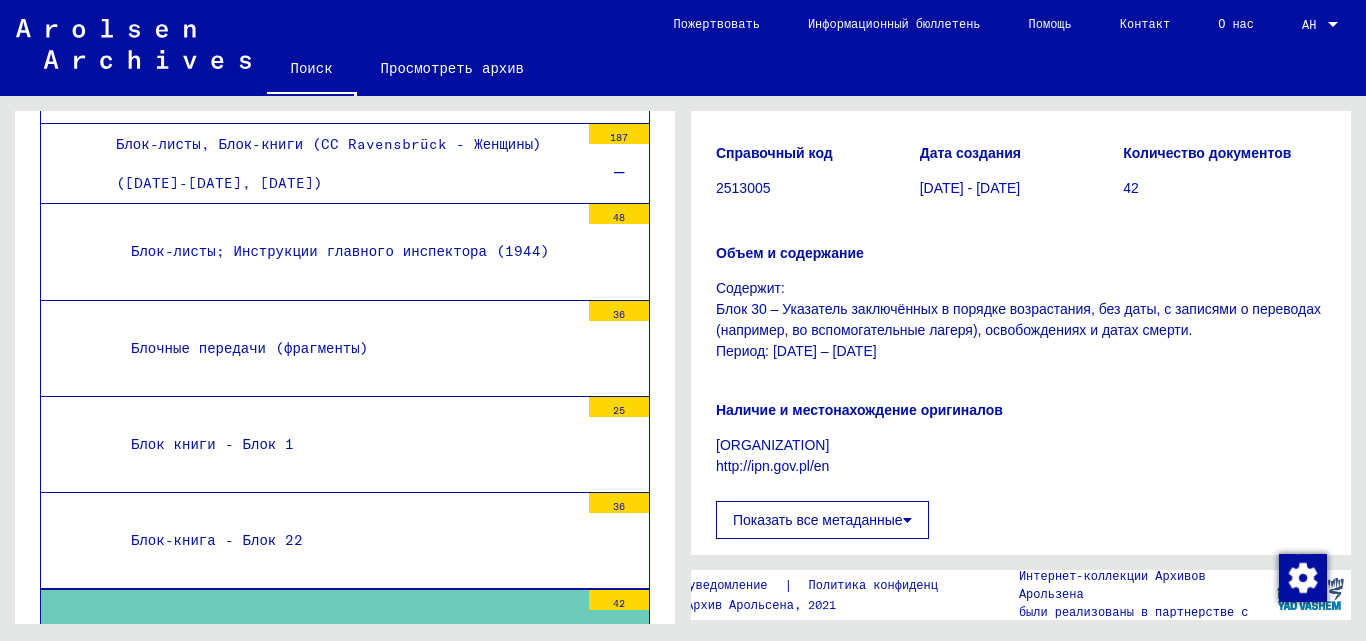 click on "Показать все метаданные" 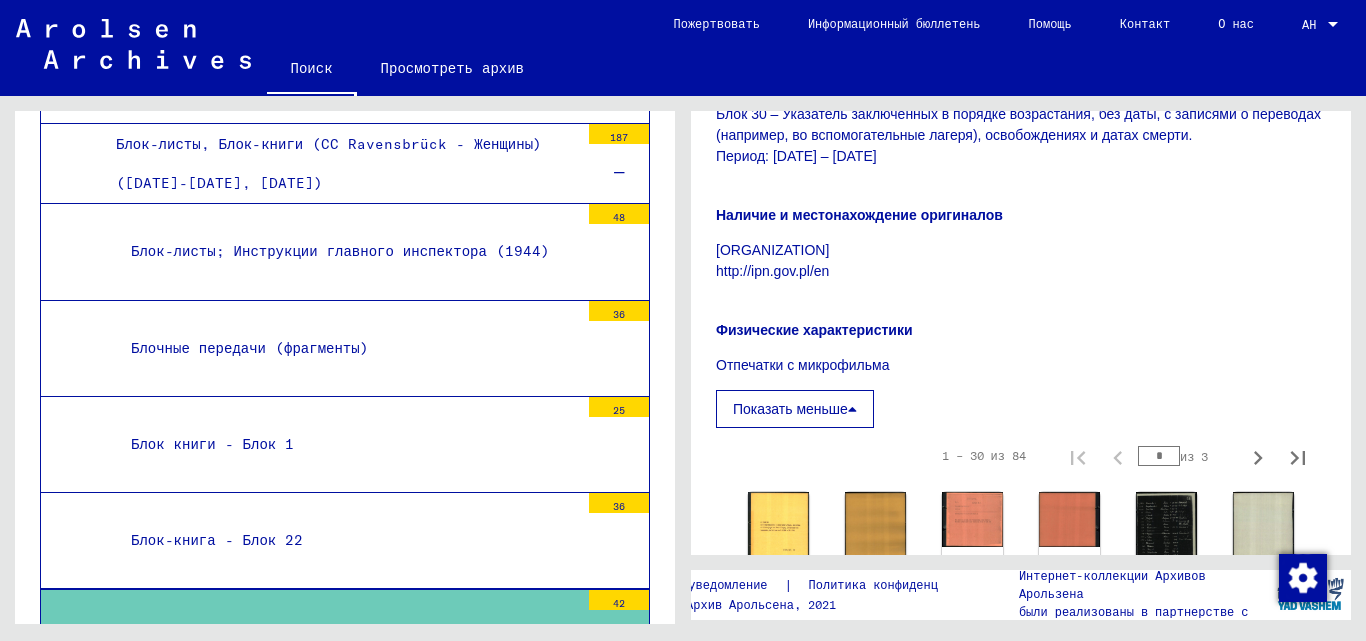 scroll, scrollTop: 400, scrollLeft: 0, axis: vertical 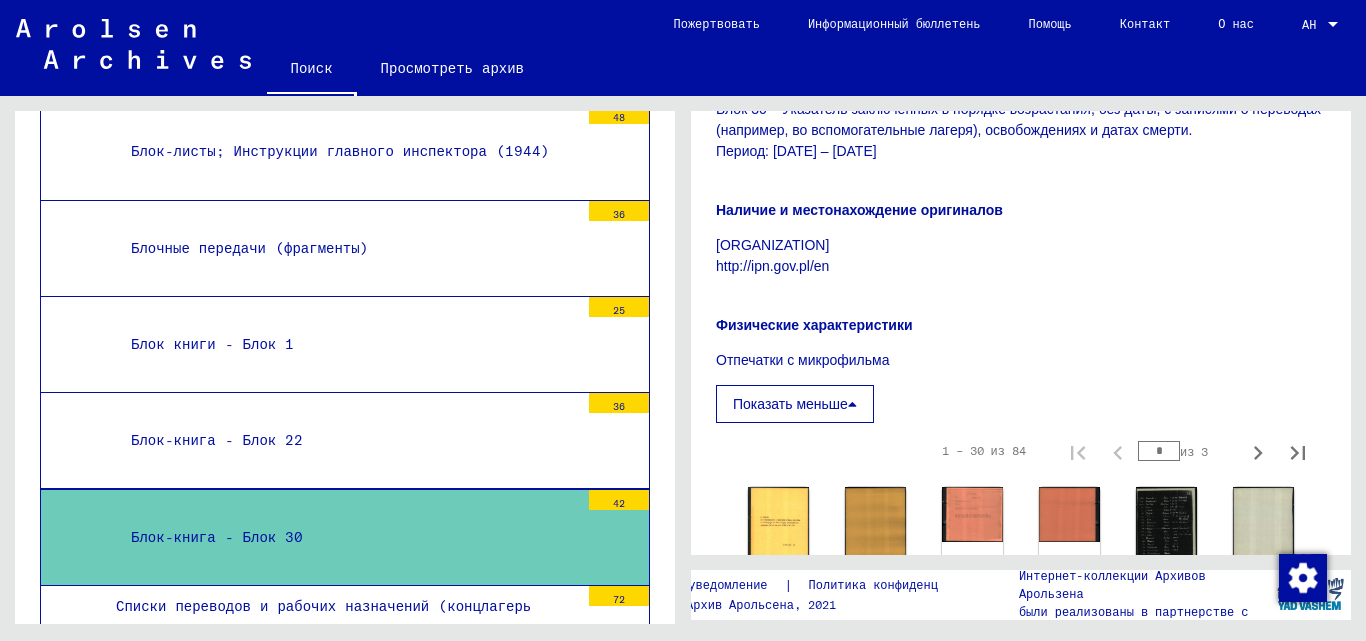 click on "Списки переводов и рабочих назначений (концлагерь Равенсбрюк – женщины) (фрагменты)" at bounding box center [323, 625] 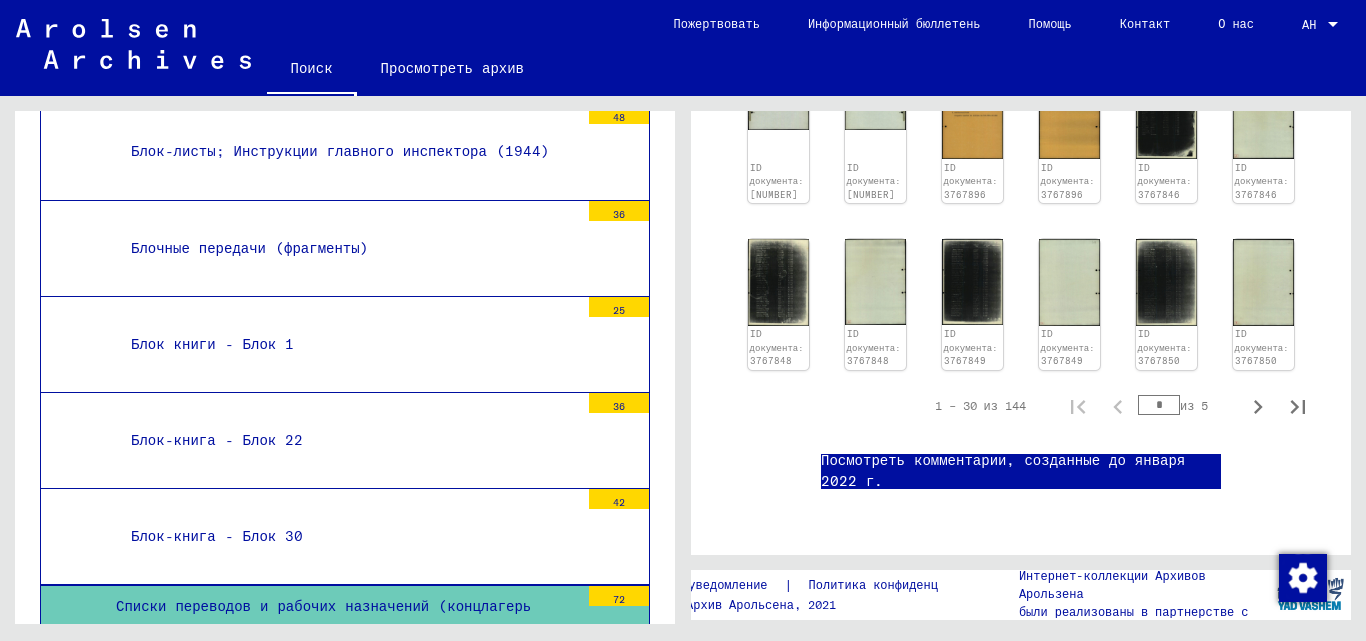 scroll, scrollTop: 1100, scrollLeft: 0, axis: vertical 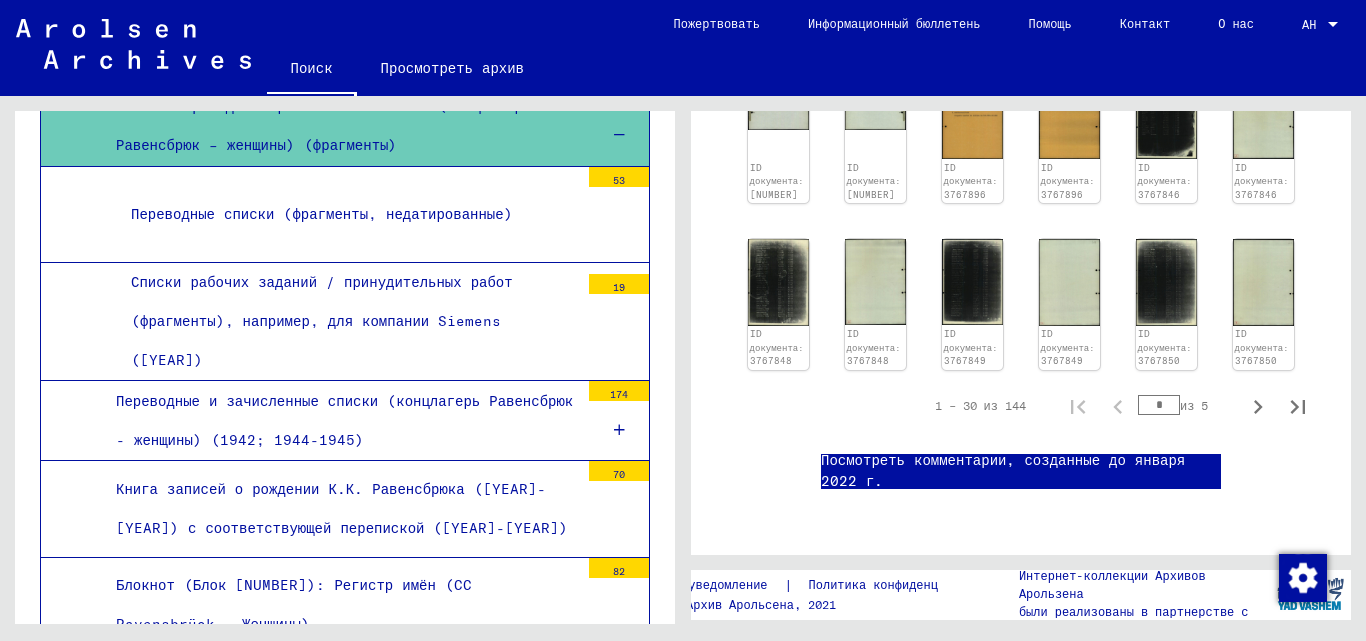 click on "Блокнот (Блок 1): Регистр имён (CC Ravensbrück - Женщины)" at bounding box center [294, 604] 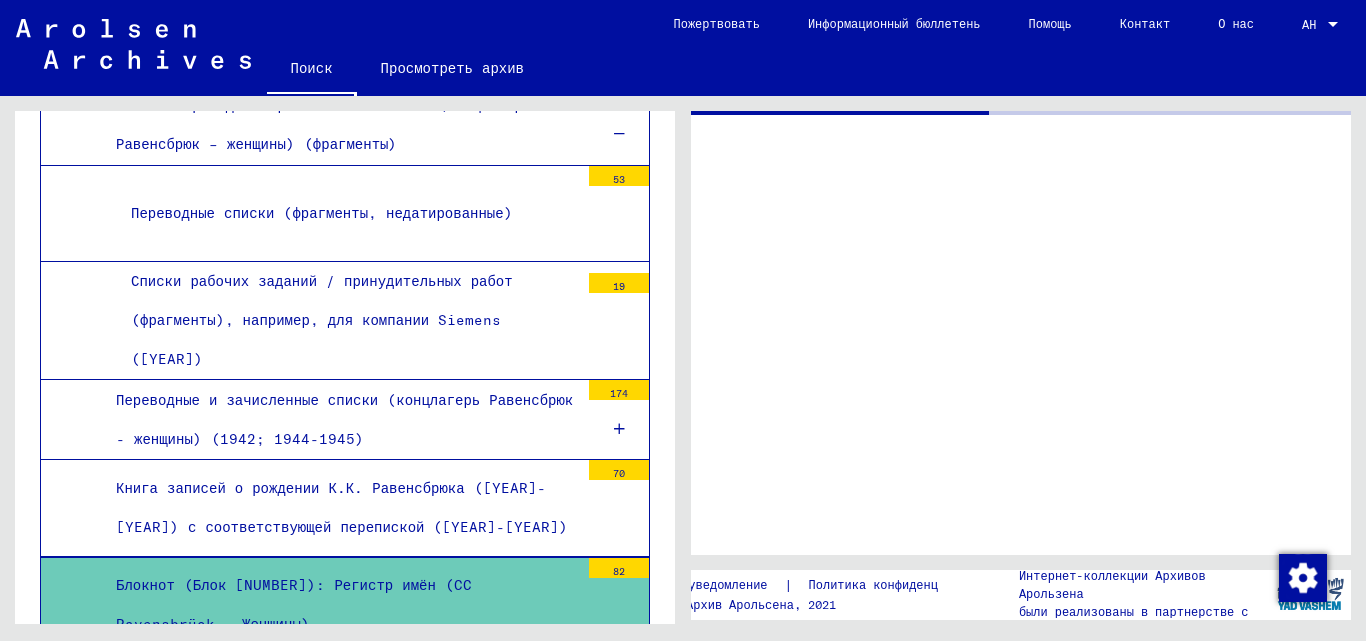 scroll, scrollTop: 0, scrollLeft: 0, axis: both 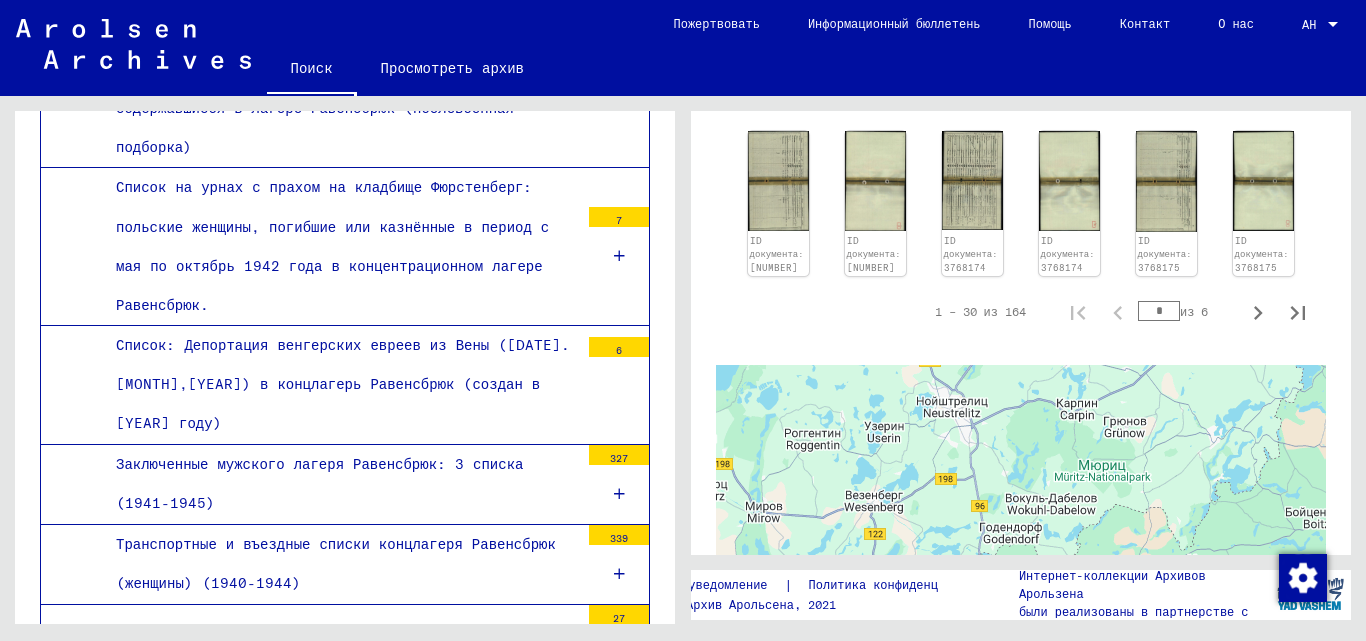 click on "Транспортные и въездные списки концлагеря Равенсбрюк (женщины) (1940-1944)" at bounding box center (336, 563) 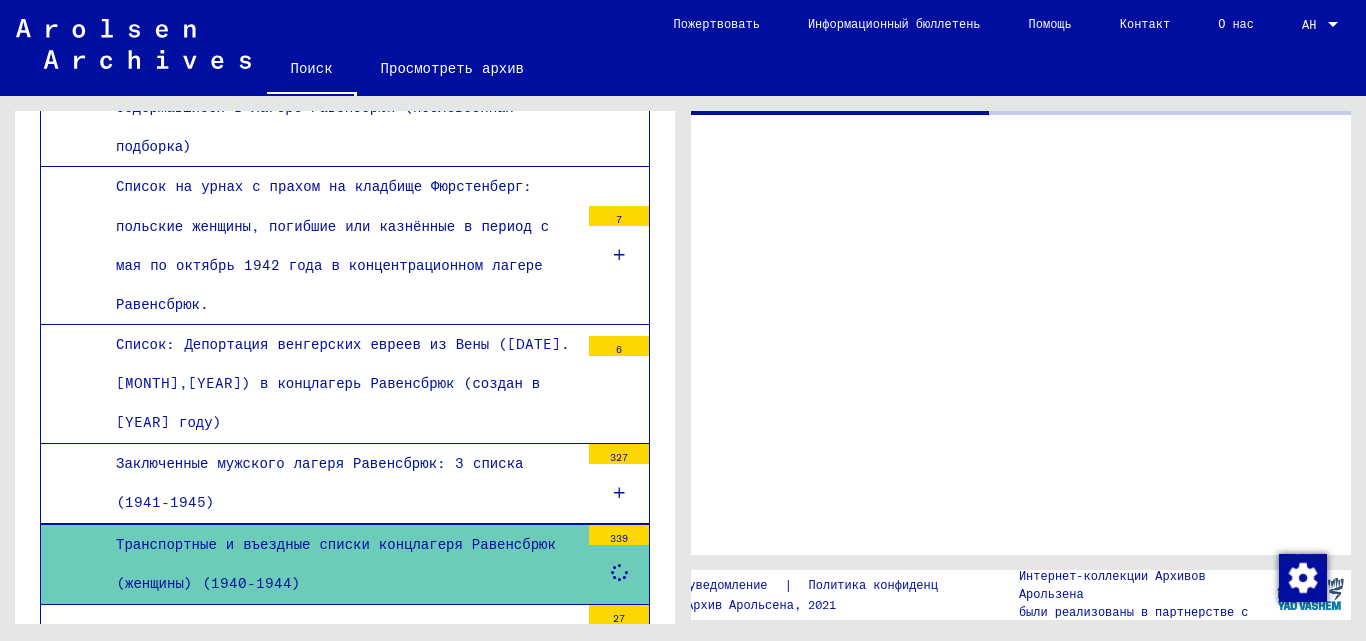 scroll, scrollTop: 0, scrollLeft: 0, axis: both 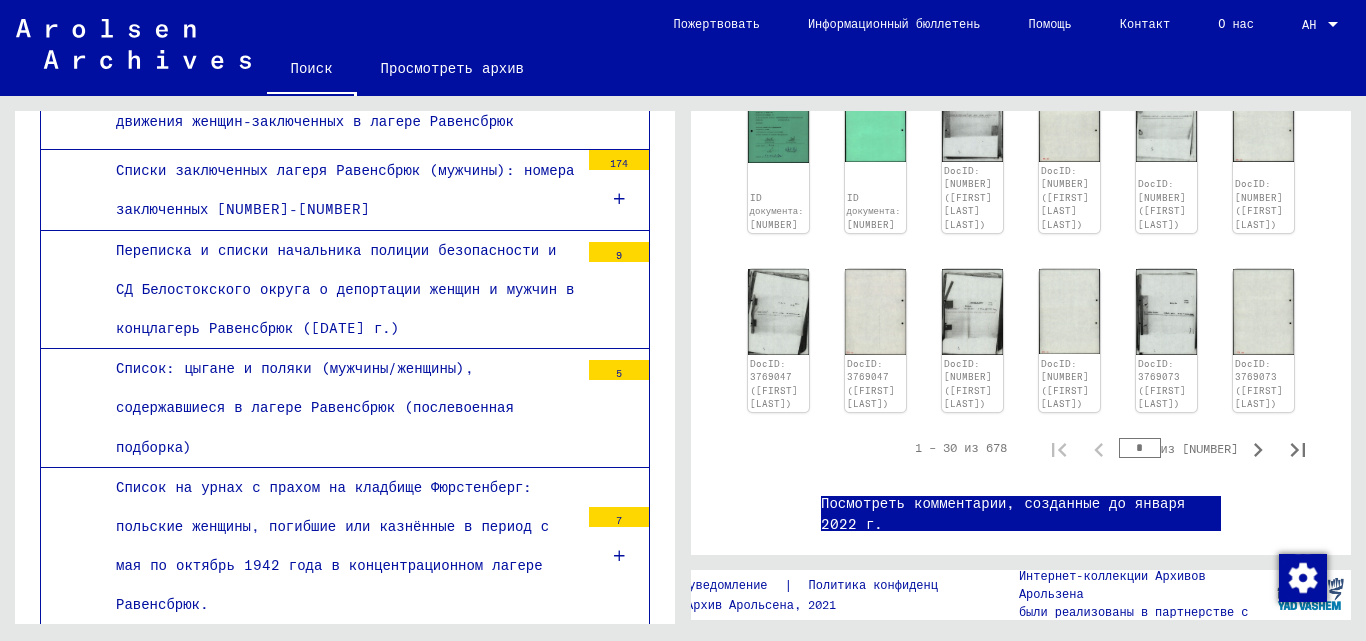 click on "Транспортные и въездные списки концлагеря Равенсбрюк (женщины) (1940-1944)" at bounding box center [336, 864] 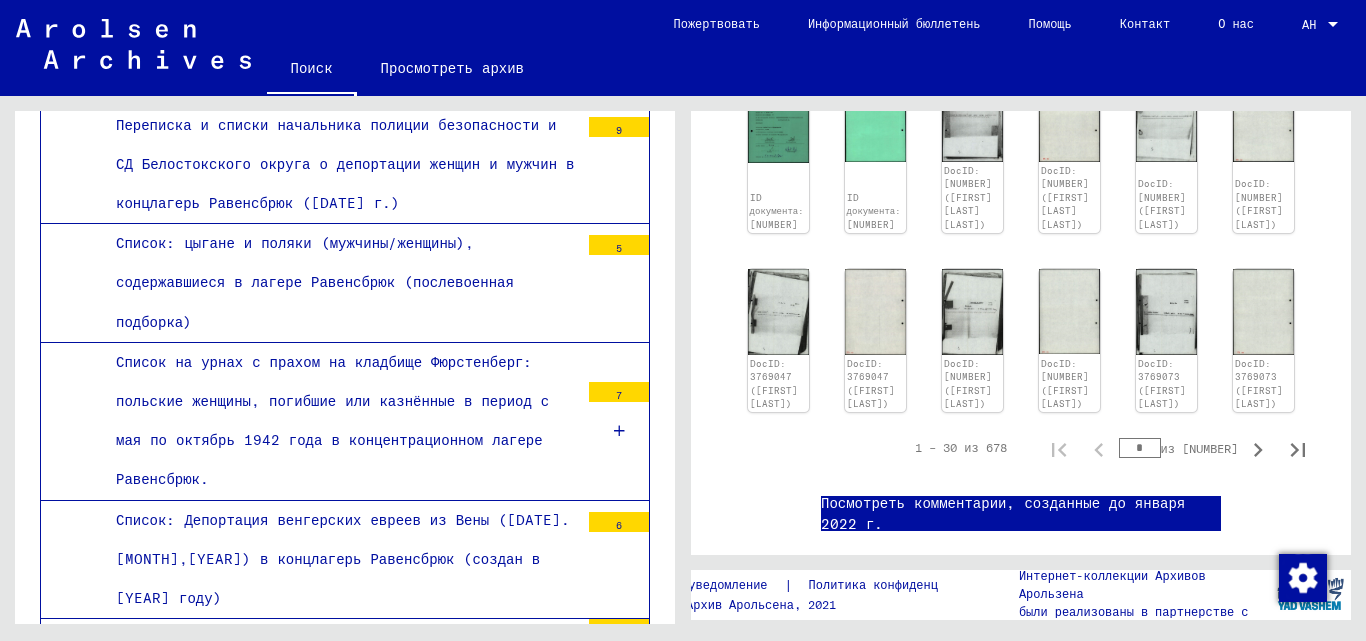 scroll, scrollTop: 9579, scrollLeft: 0, axis: vertical 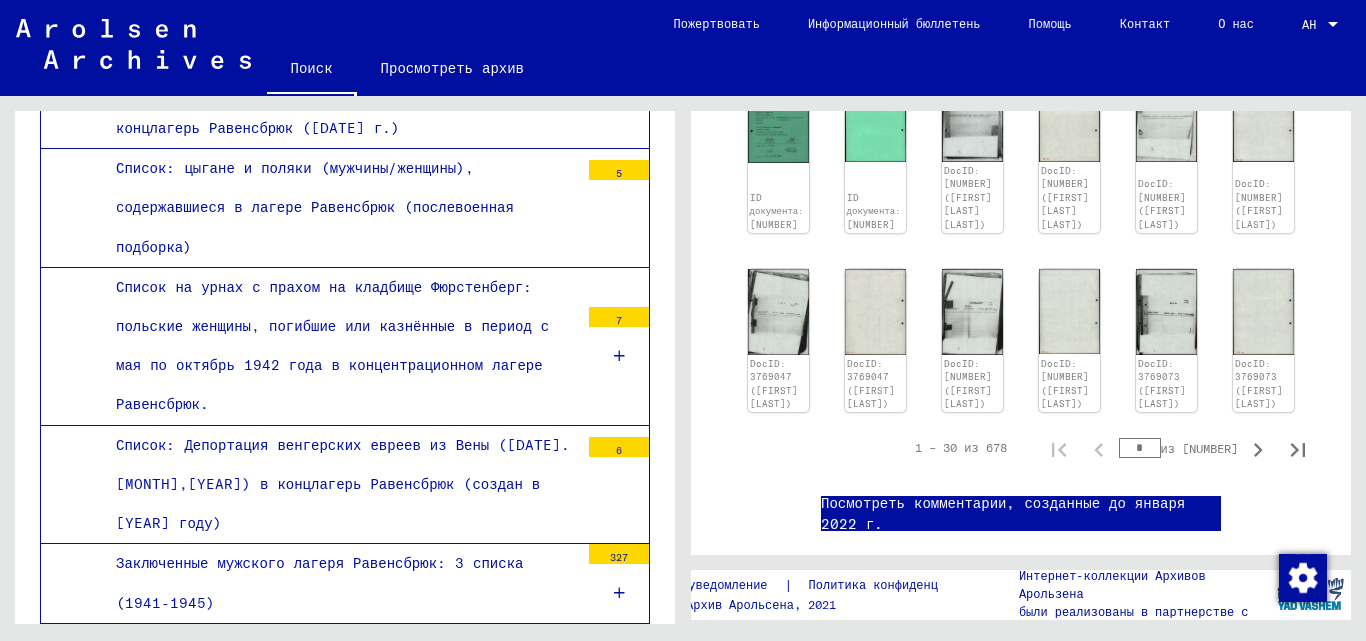 click at bounding box center [619, 674] 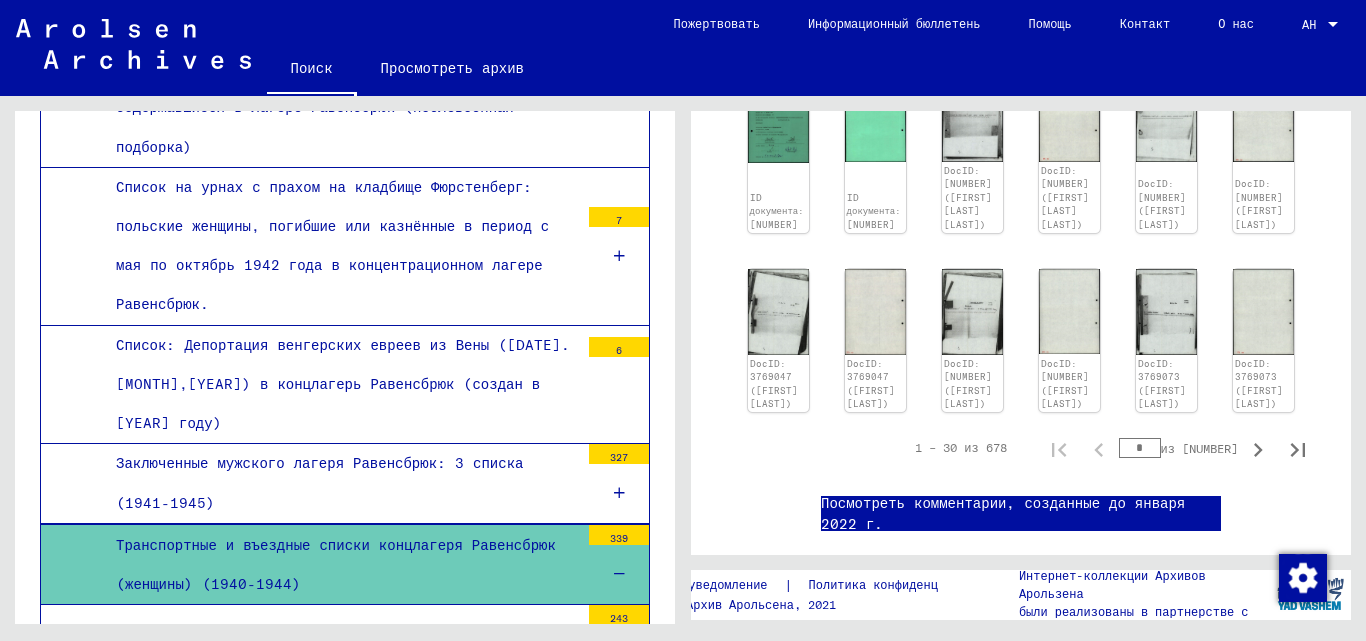click on "Транспортные и въездные списки концлагеря Равенсбрюк (женщины) (1940-1944)" at bounding box center [336, 564] 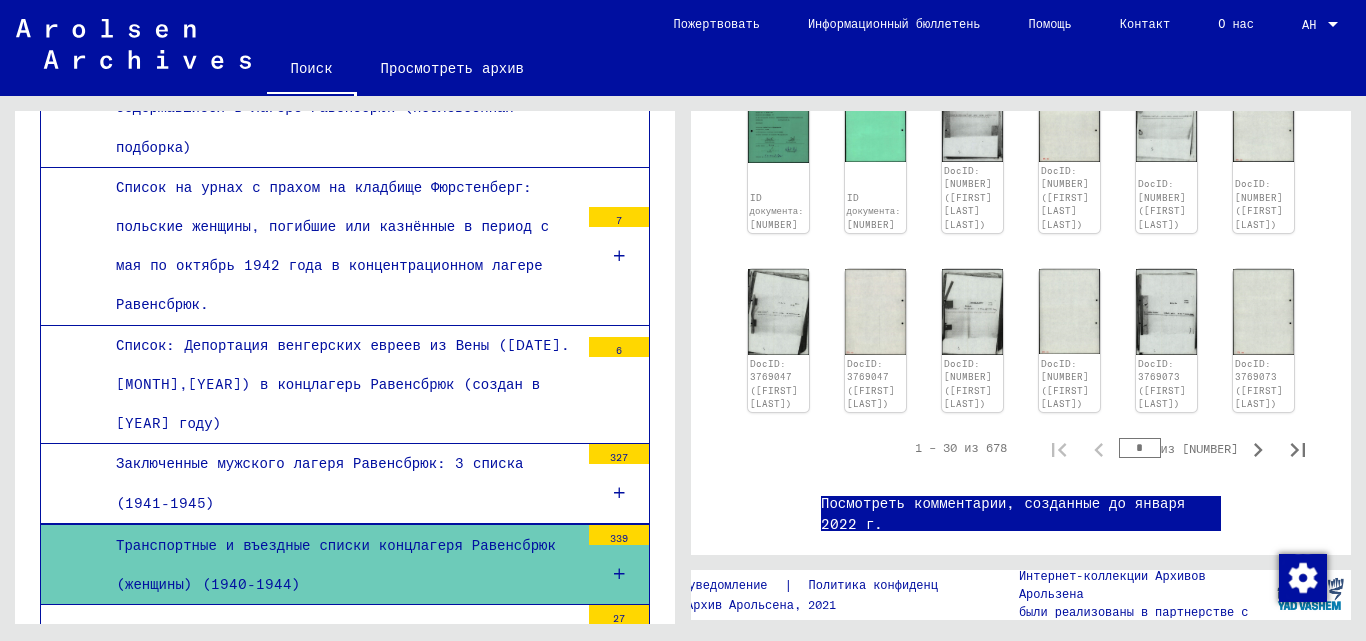 click on "Транспортные и въездные списки концлагеря Равенсбрюк (женщины) (1940-1944)" at bounding box center (340, 565) 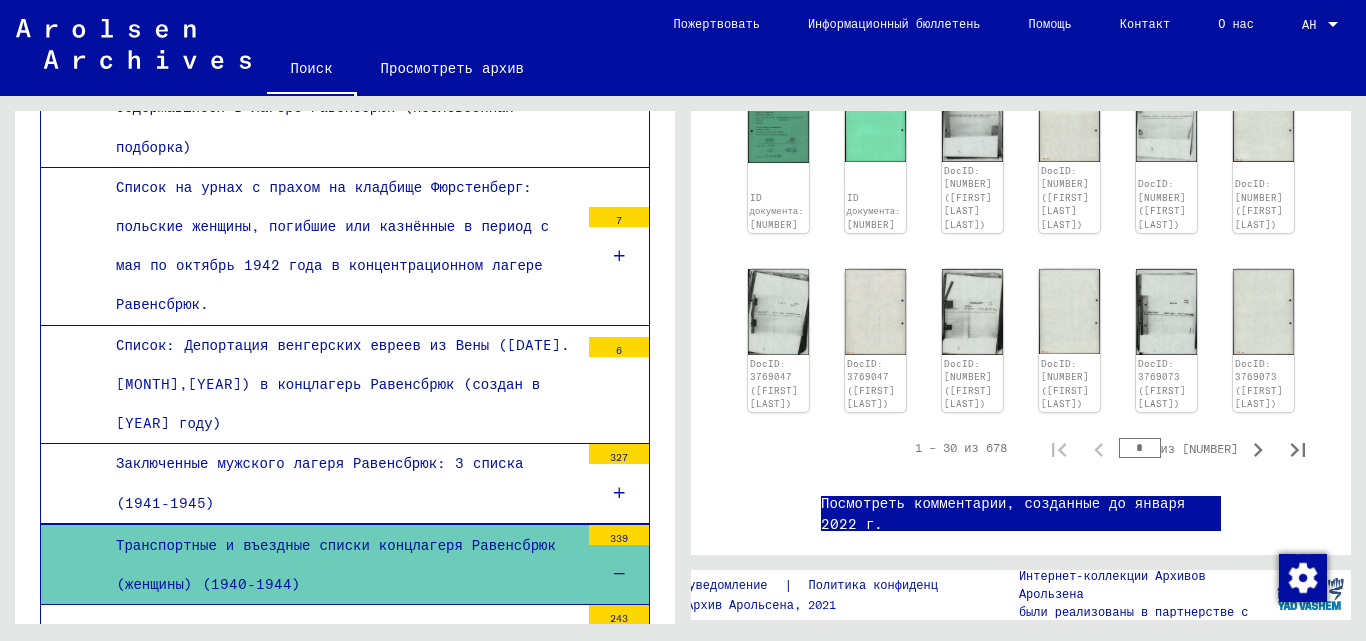 click on "Транспортные и въездные списки концлагеря Равенсбрюк (женщины) (1940-1944)" at bounding box center [336, 564] 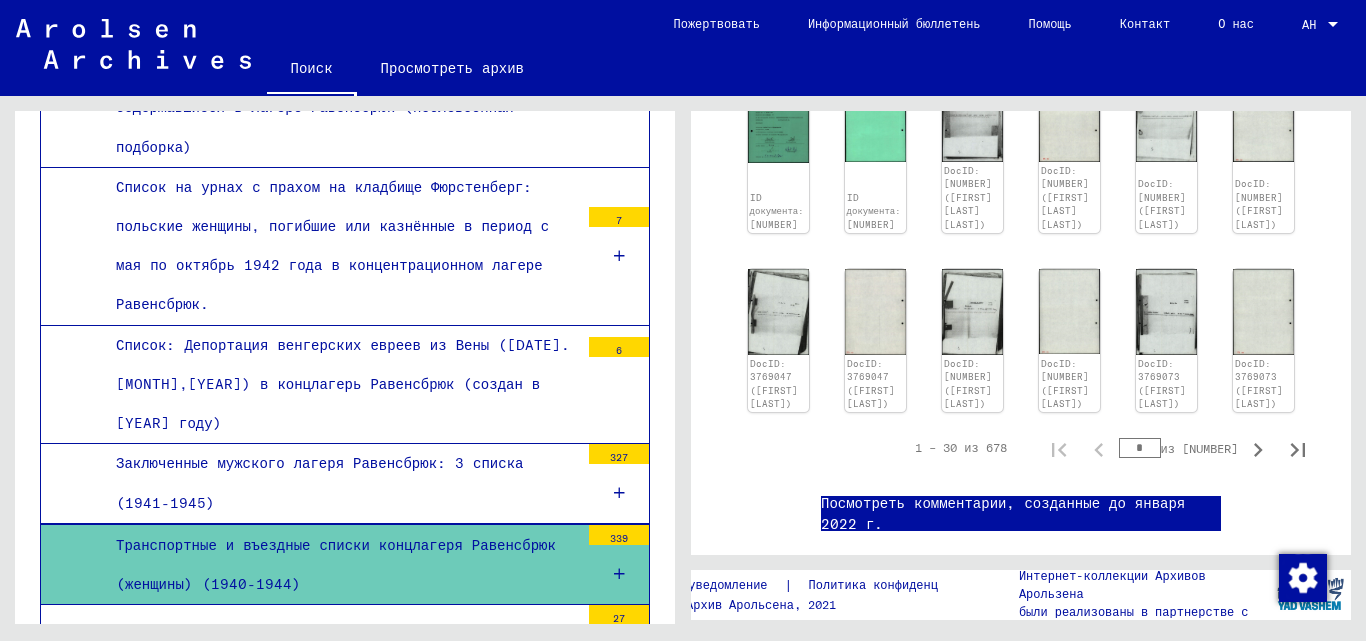 click at bounding box center (619, 574) 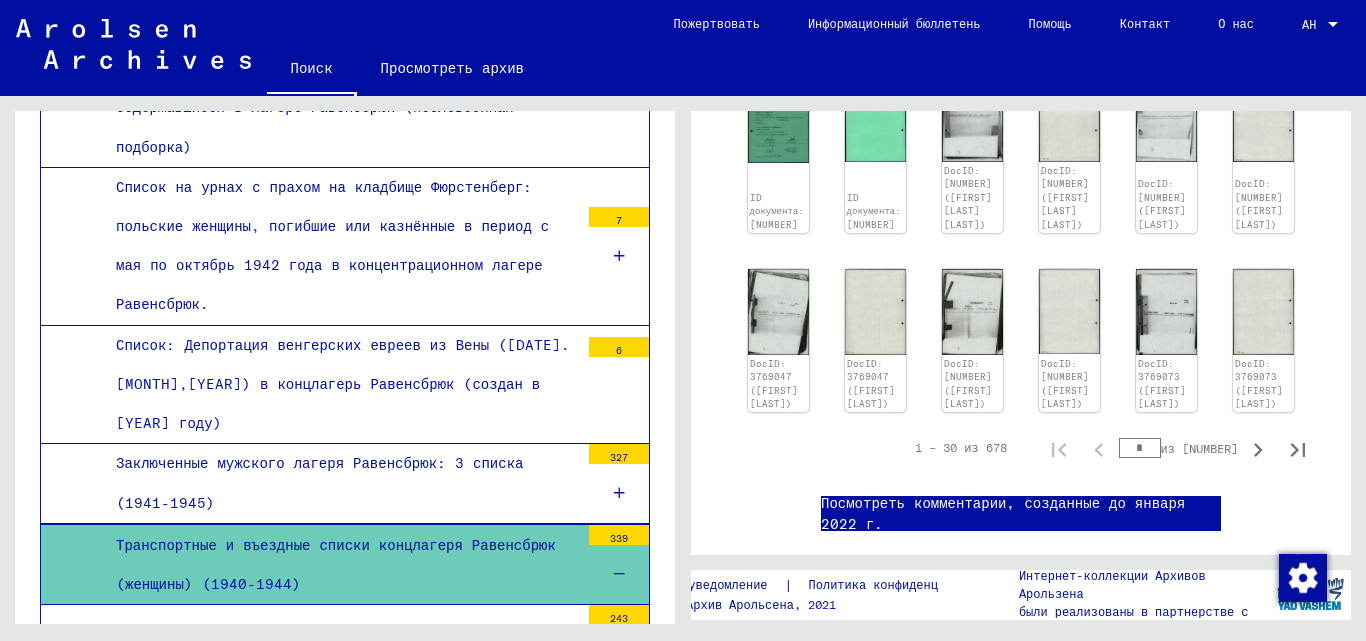 scroll, scrollTop: 900, scrollLeft: 0, axis: vertical 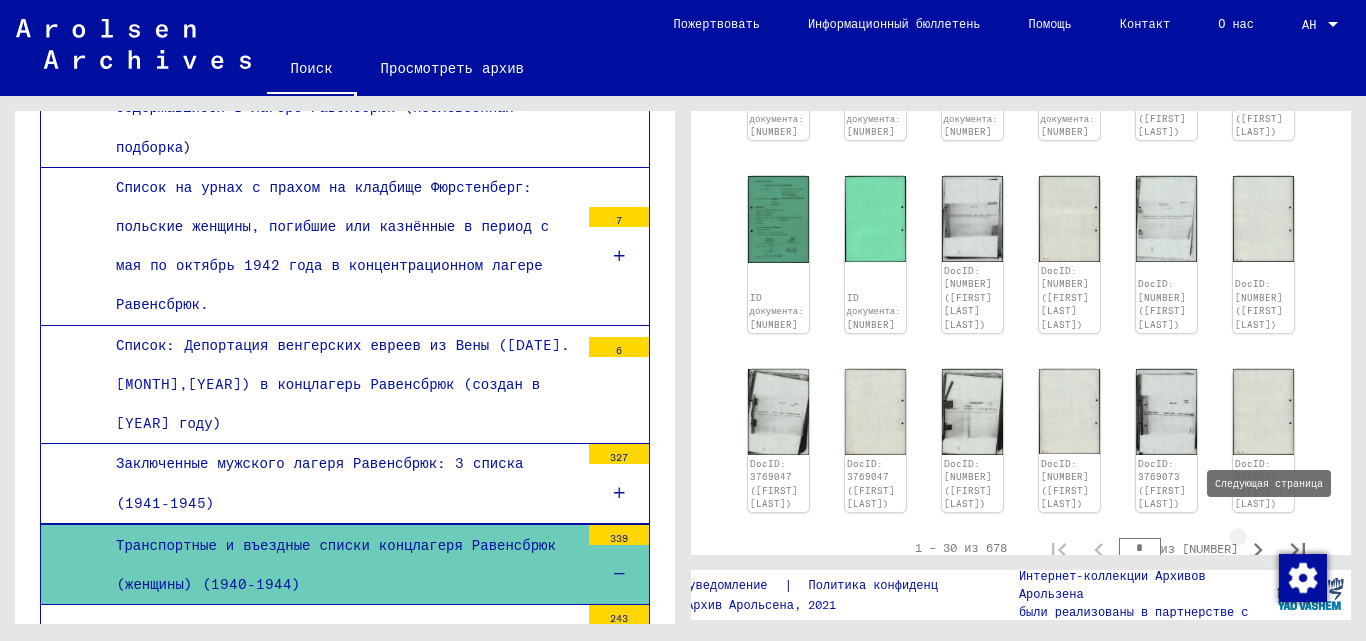 click 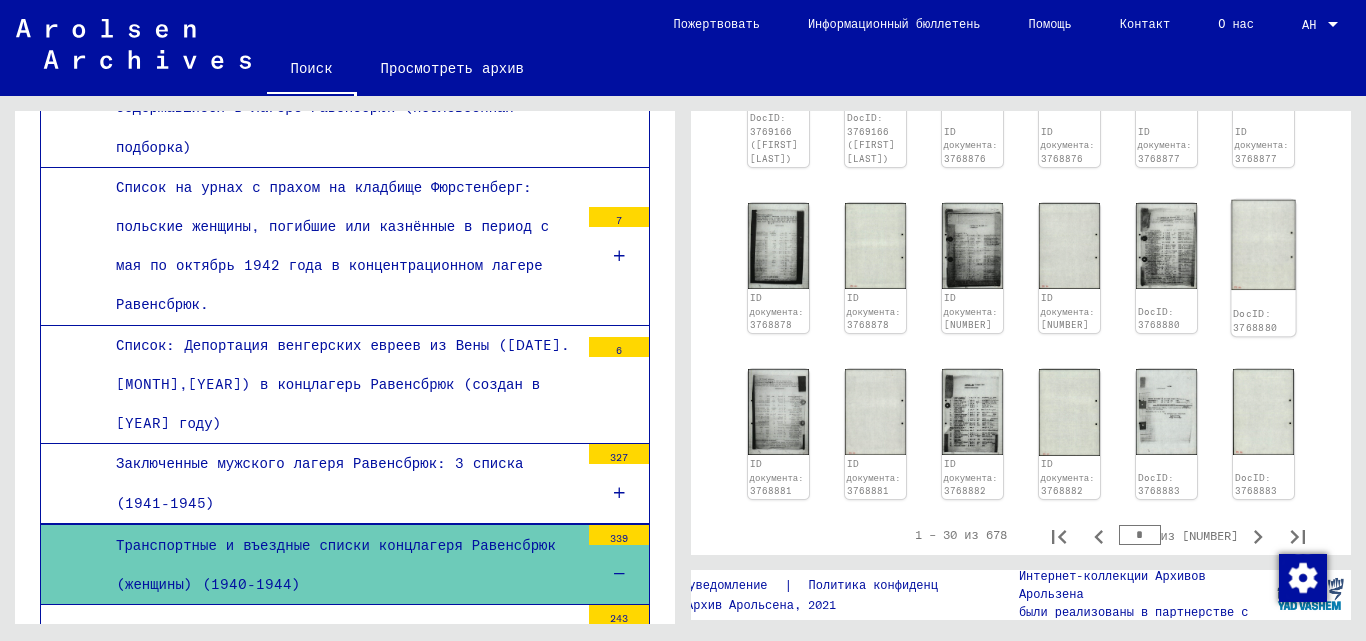 scroll, scrollTop: 117, scrollLeft: 0, axis: vertical 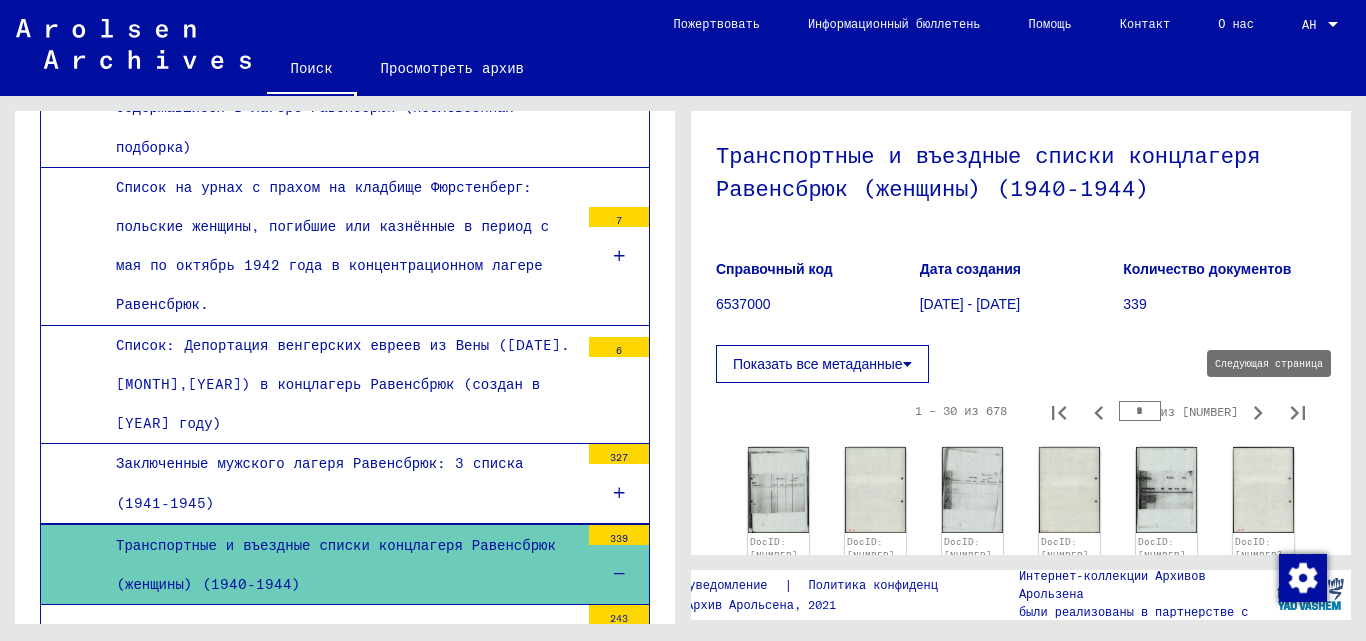 click 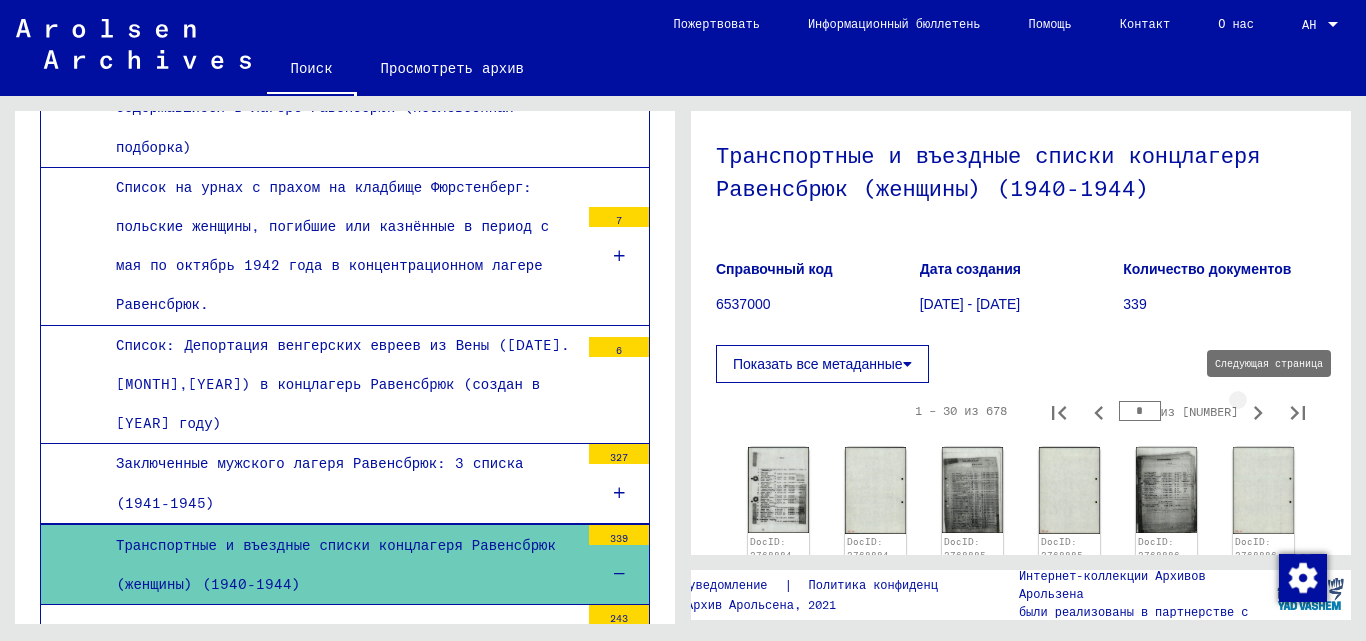 type on "*" 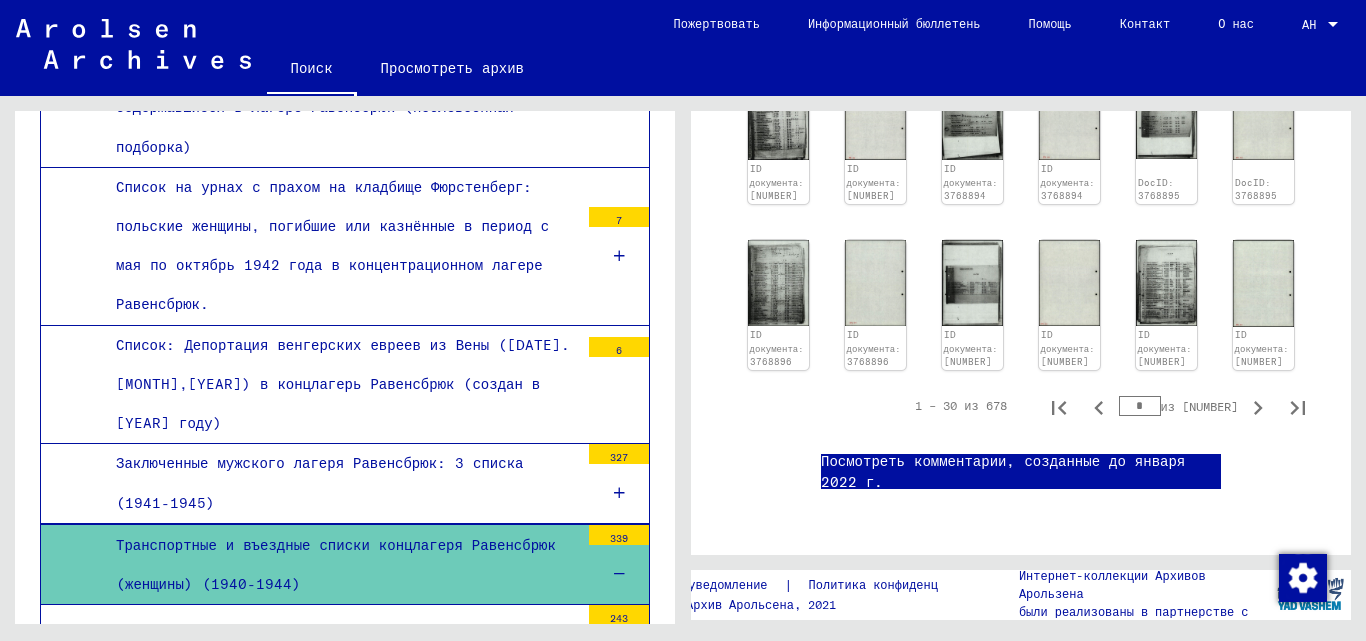 scroll, scrollTop: 917, scrollLeft: 0, axis: vertical 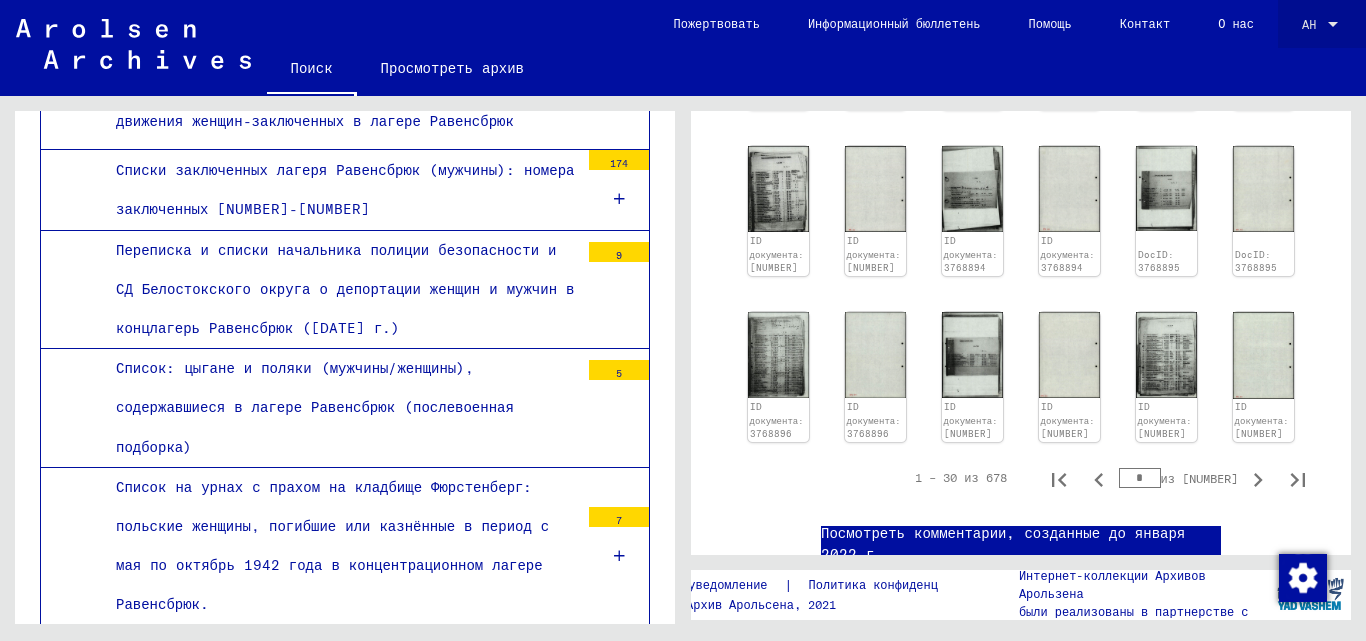click at bounding box center (1333, 25) 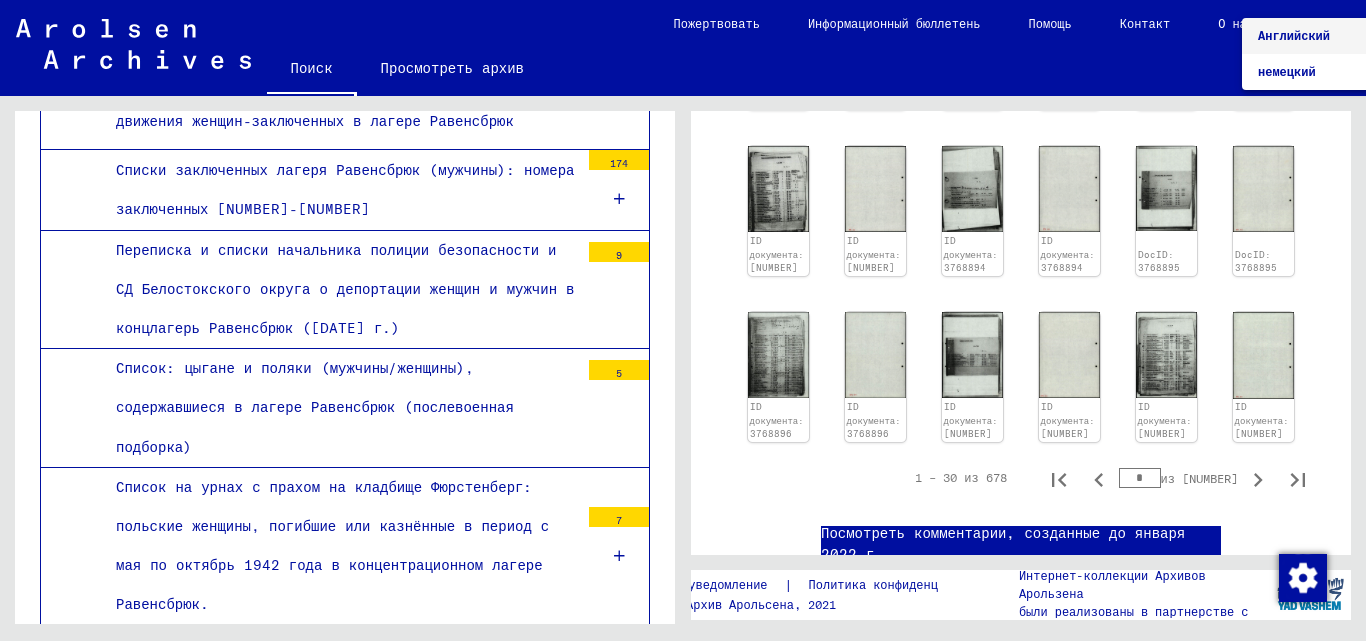 click at bounding box center [683, 320] 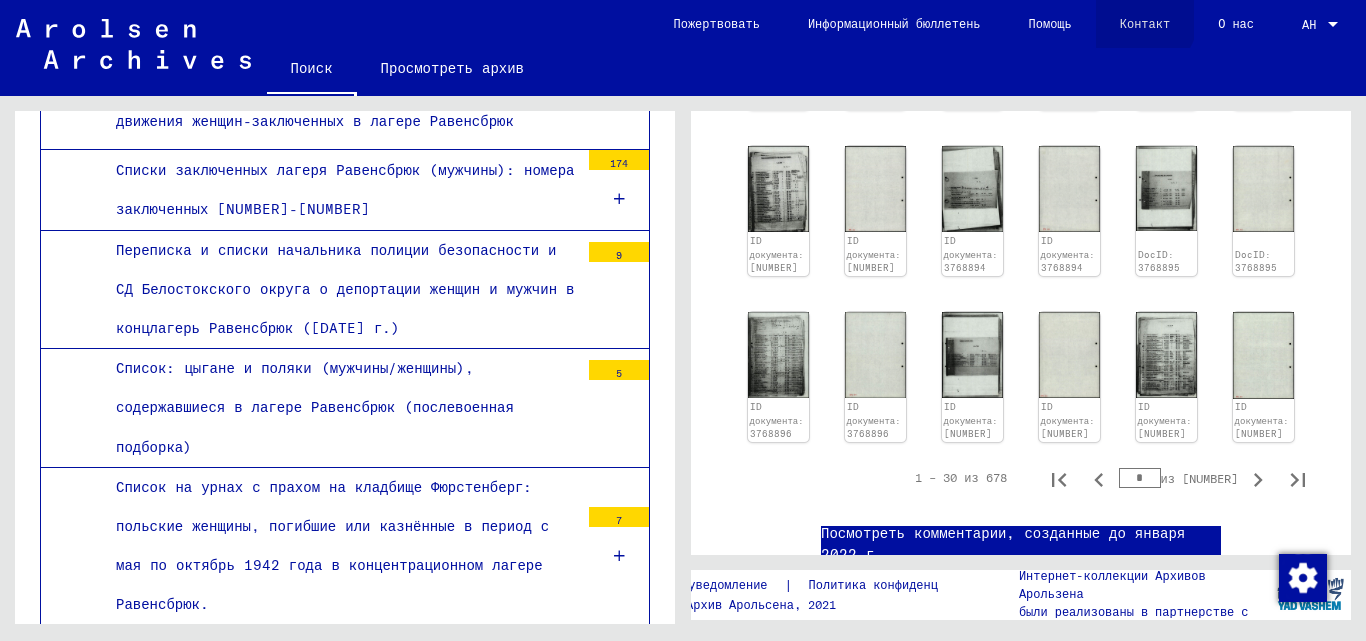 click on "Контакт" 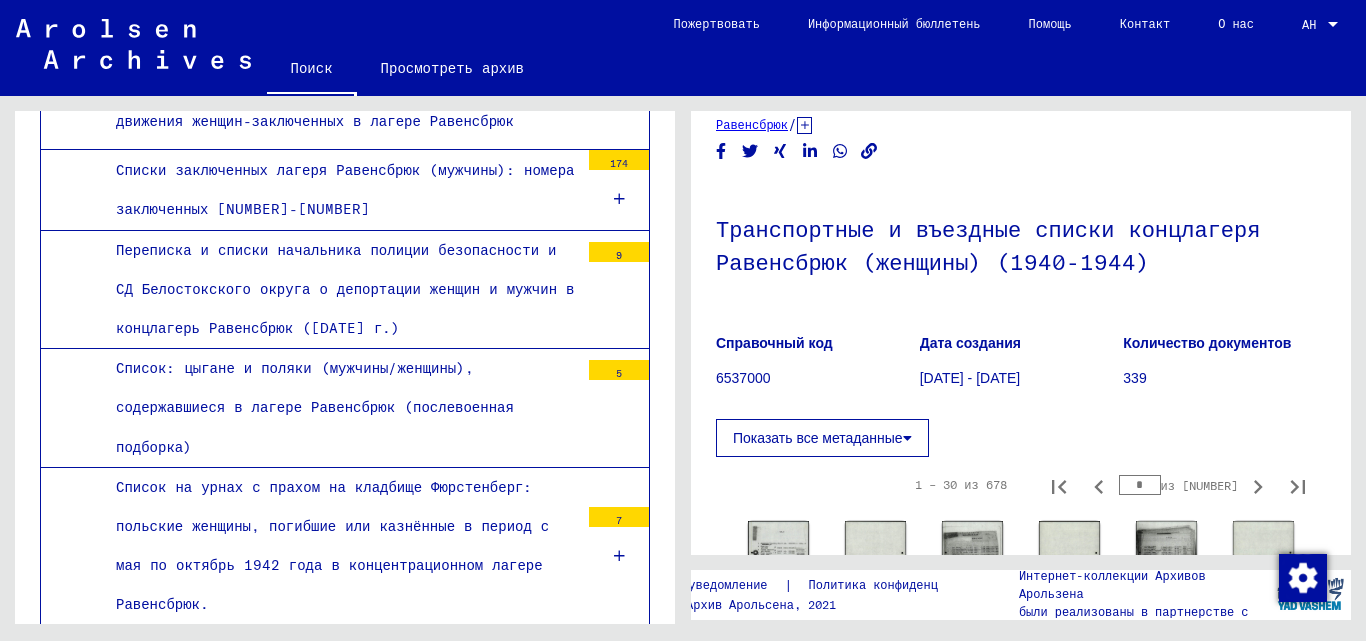 scroll, scrollTop: 0, scrollLeft: 0, axis: both 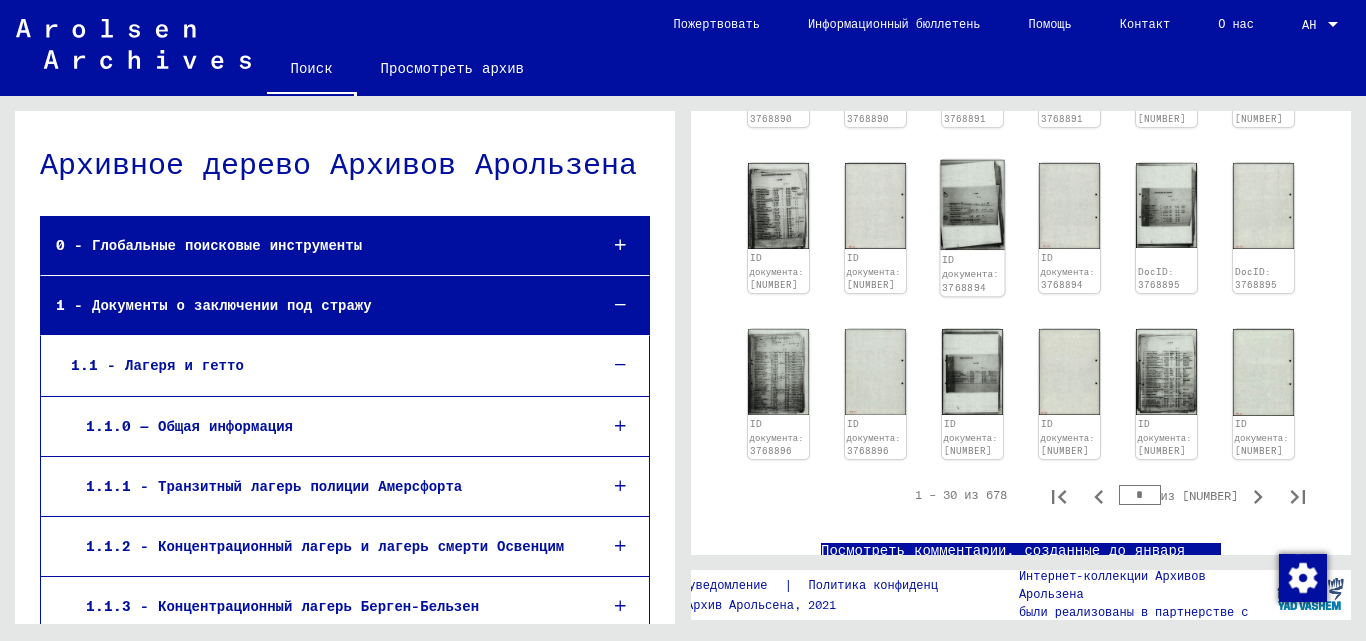 click 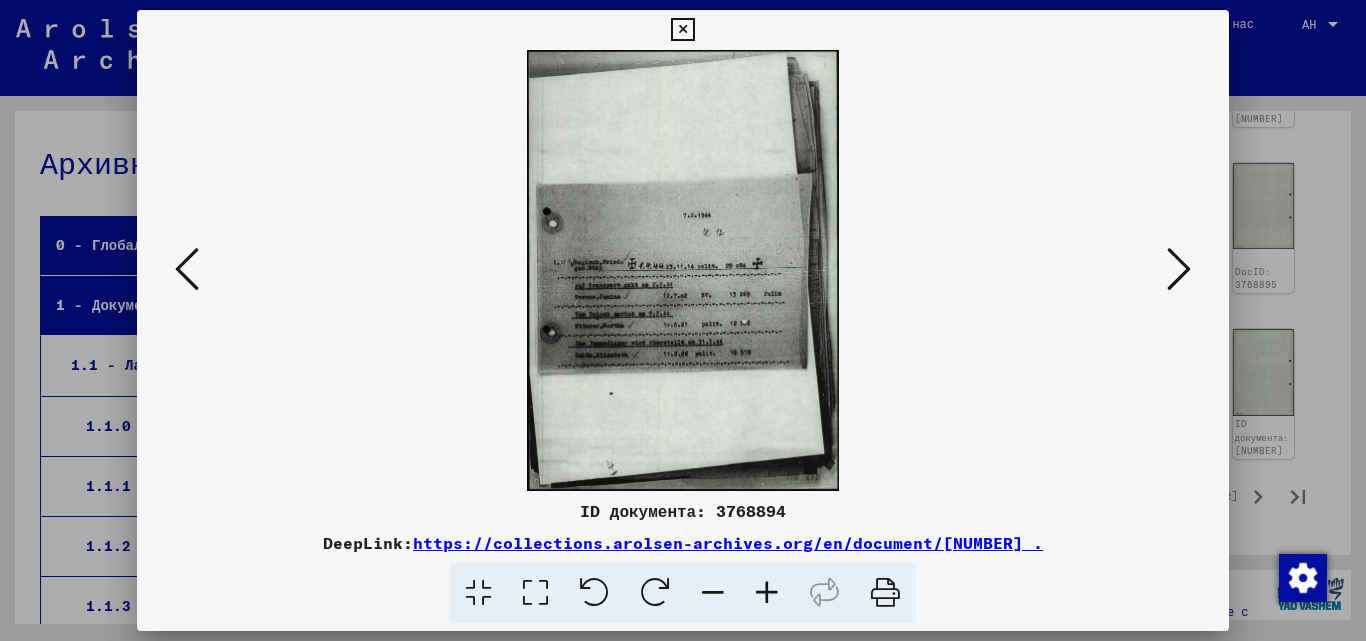 click at bounding box center (1179, 270) 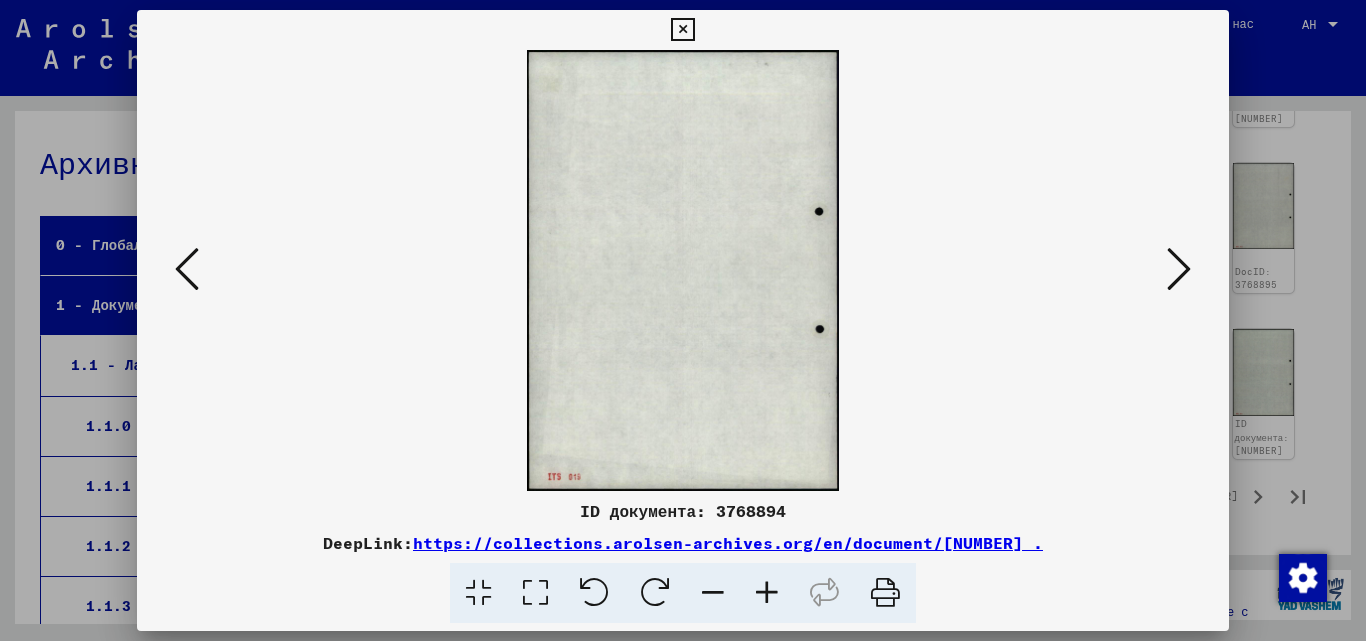click at bounding box center [1179, 270] 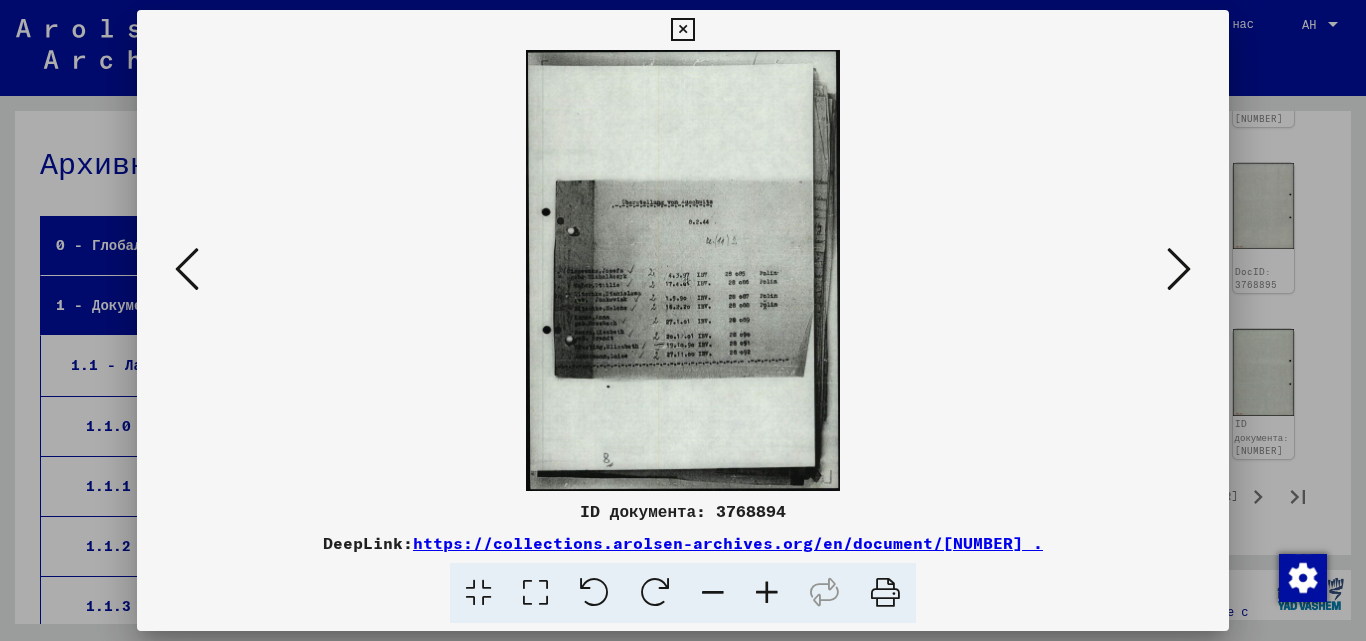 click at bounding box center (1179, 269) 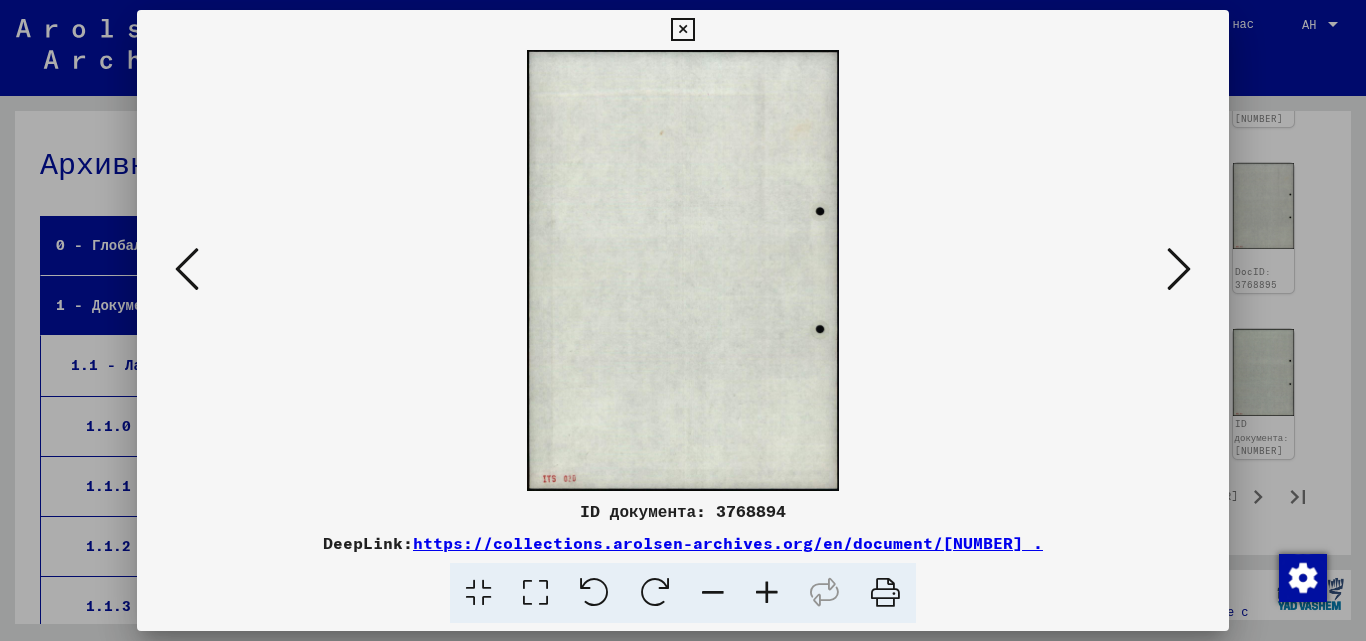 click at bounding box center (683, 270) 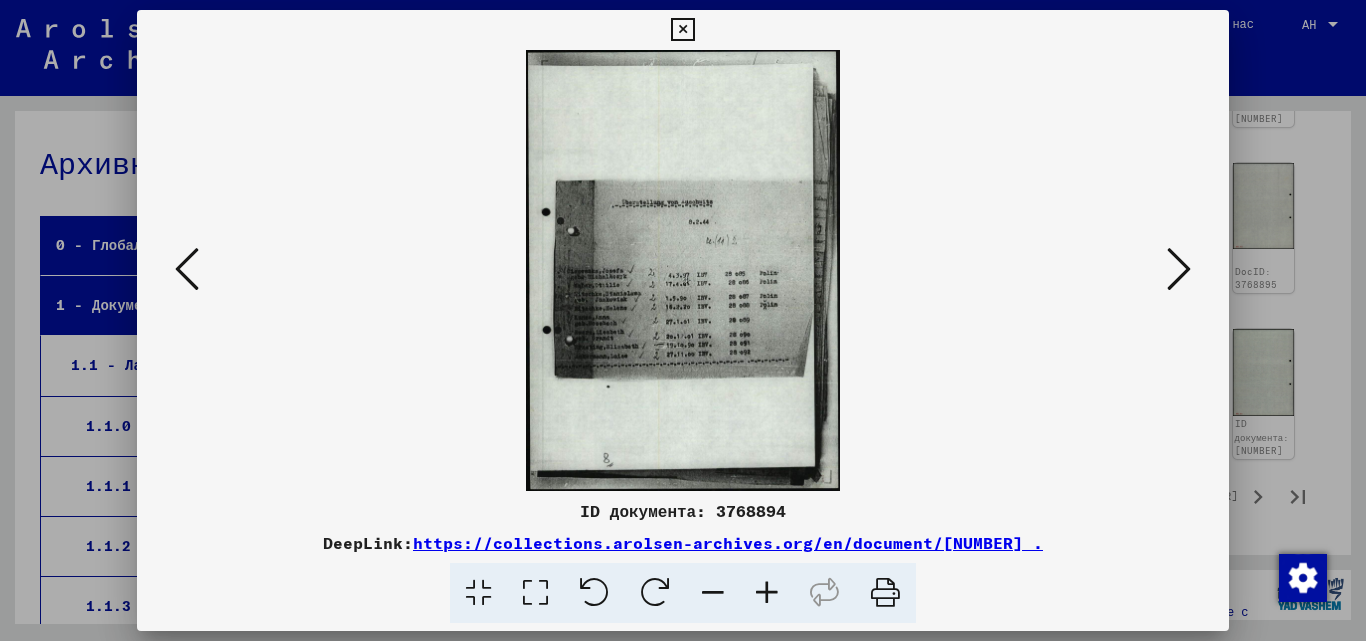 click at bounding box center (767, 593) 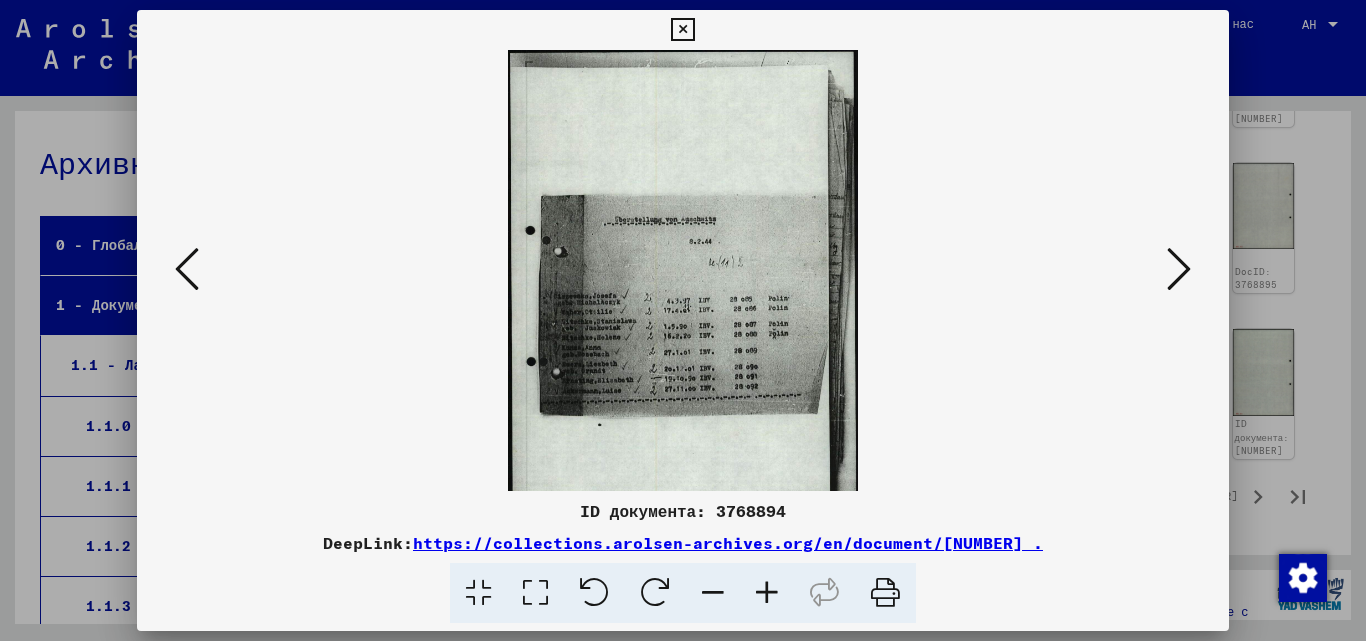click at bounding box center (767, 593) 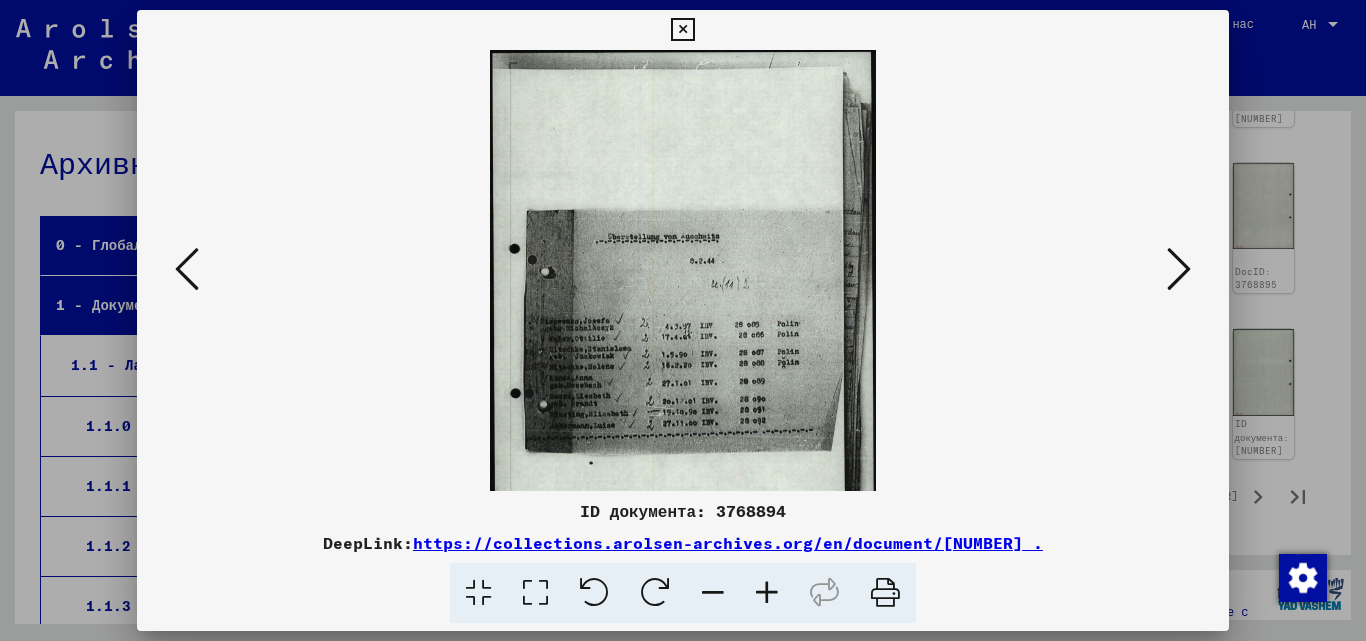 click at bounding box center (767, 593) 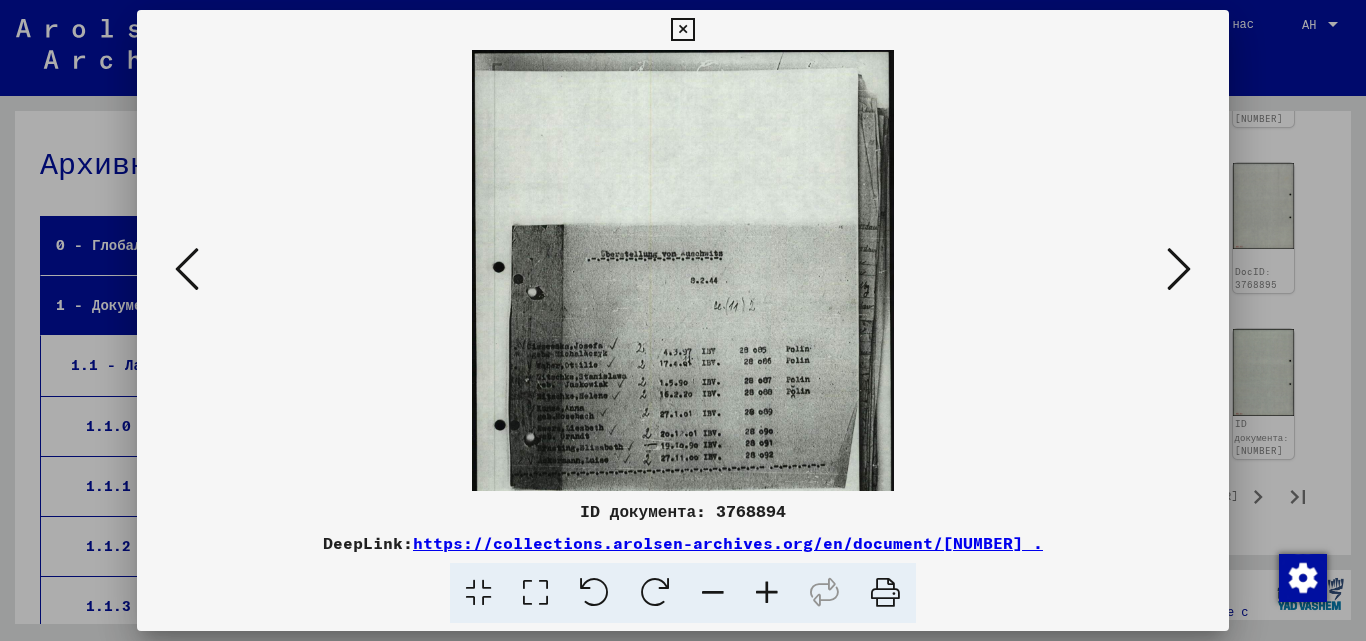 click at bounding box center (682, 30) 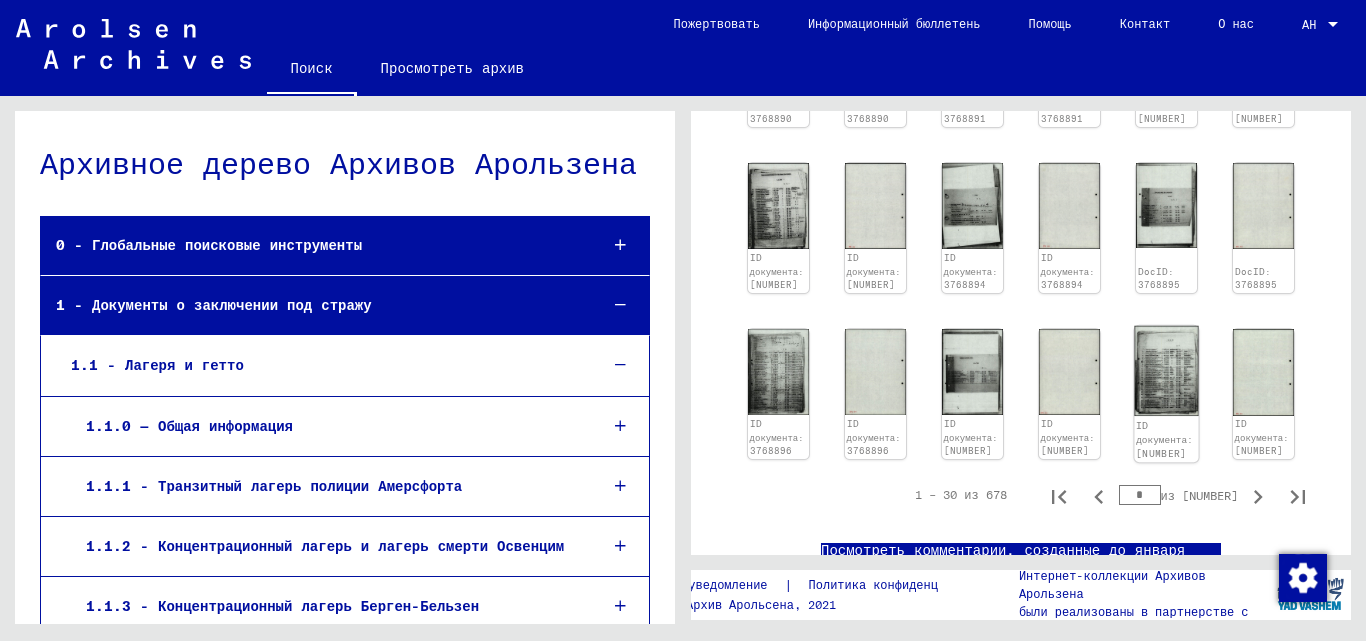 click 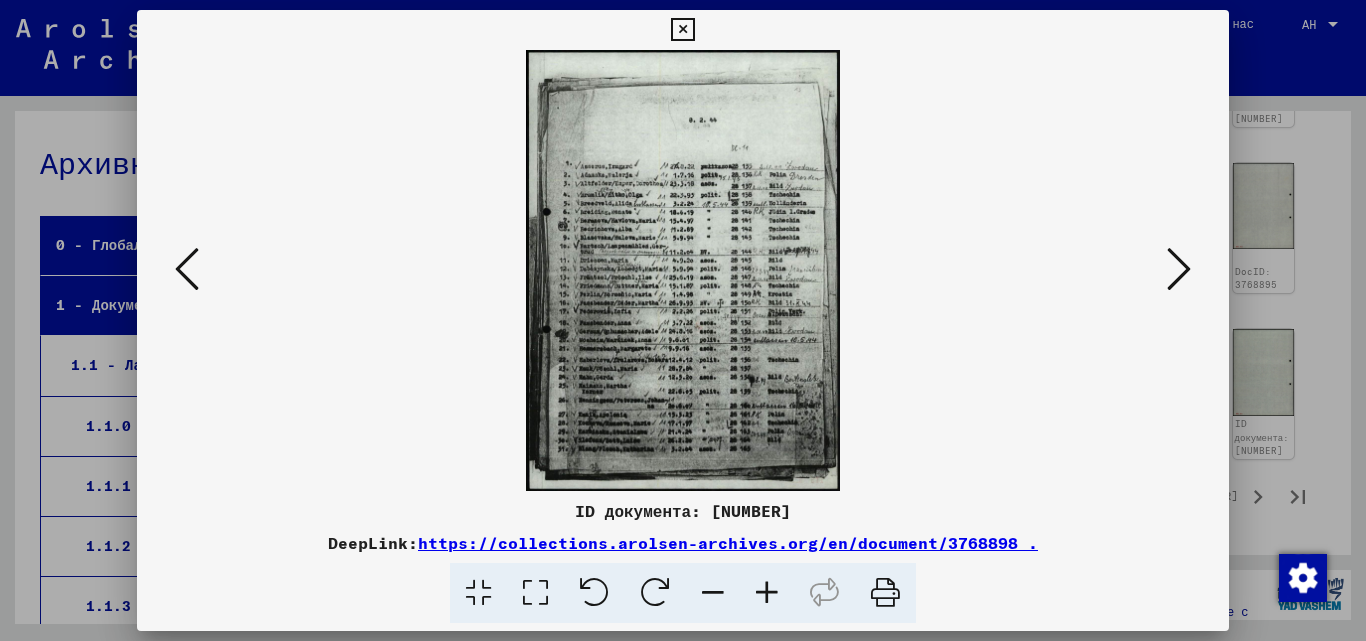 click at bounding box center [767, 593] 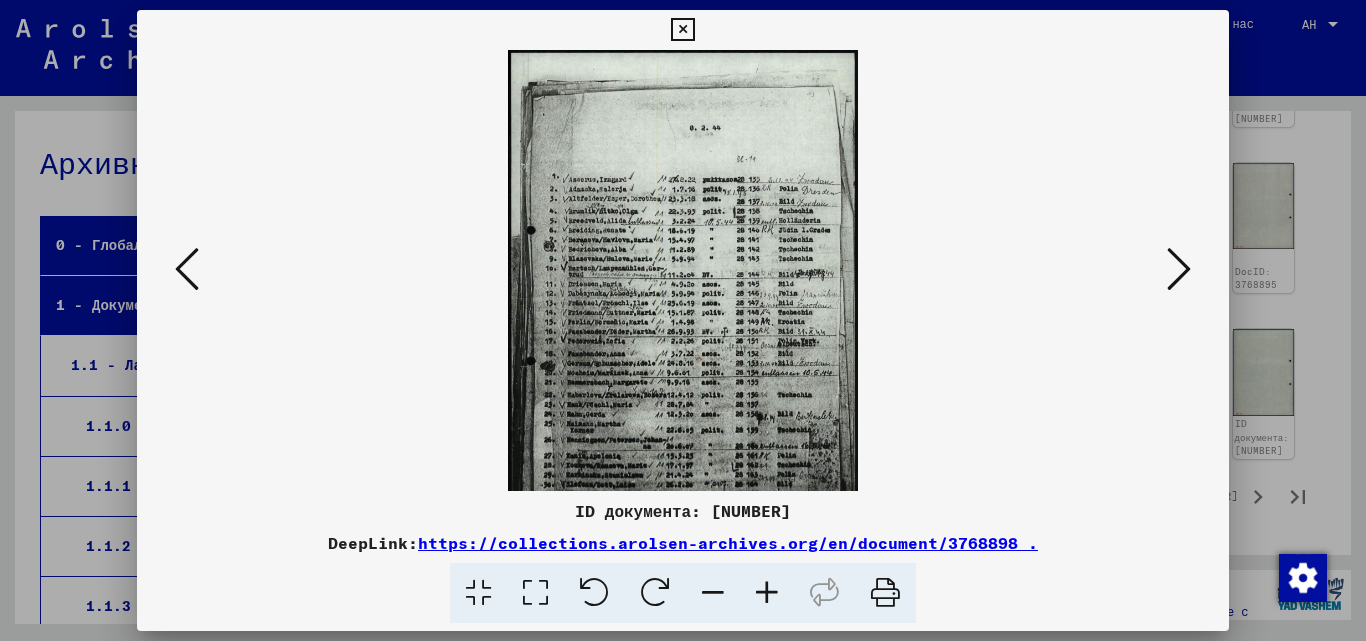 click at bounding box center (767, 593) 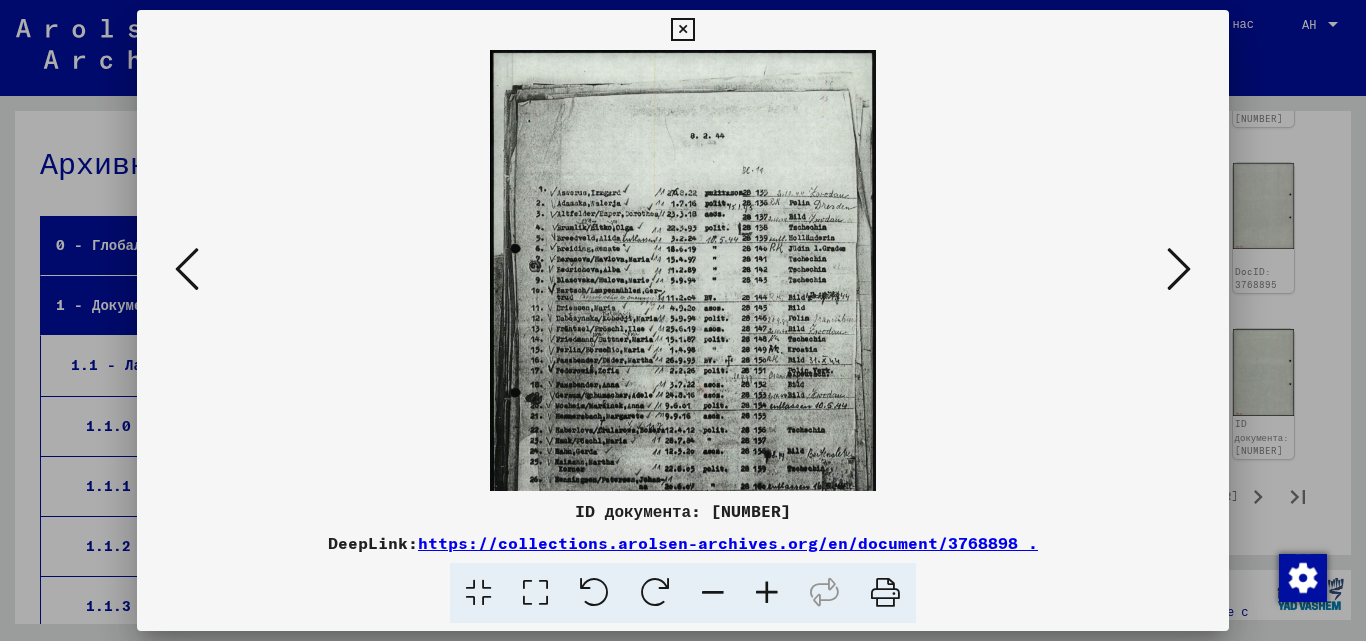 click at bounding box center [767, 593] 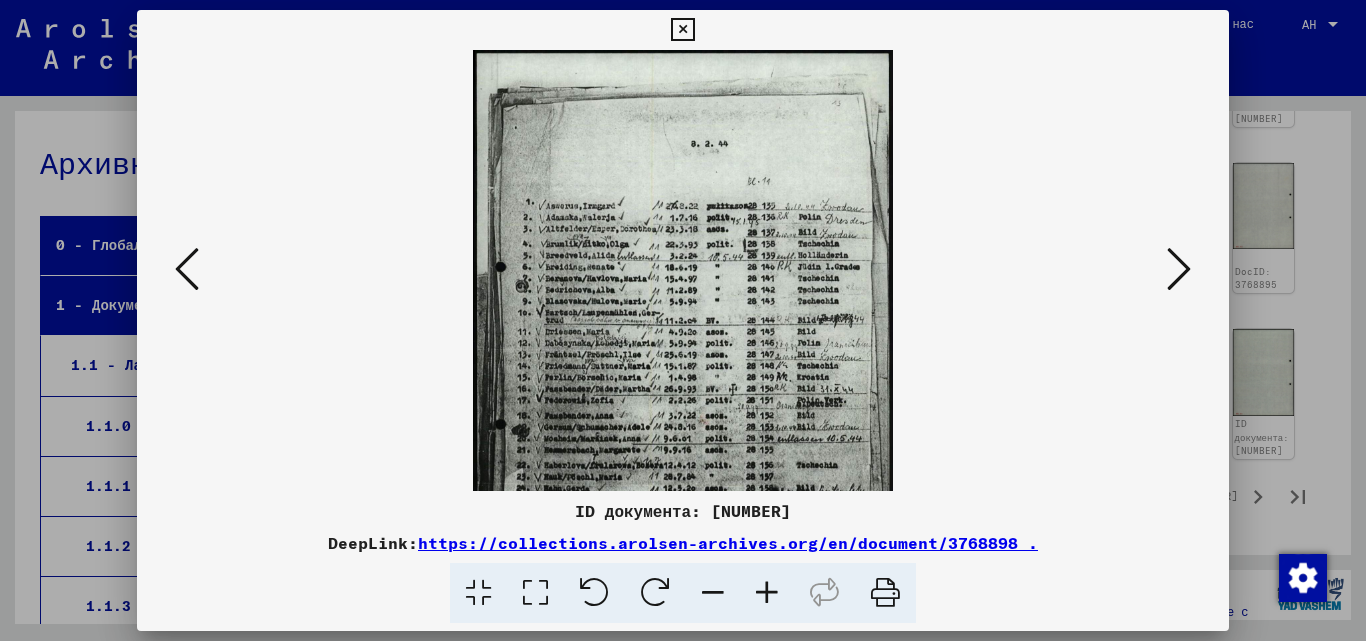 click at bounding box center [767, 593] 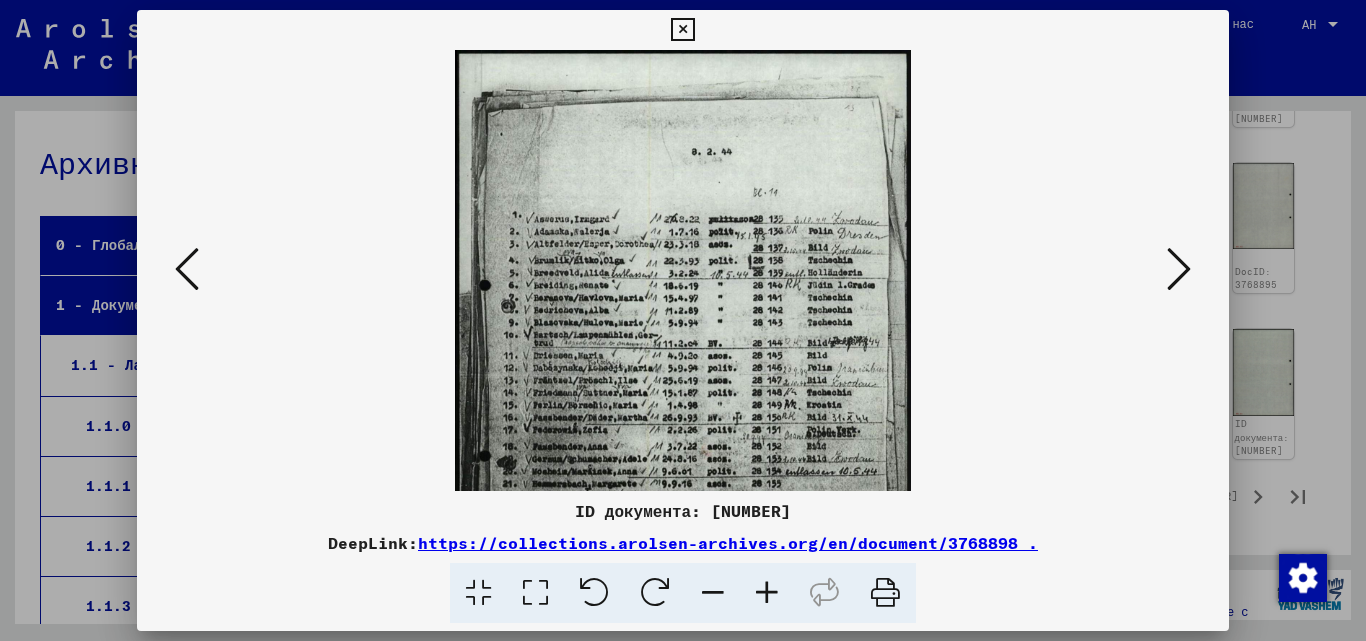 click at bounding box center (767, 593) 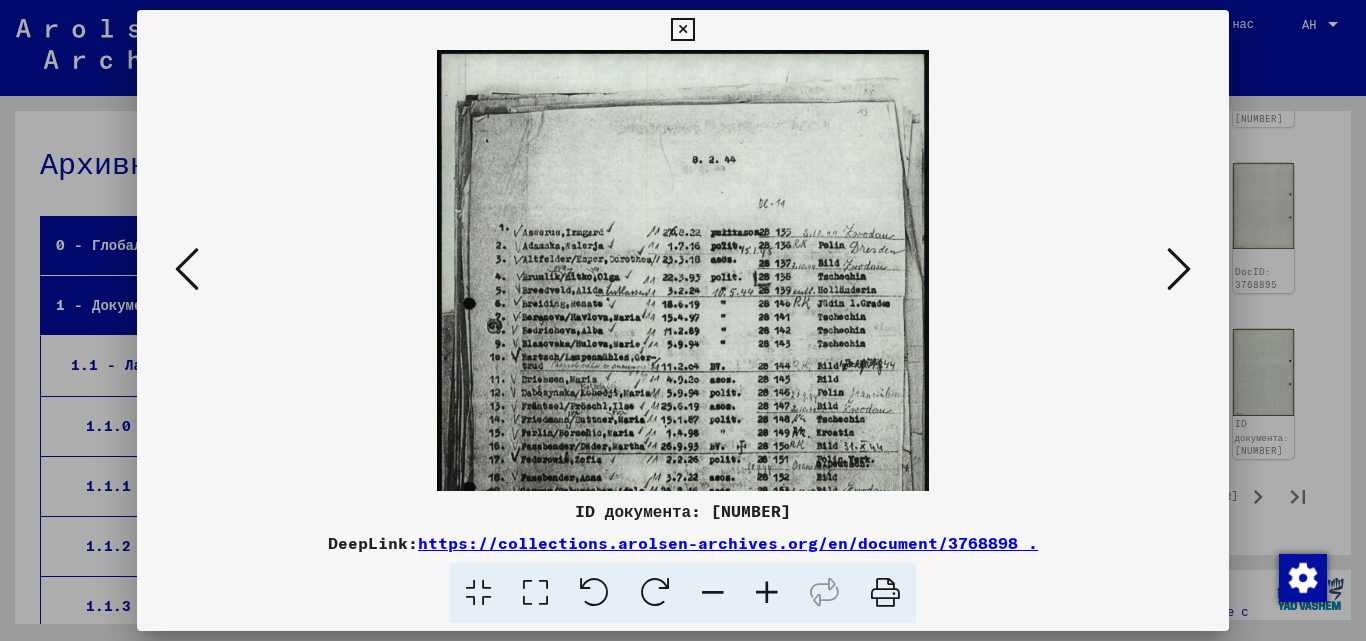click at bounding box center (682, 30) 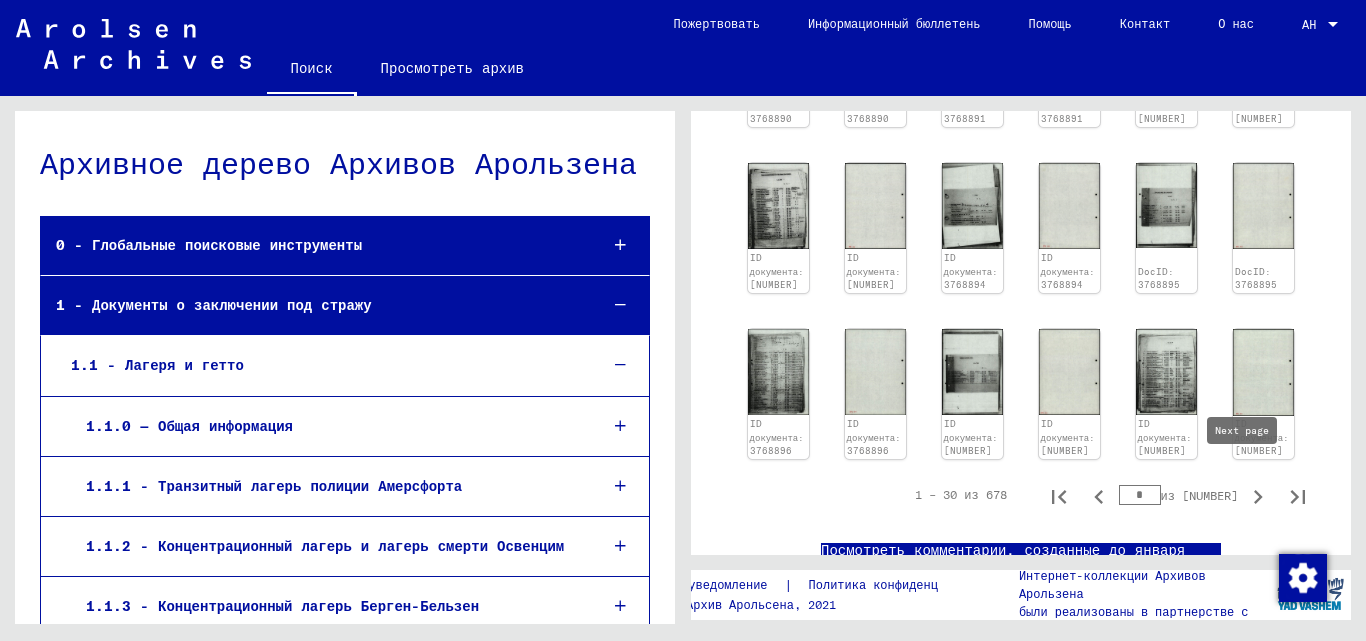 click 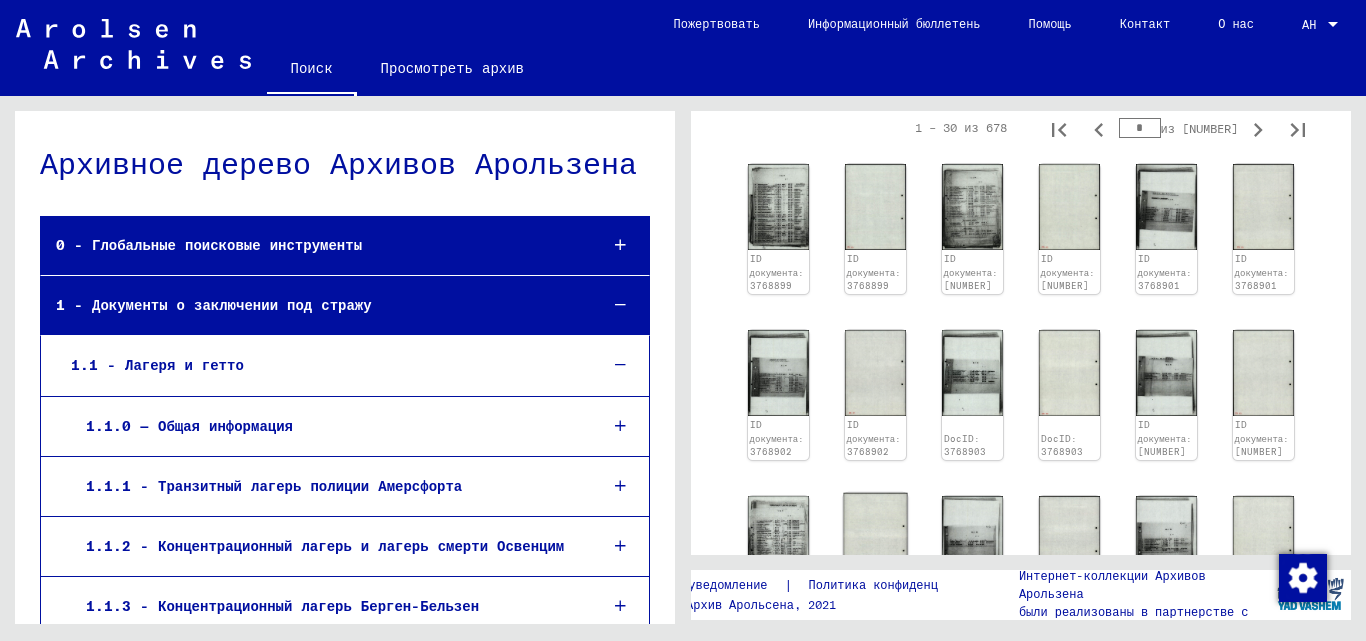 scroll, scrollTop: 500, scrollLeft: 0, axis: vertical 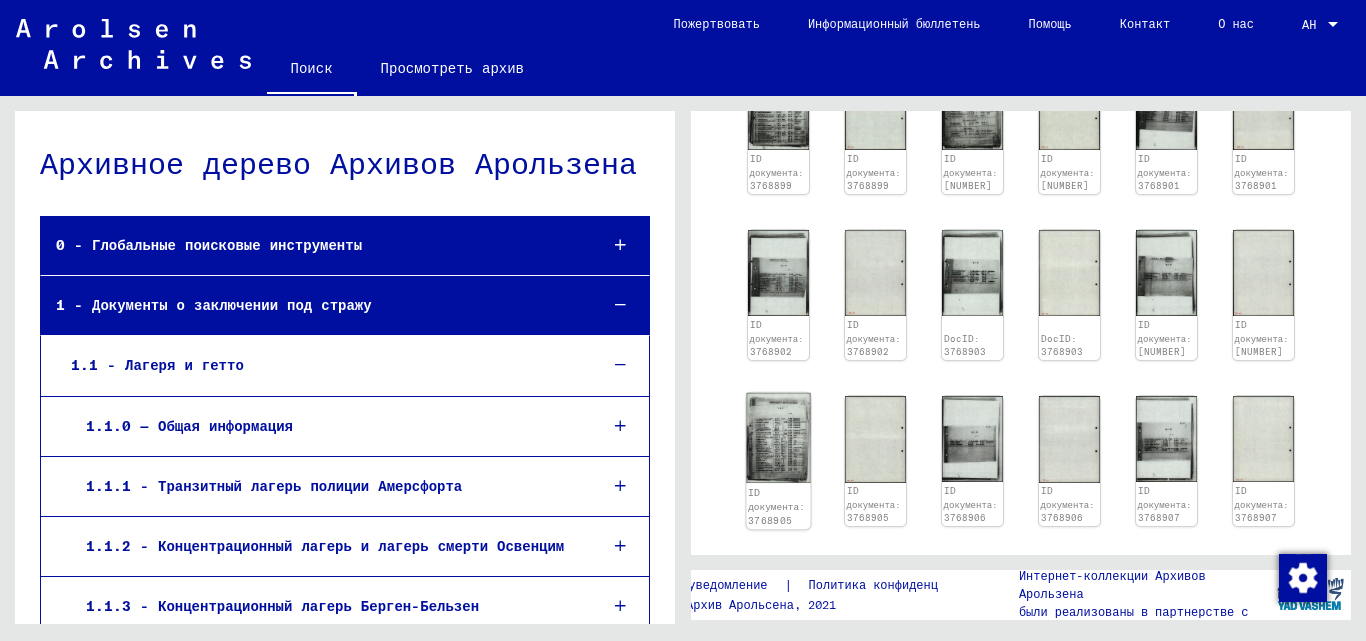 click 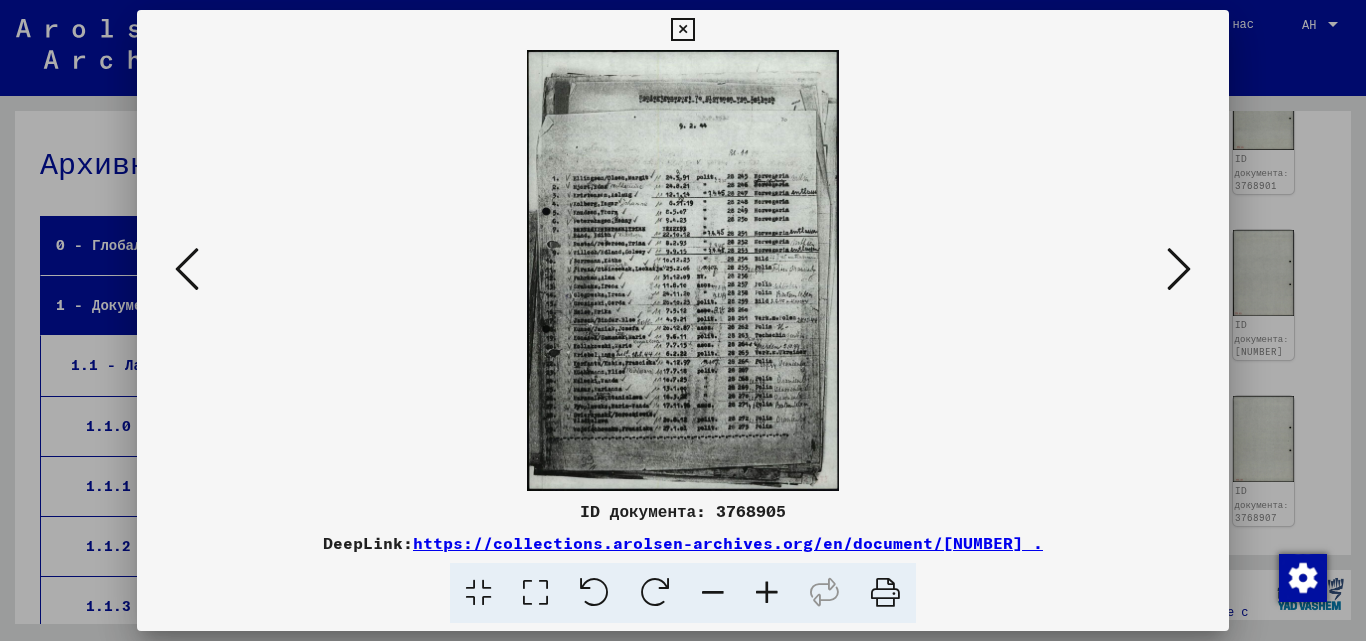click at bounding box center (767, 593) 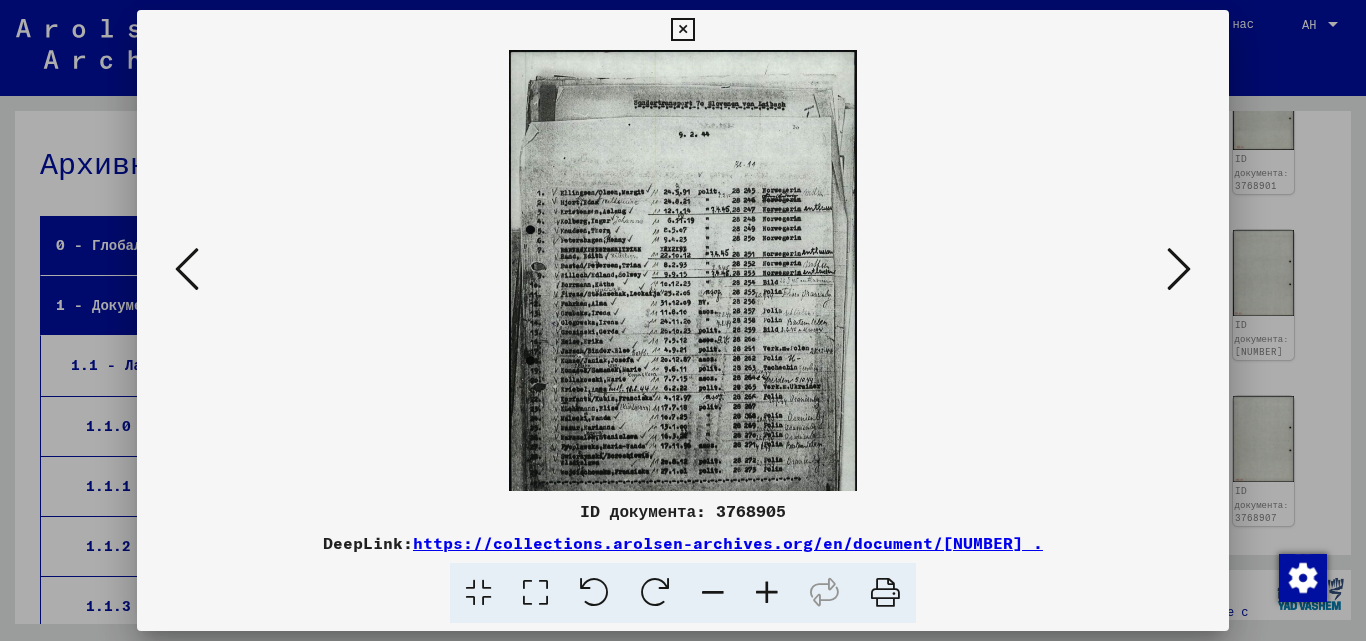 click at bounding box center (767, 593) 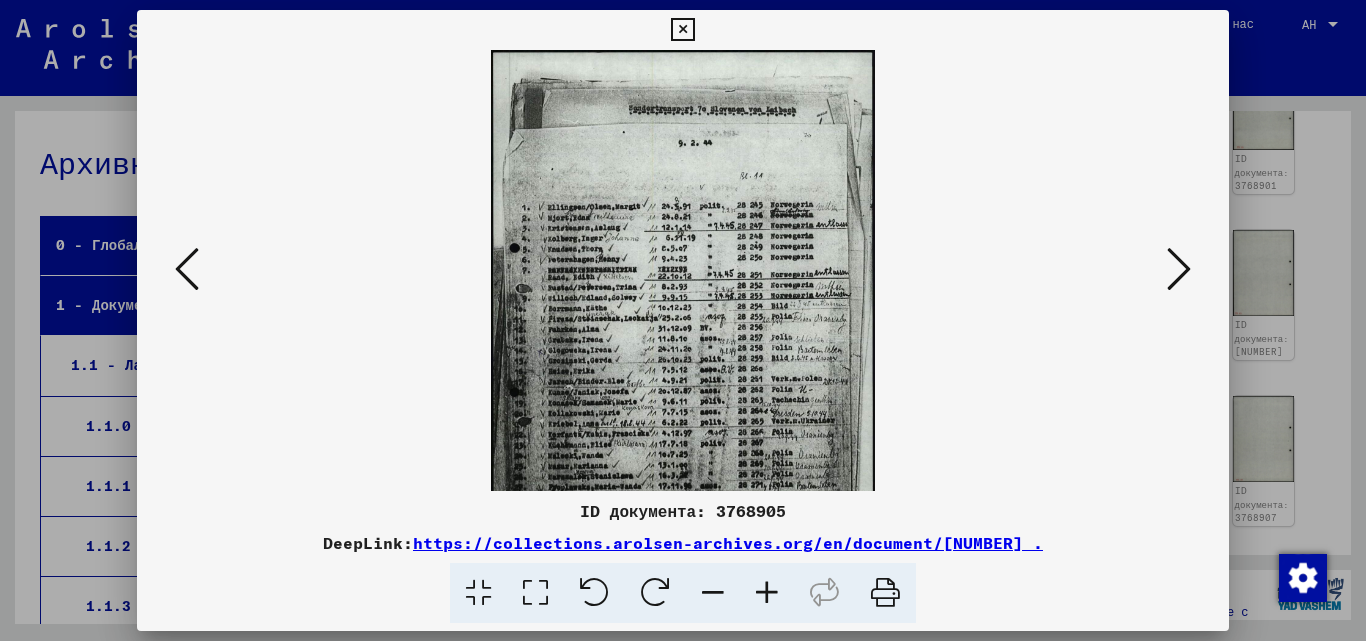 click at bounding box center (767, 593) 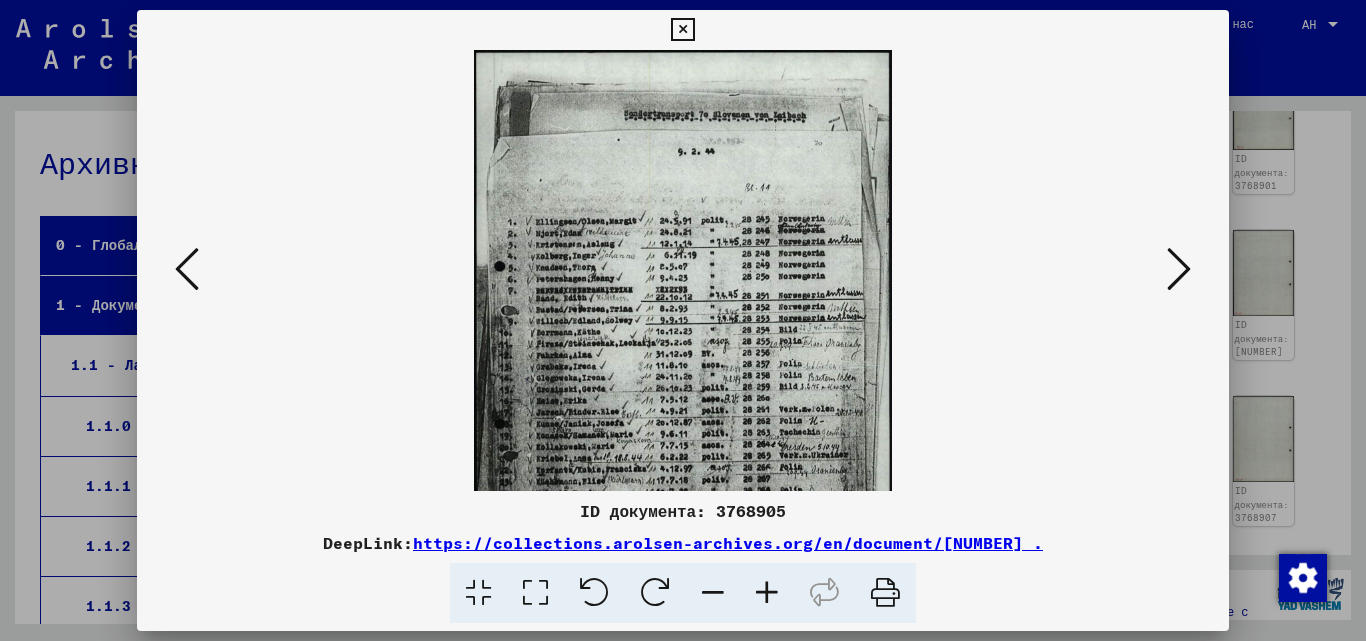 click at bounding box center (767, 593) 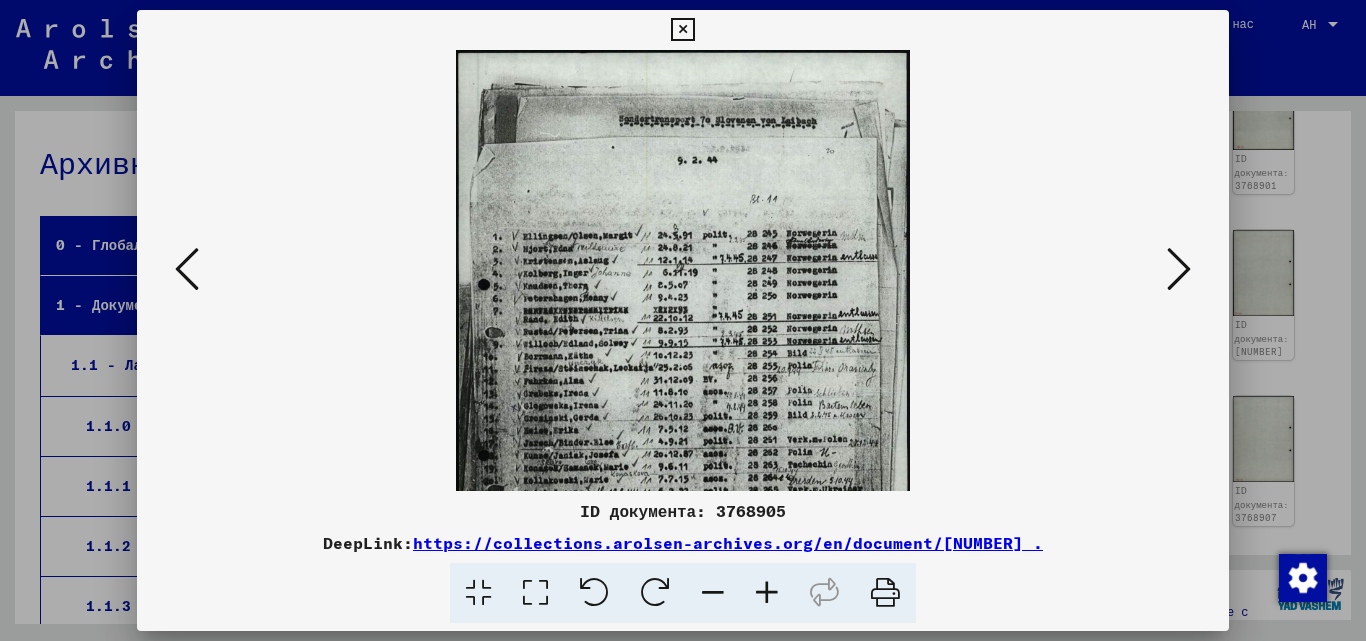 click at bounding box center [682, 30] 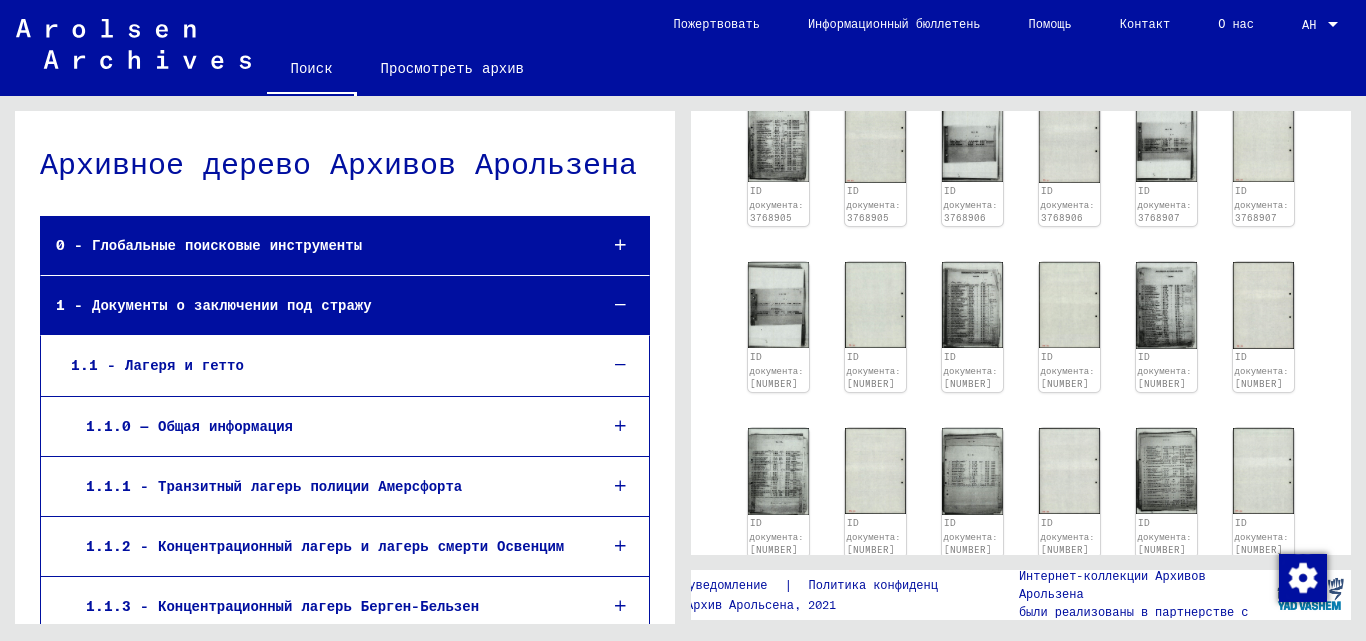 scroll, scrollTop: 900, scrollLeft: 0, axis: vertical 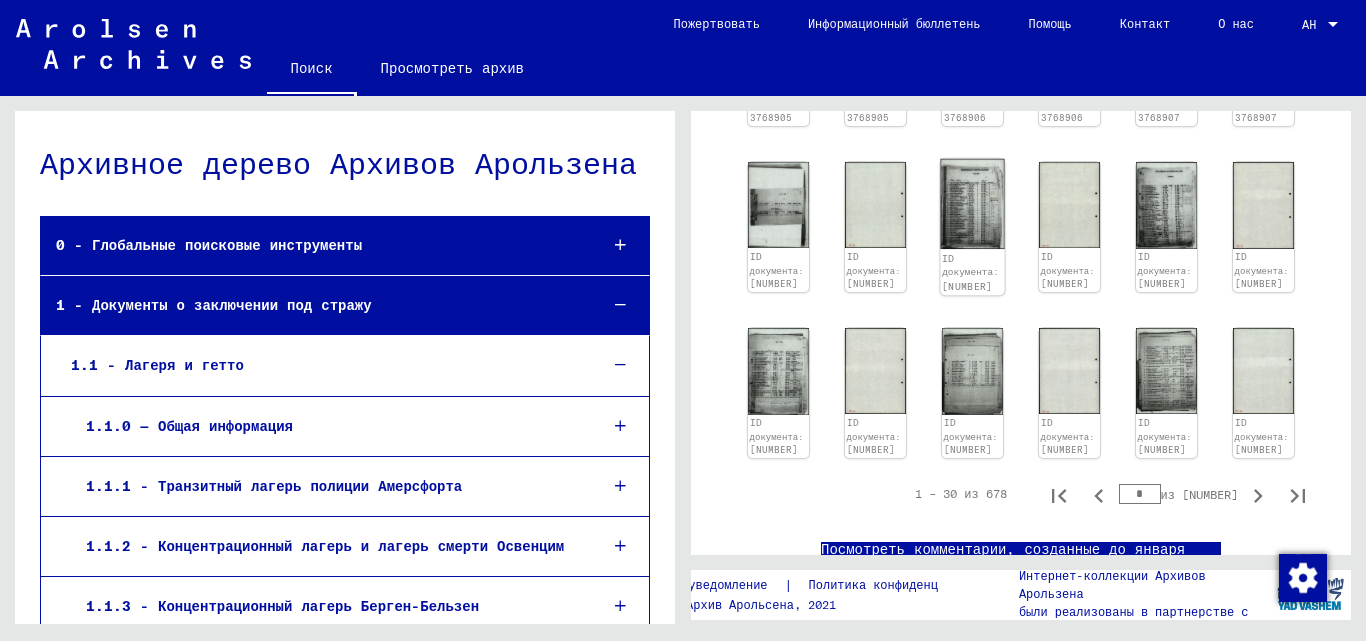 click 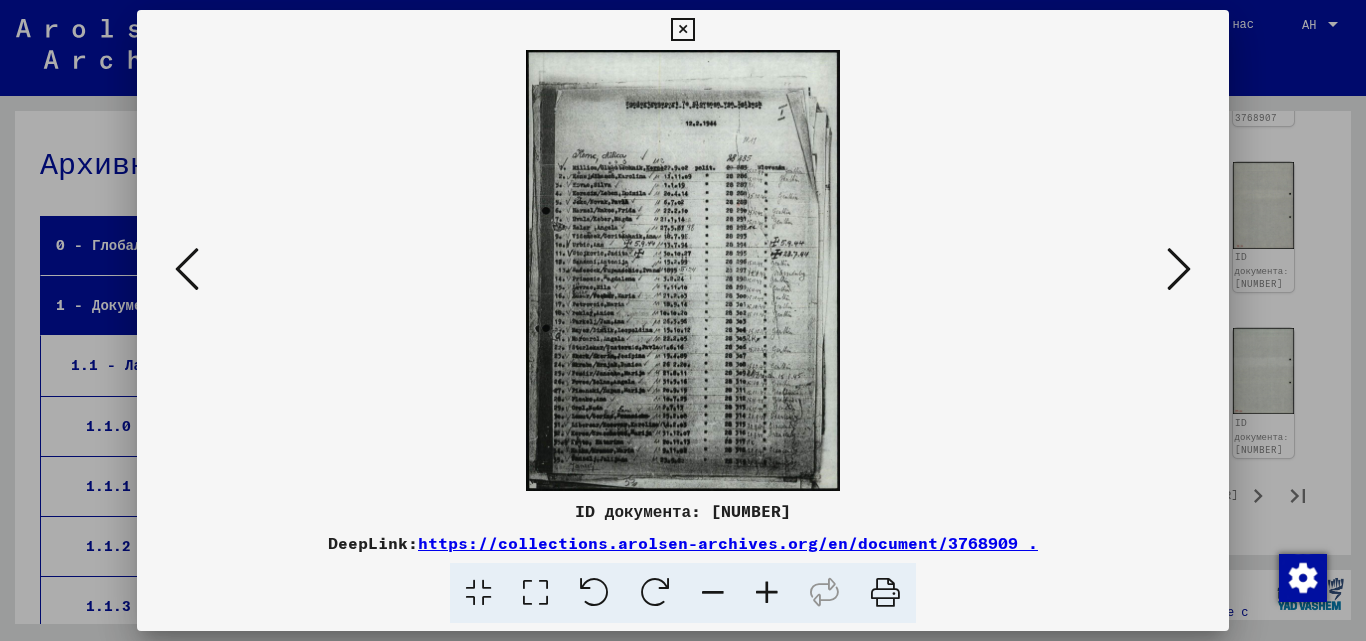 click at bounding box center (767, 593) 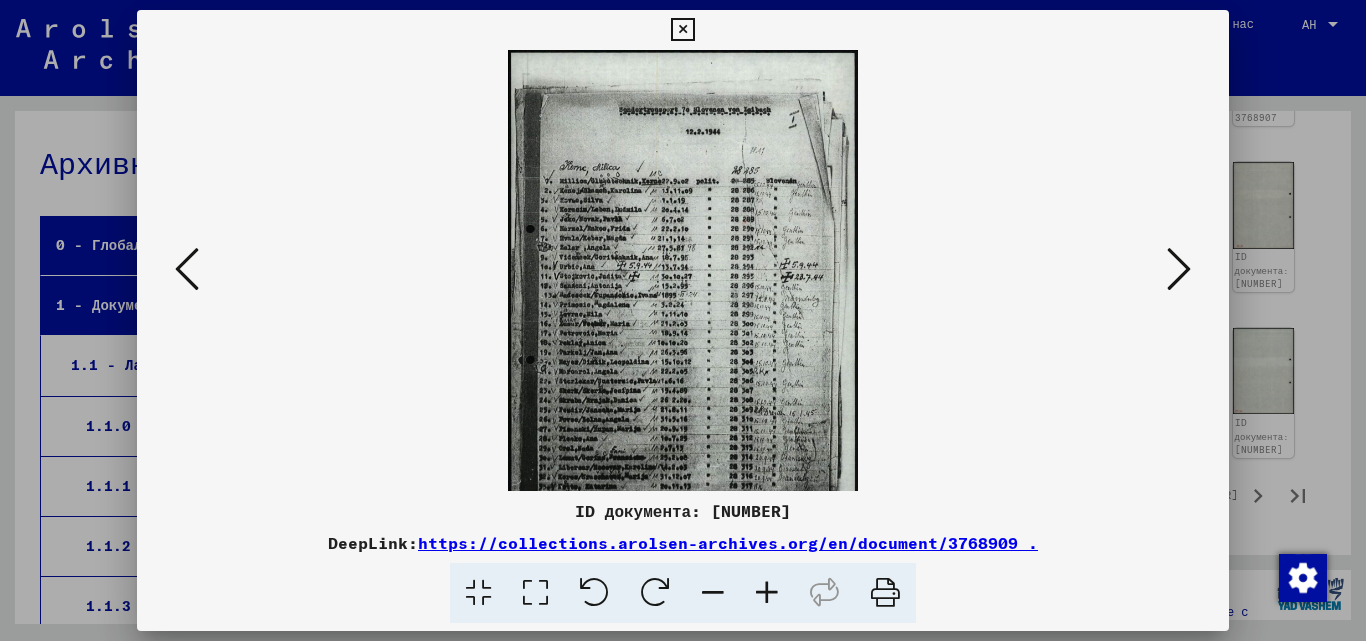 click at bounding box center [767, 593] 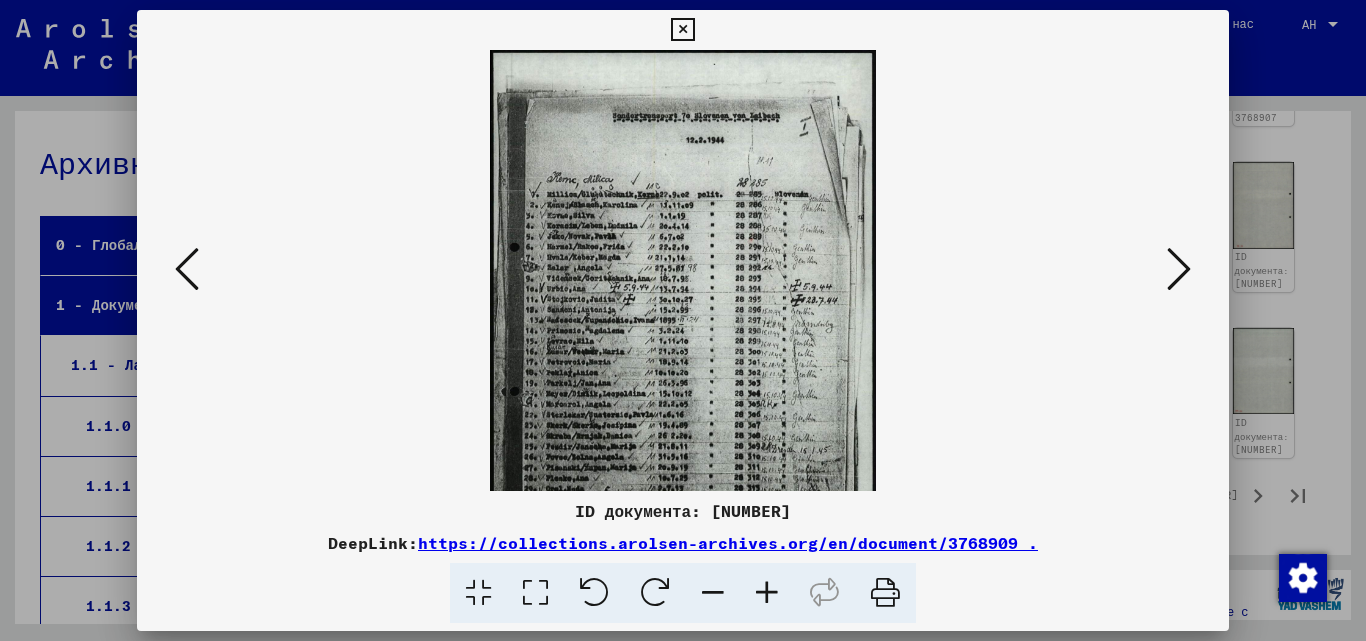 click at bounding box center [767, 593] 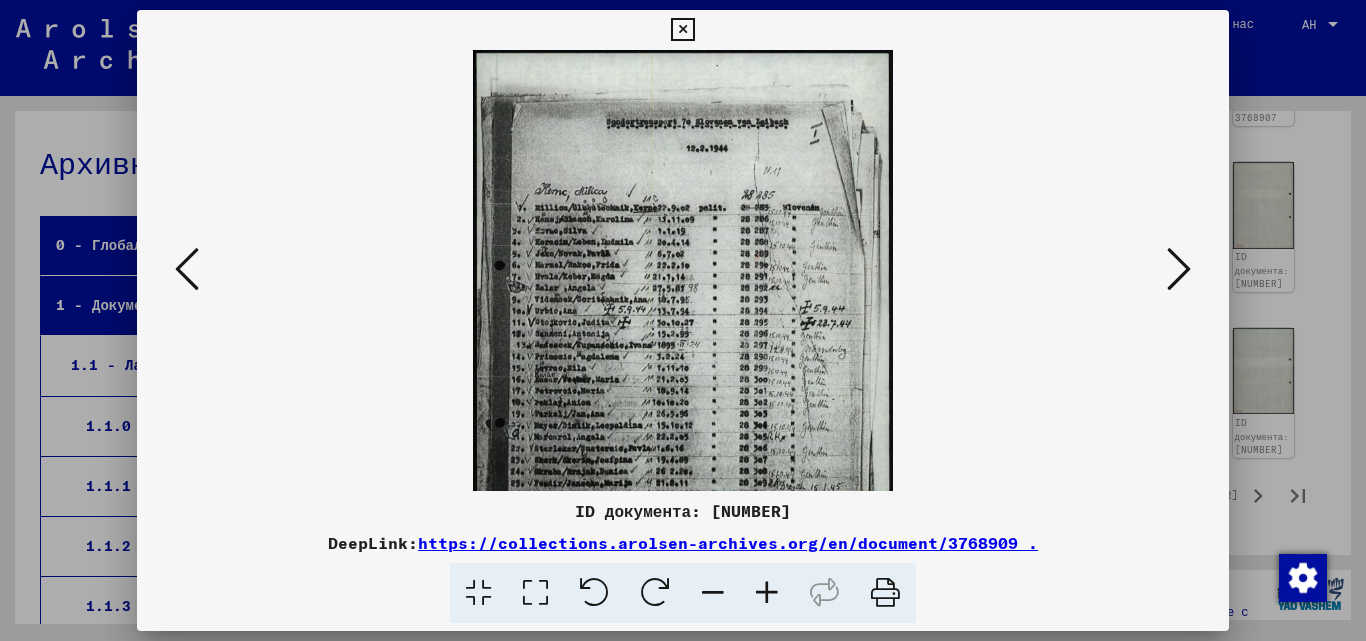 click at bounding box center [767, 593] 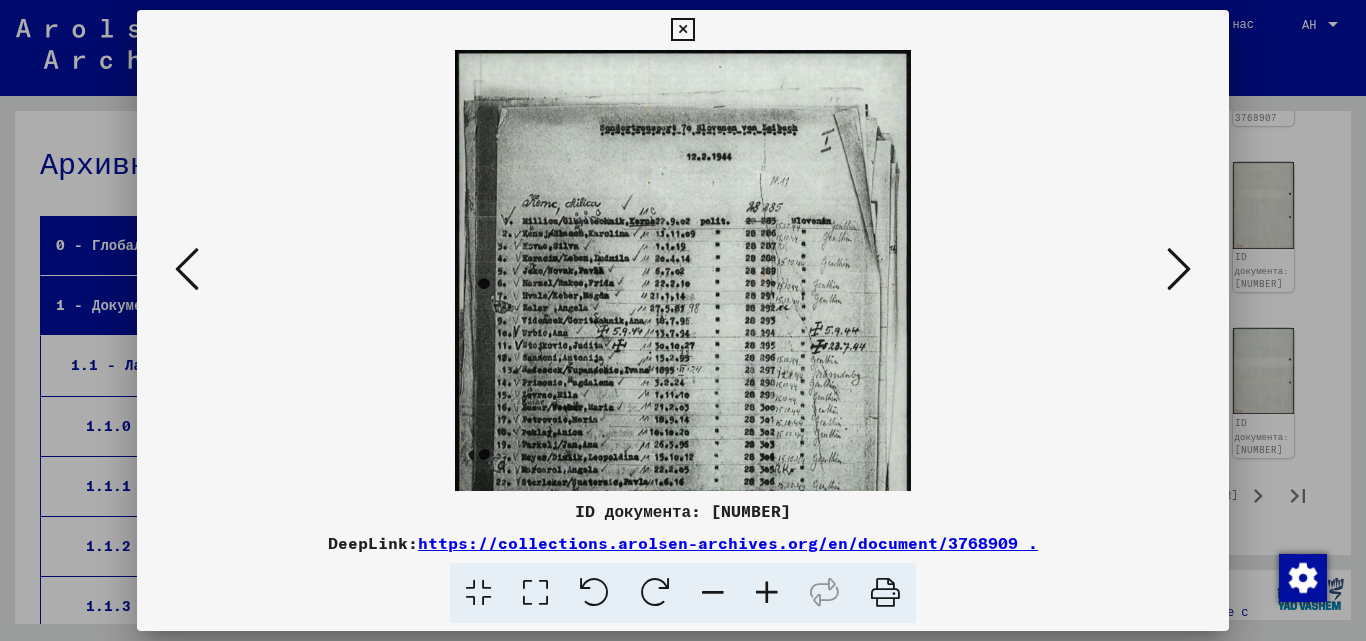 click at bounding box center (682, 30) 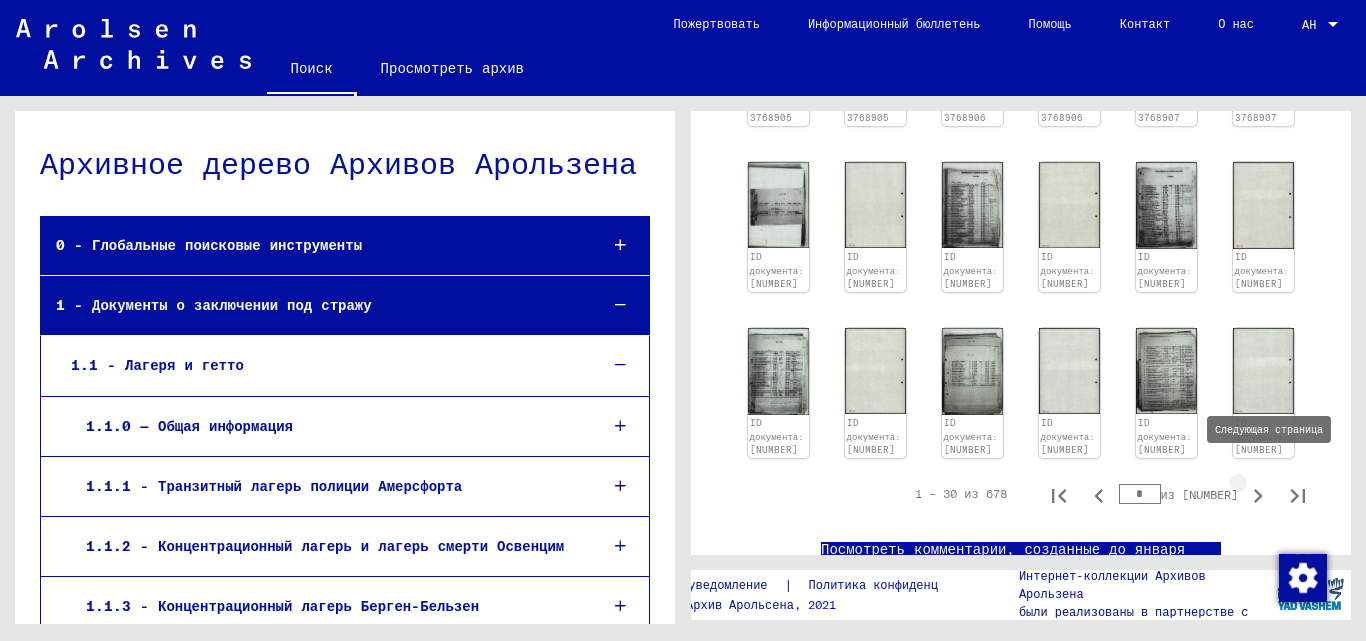 click 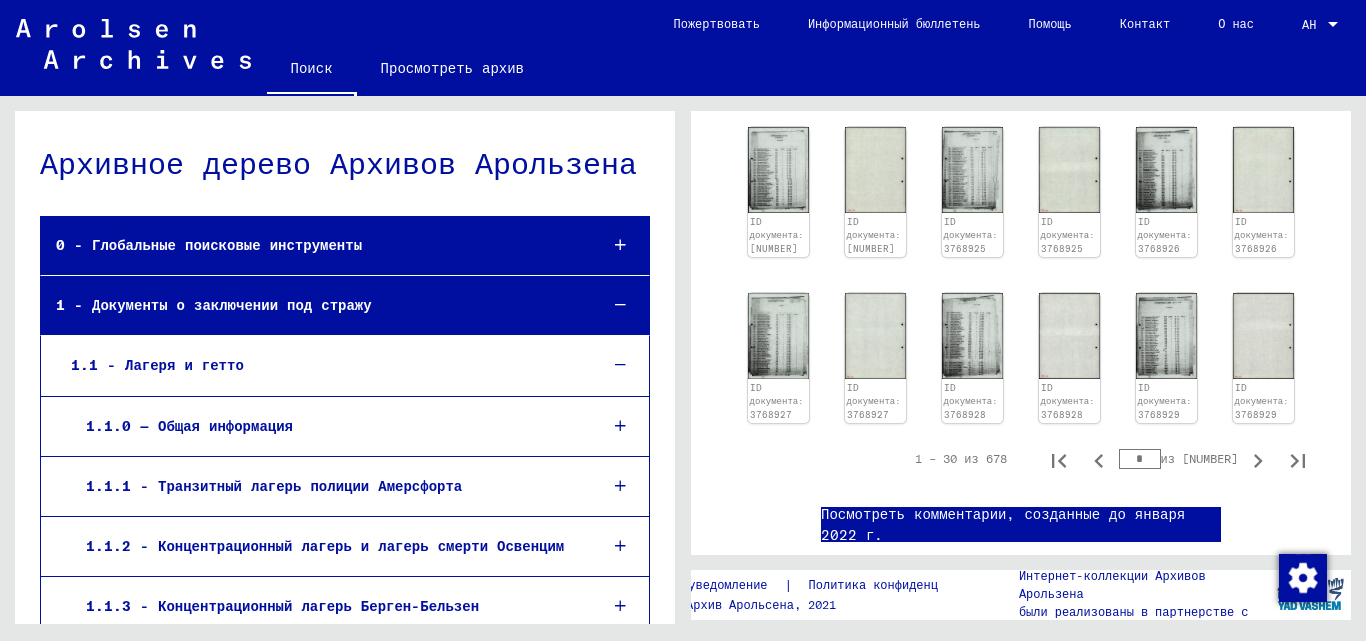 scroll, scrollTop: 1019, scrollLeft: 0, axis: vertical 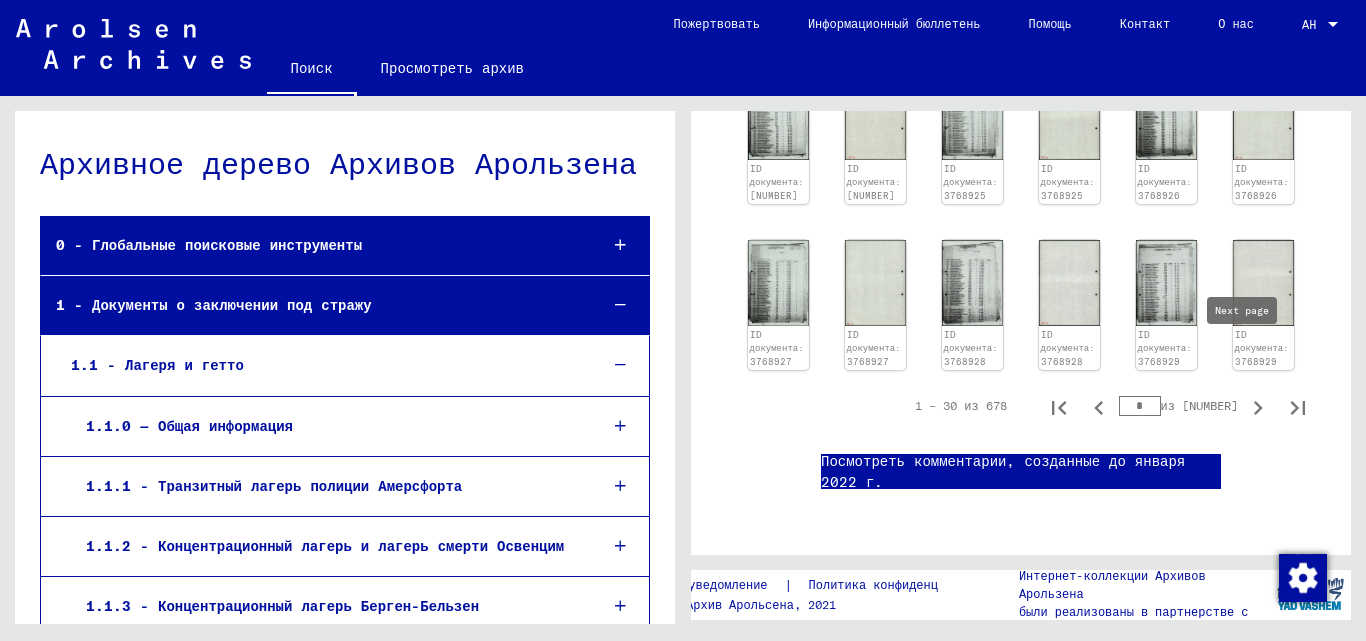 click 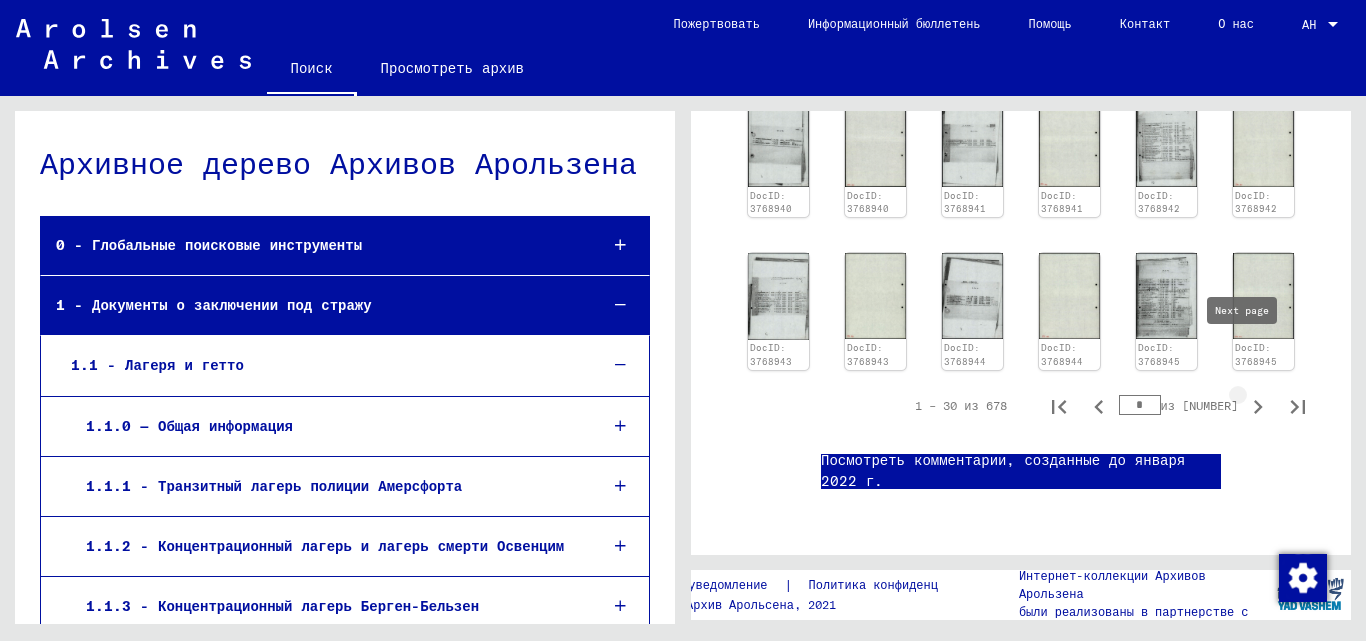 type on "*" 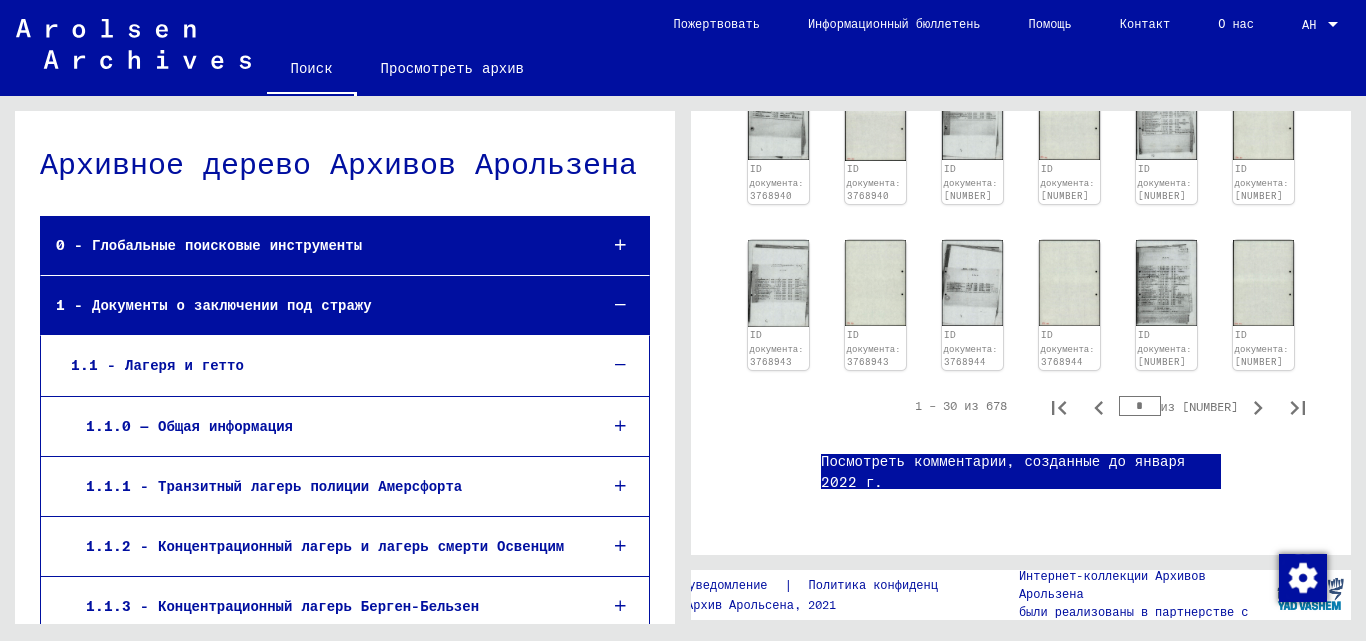 scroll, scrollTop: 819, scrollLeft: 0, axis: vertical 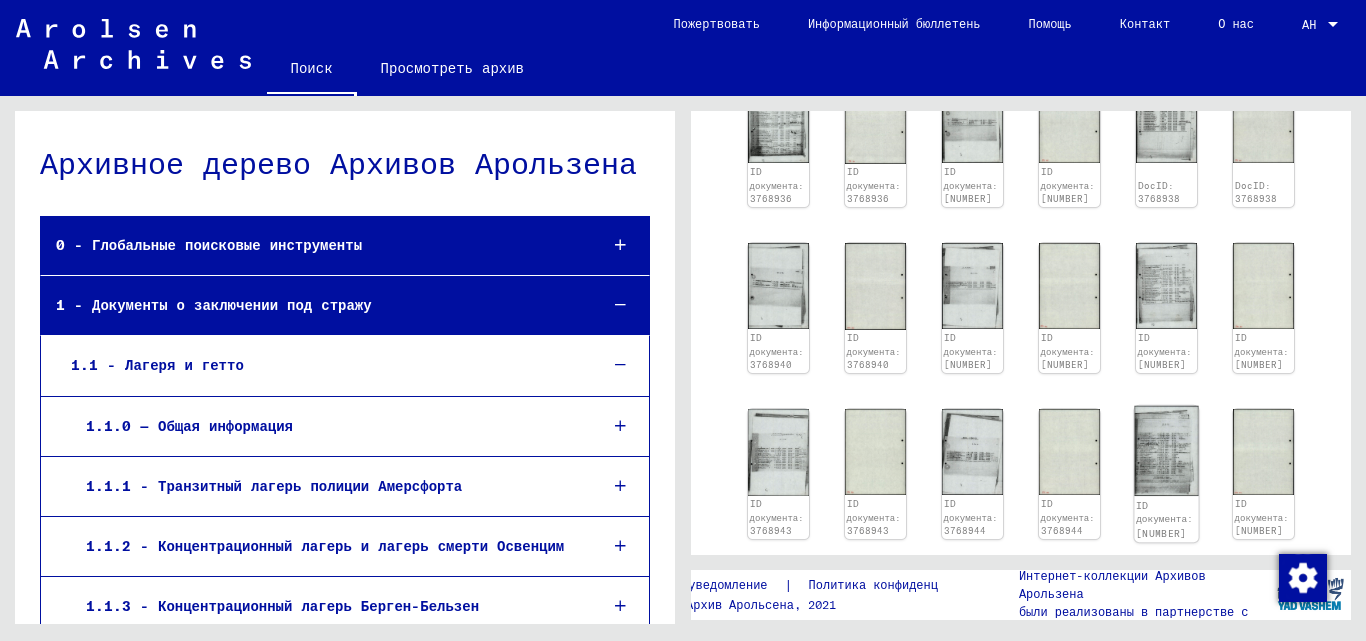 click 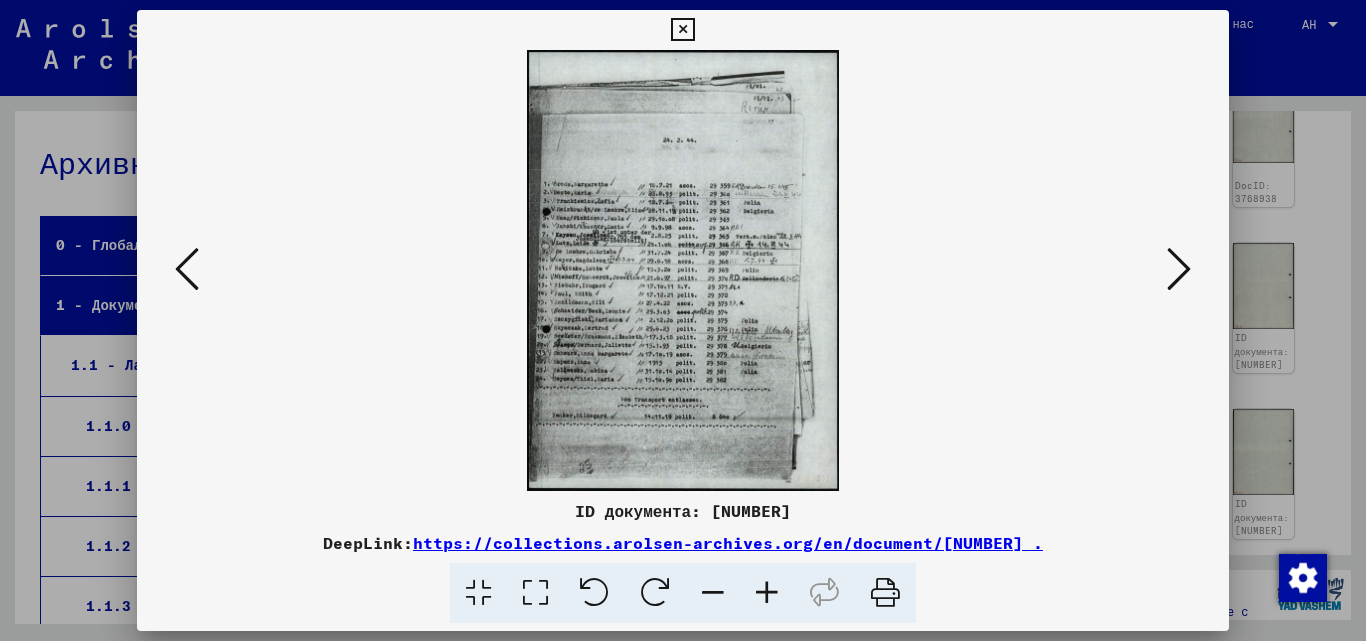click at bounding box center (767, 593) 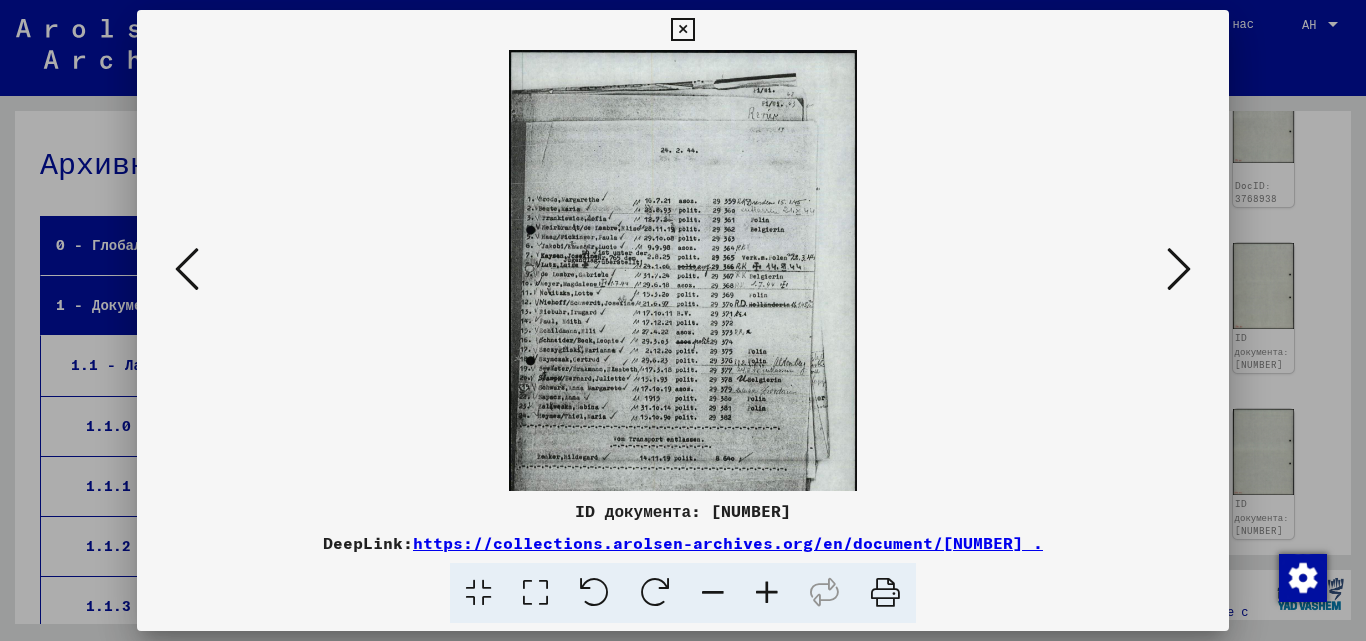 click at bounding box center [767, 593] 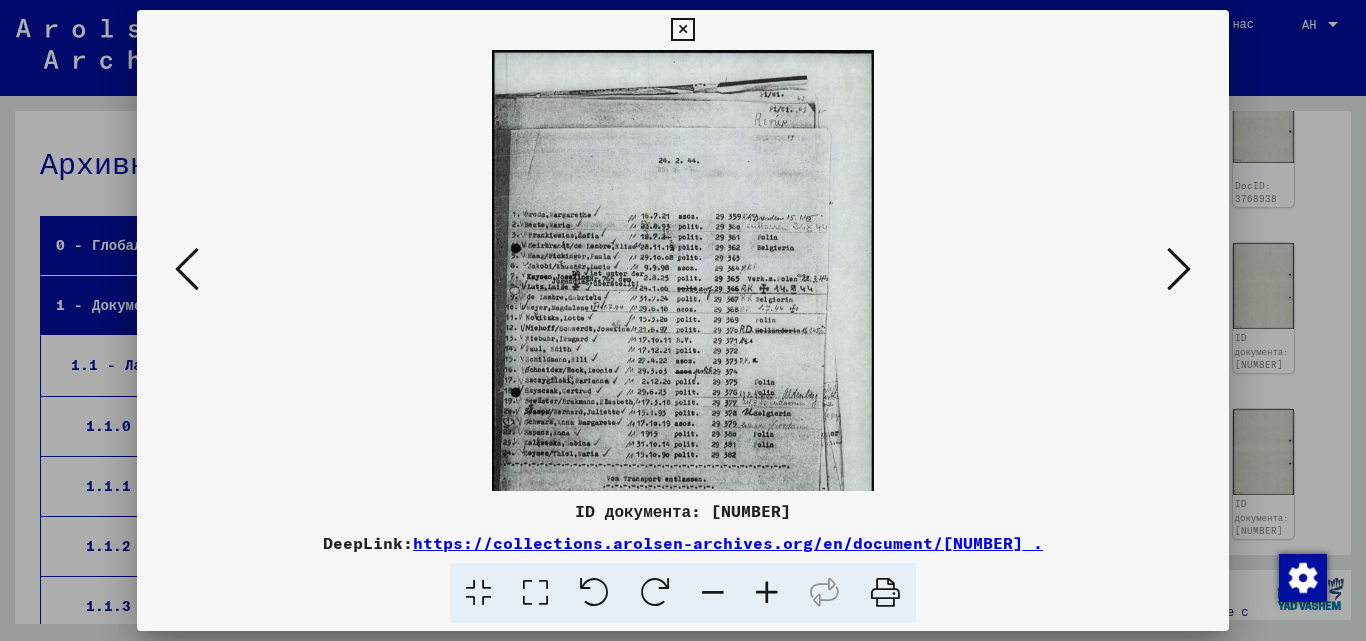 click at bounding box center [767, 593] 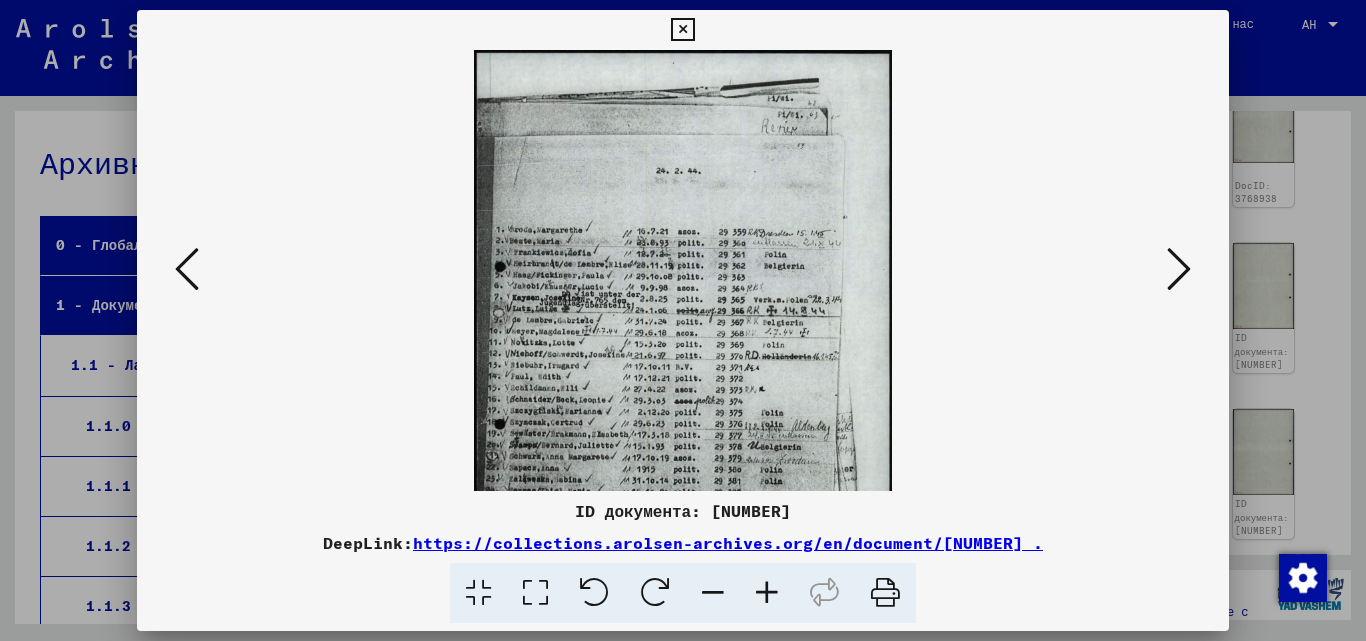 click at bounding box center [767, 593] 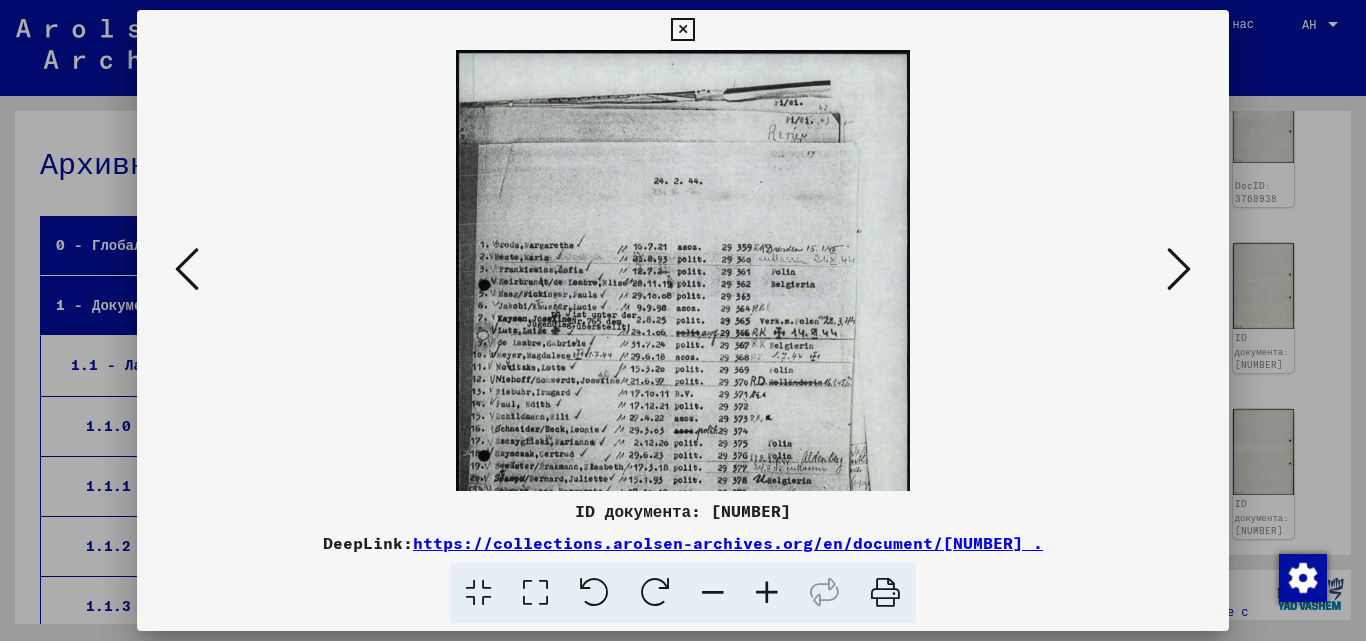 click at bounding box center [682, 30] 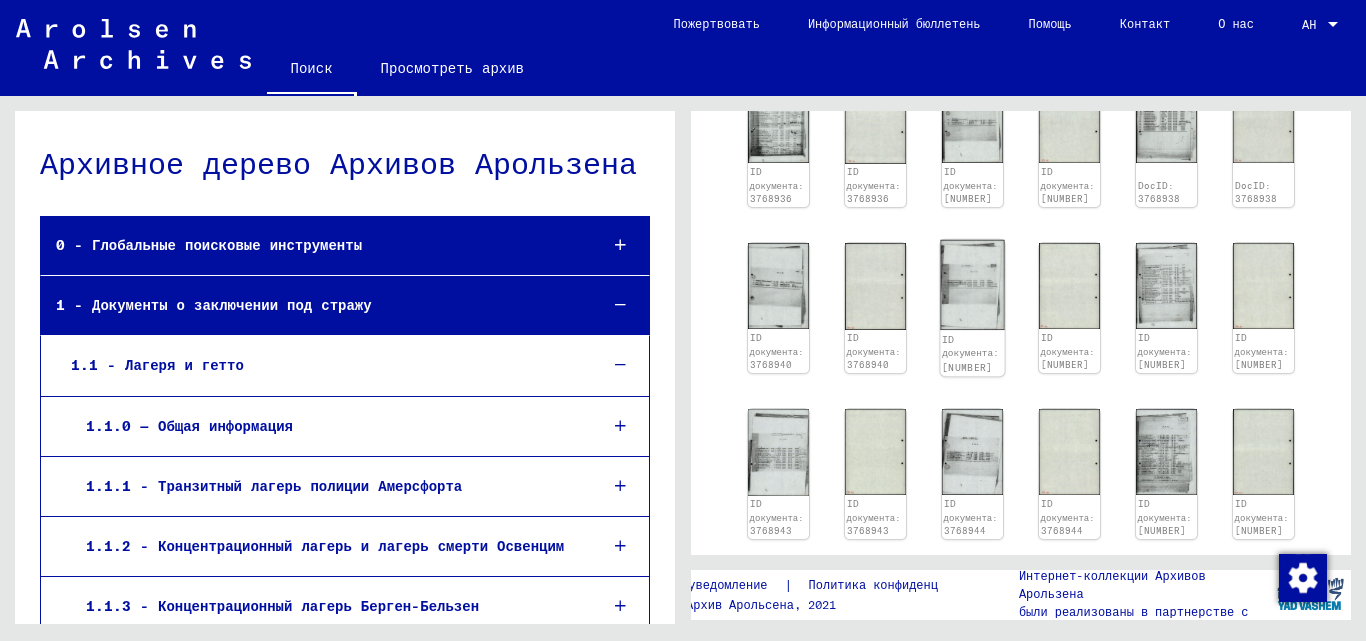 click 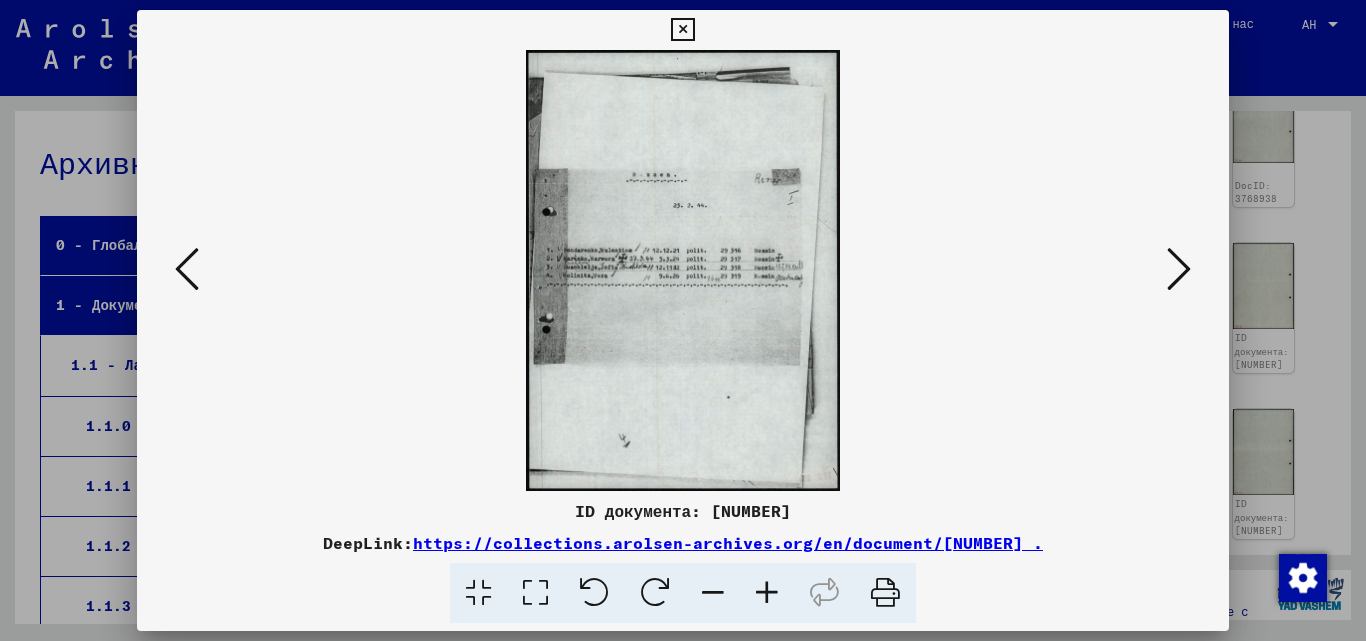 click at bounding box center [767, 593] 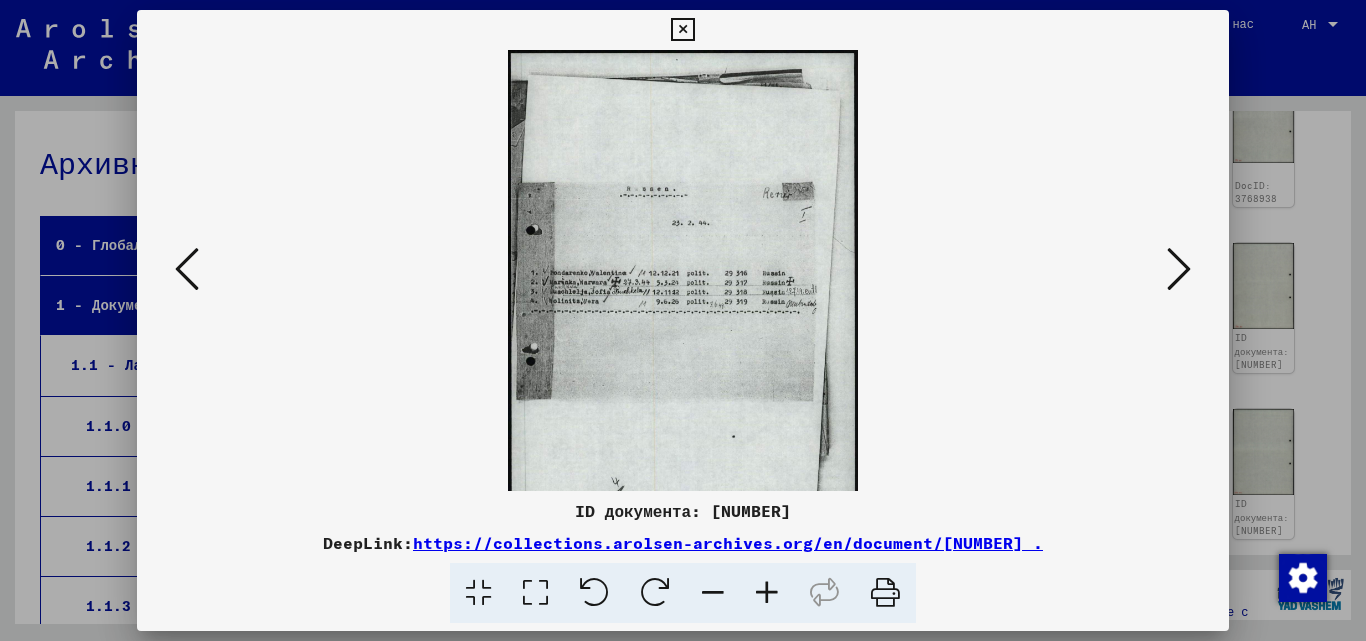 click at bounding box center [767, 593] 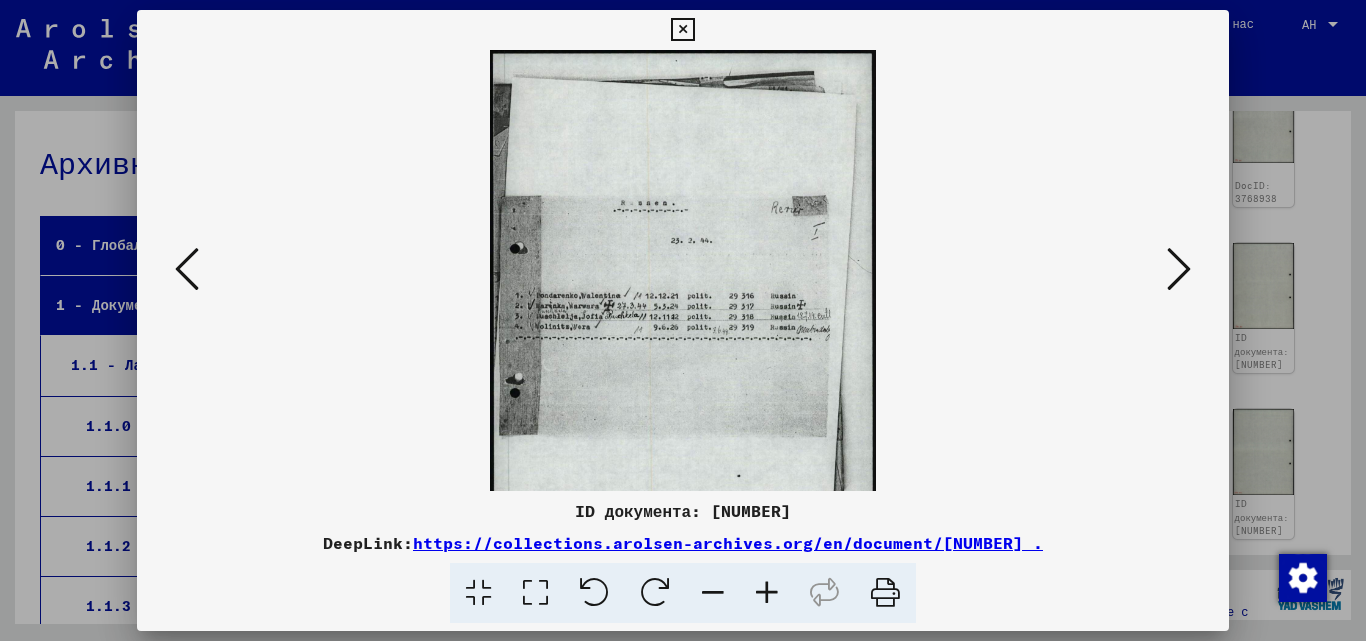 click at bounding box center [767, 593] 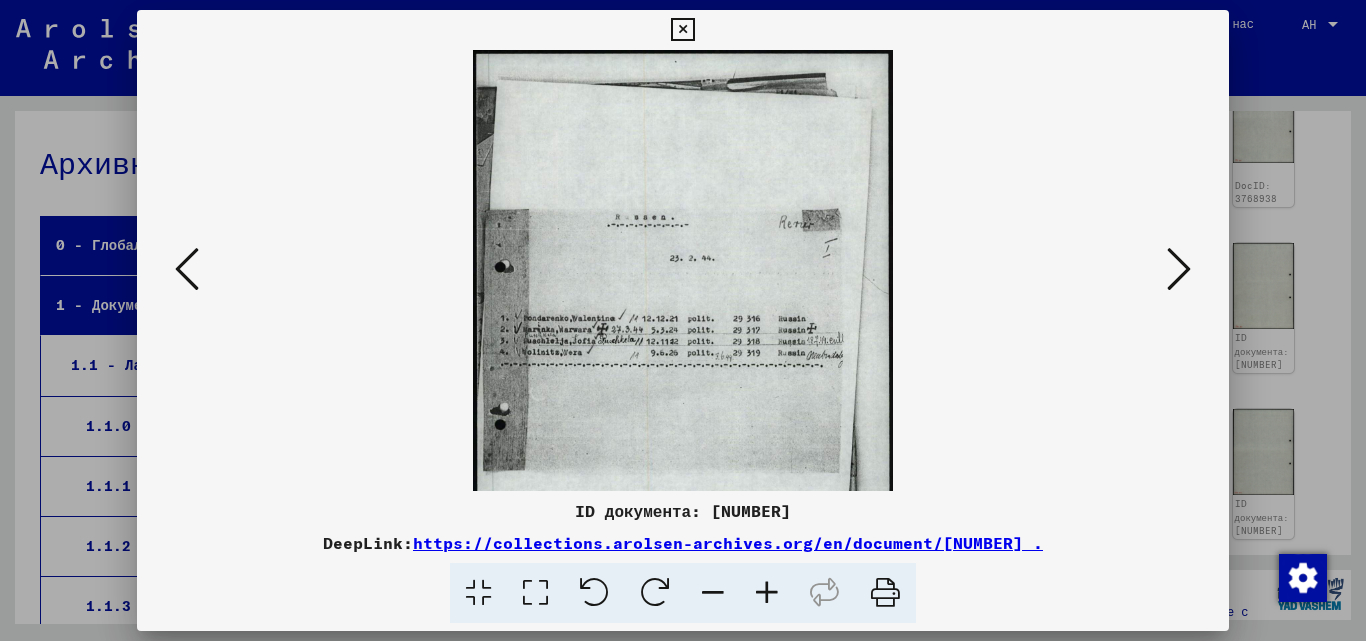 click at bounding box center [767, 593] 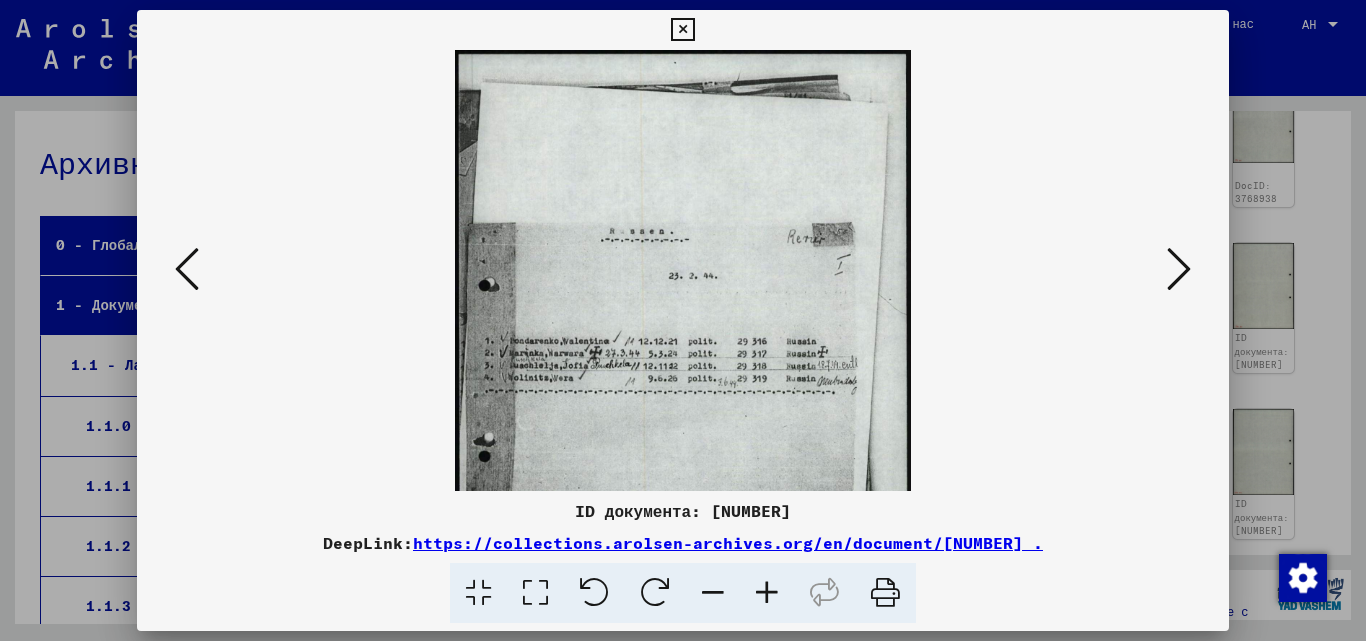click at bounding box center (682, 30) 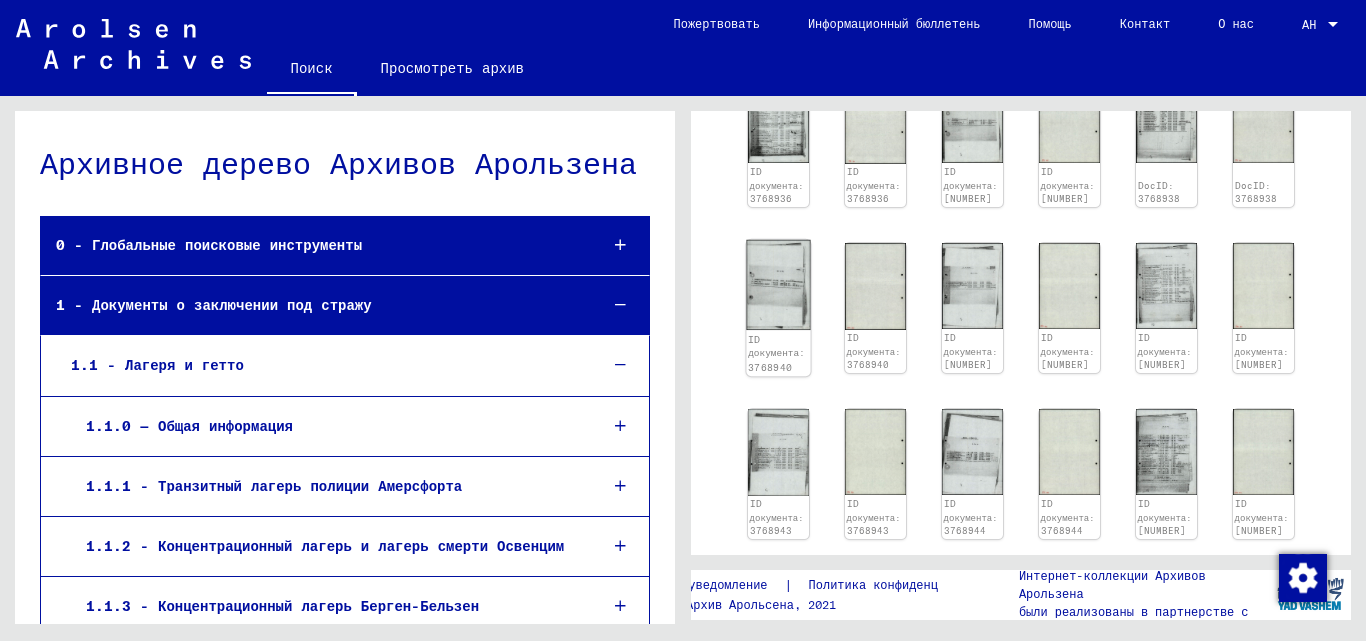 click 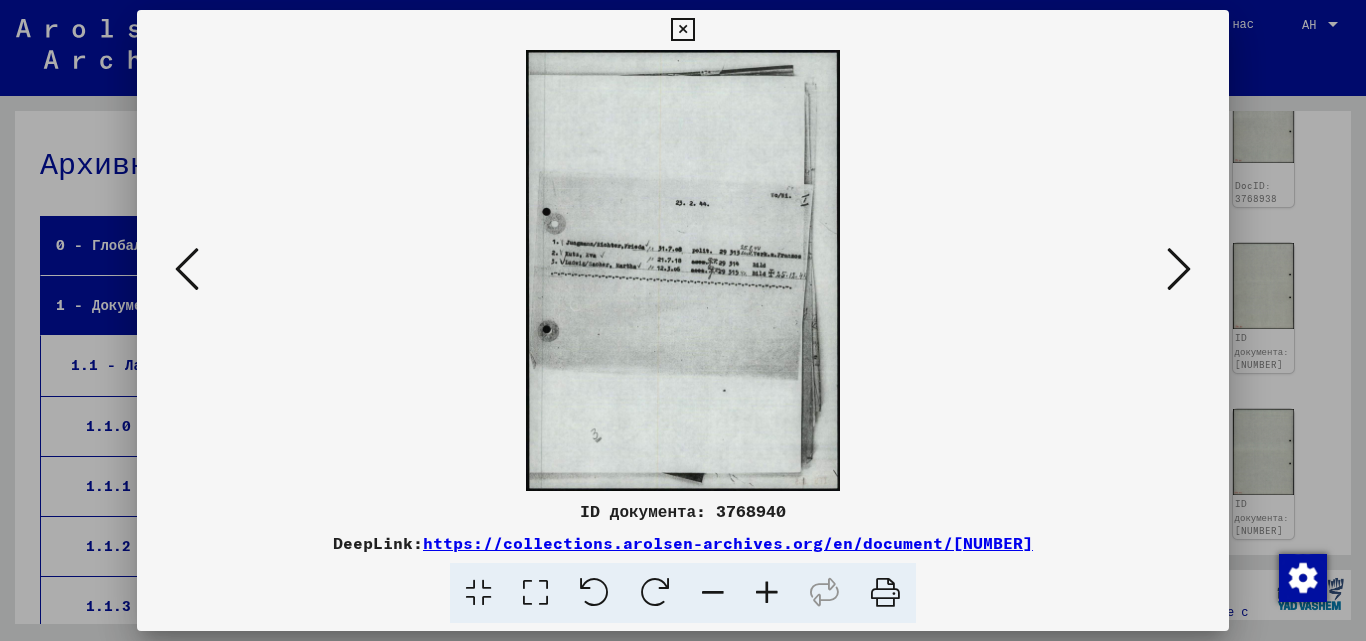 click at bounding box center (767, 593) 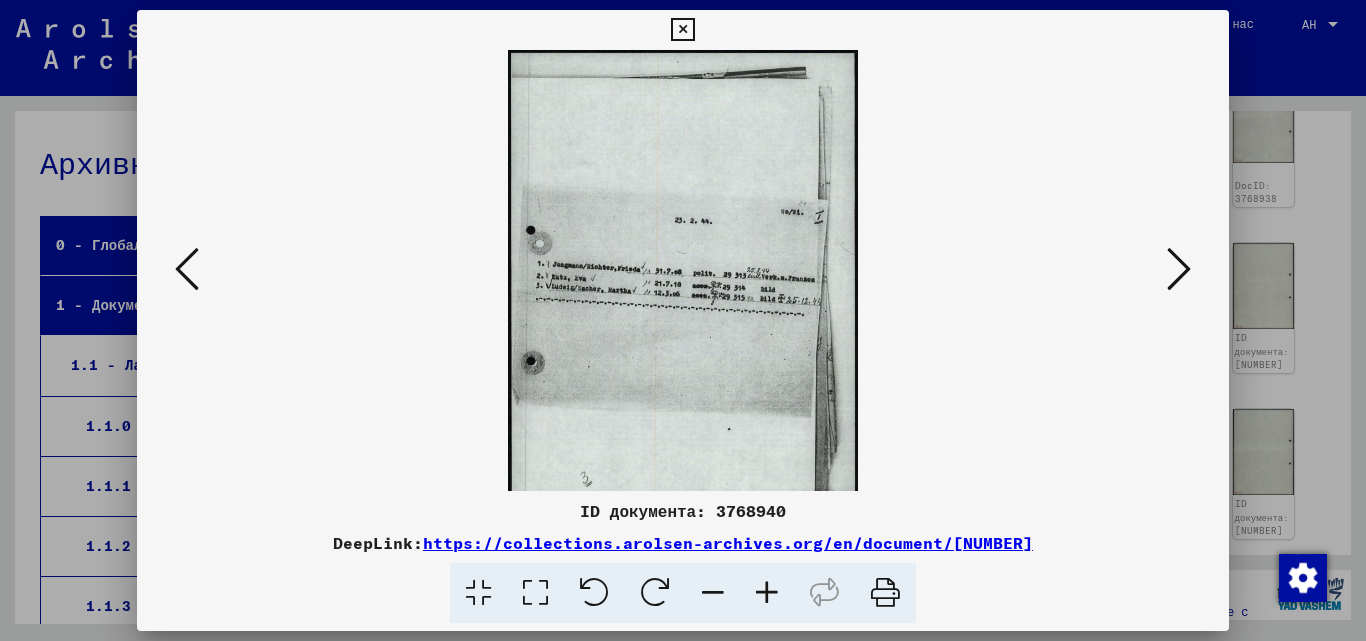 click at bounding box center [767, 593] 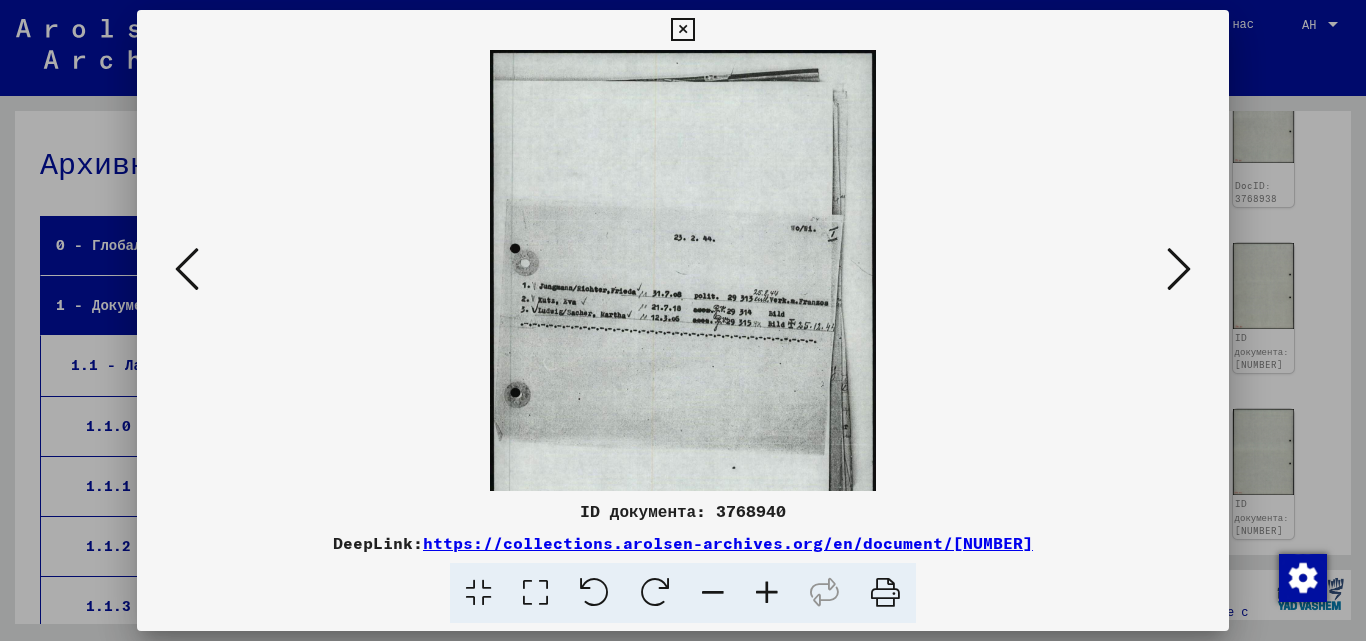 click at bounding box center [767, 593] 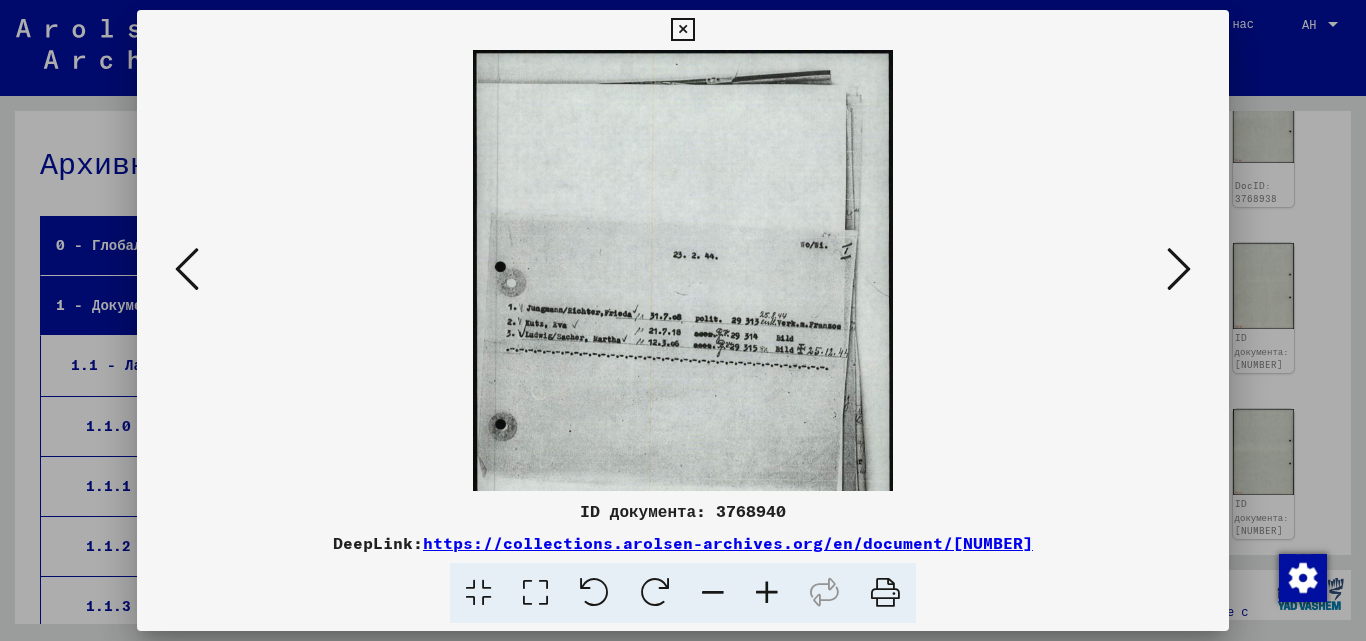 click at bounding box center [682, 30] 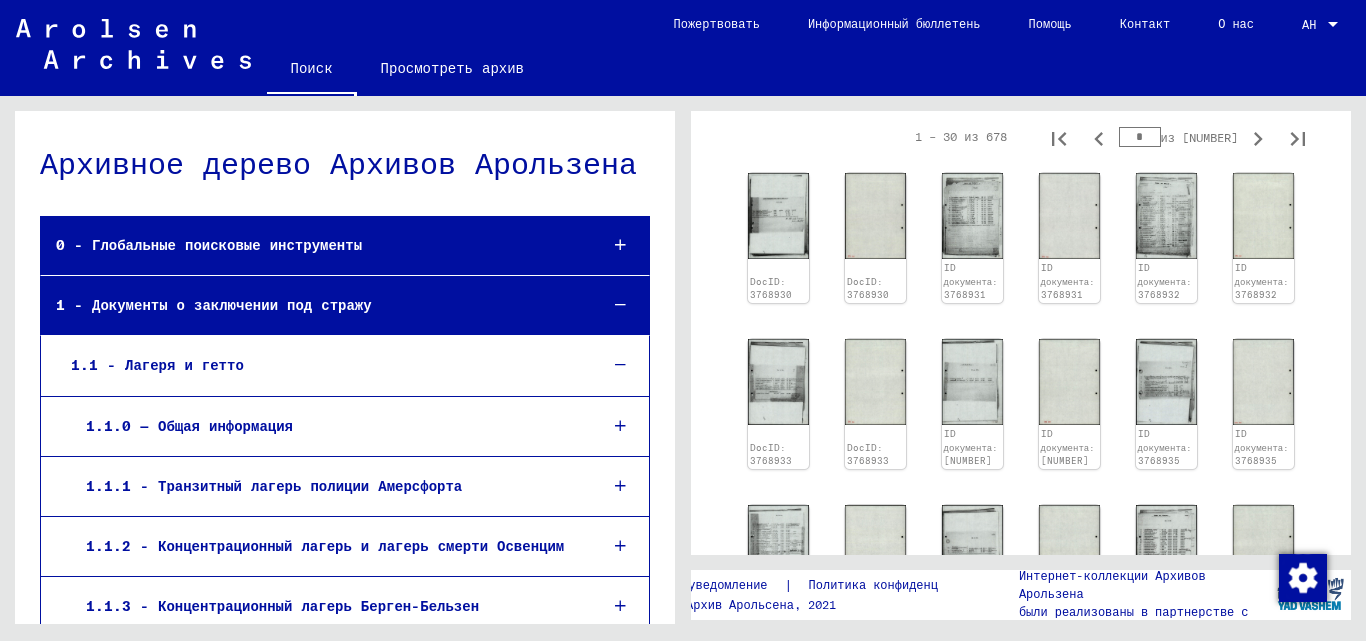 scroll, scrollTop: 319, scrollLeft: 0, axis: vertical 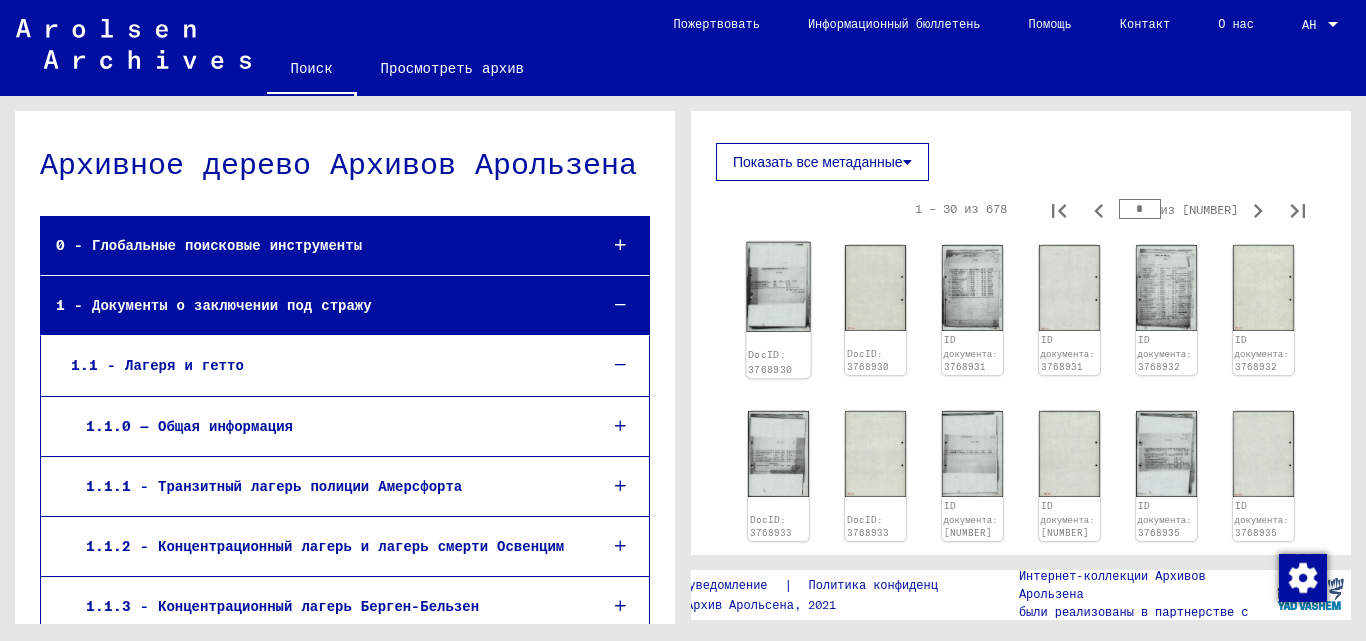 click 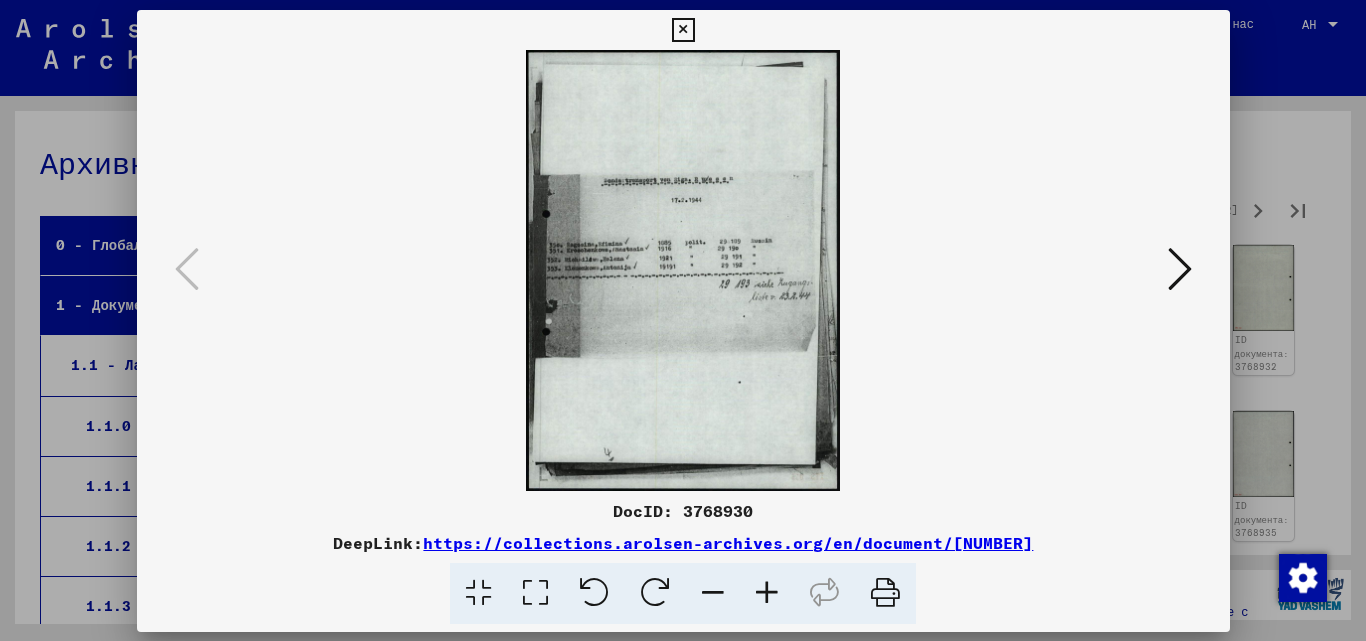 click at bounding box center [683, 270] 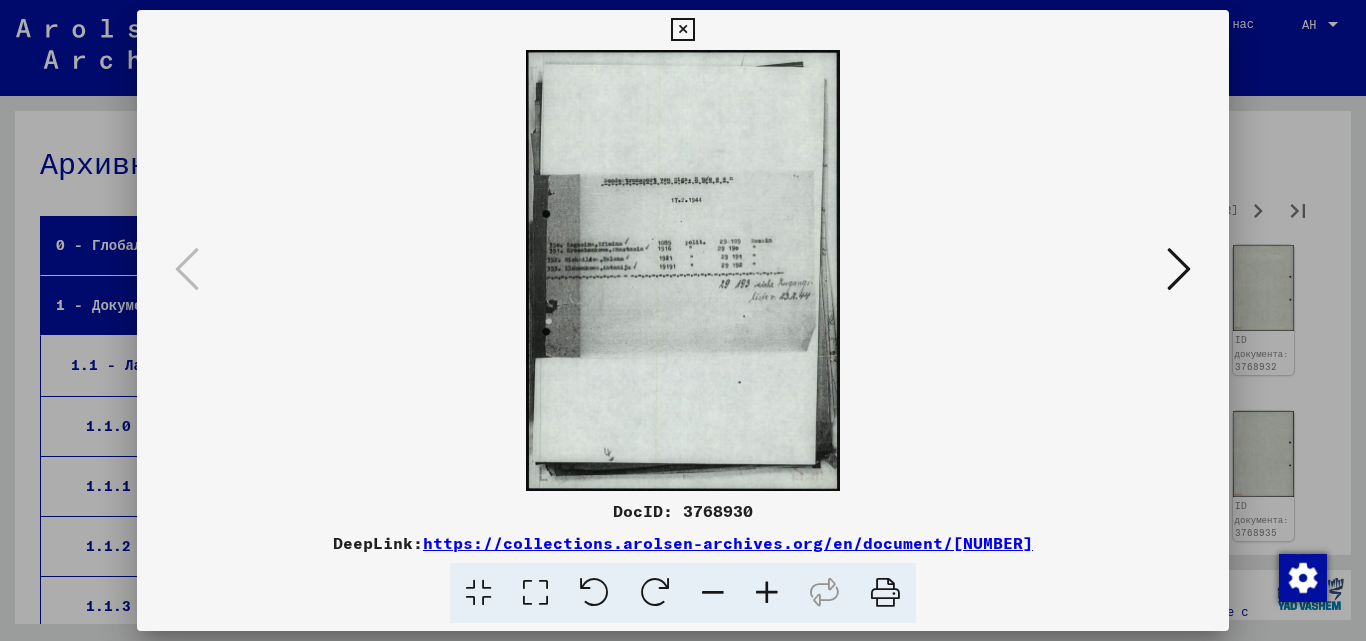 click at bounding box center [767, 593] 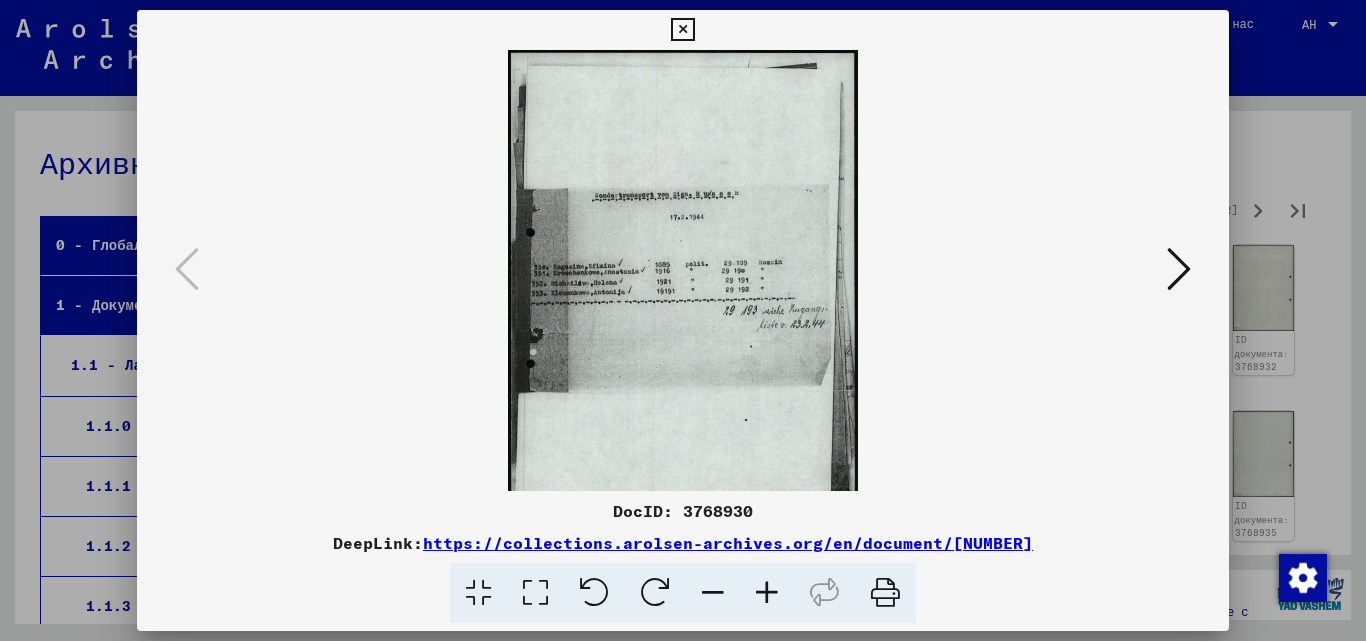 click at bounding box center [767, 593] 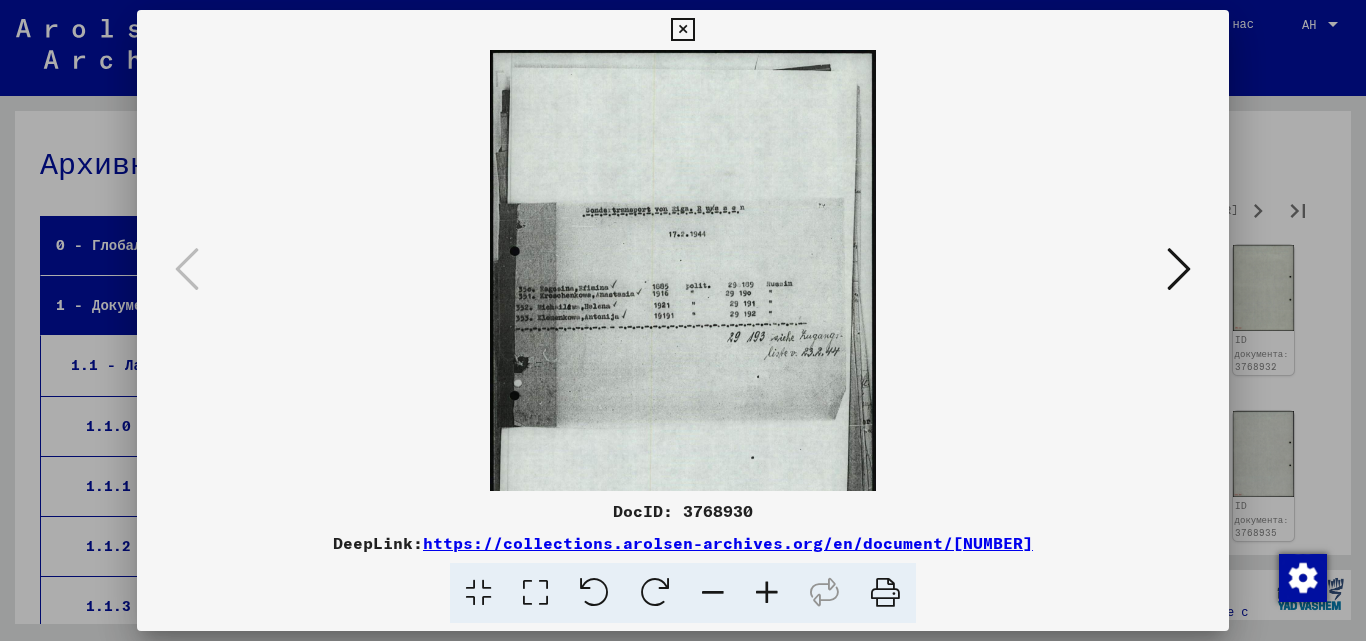 click at bounding box center (767, 593) 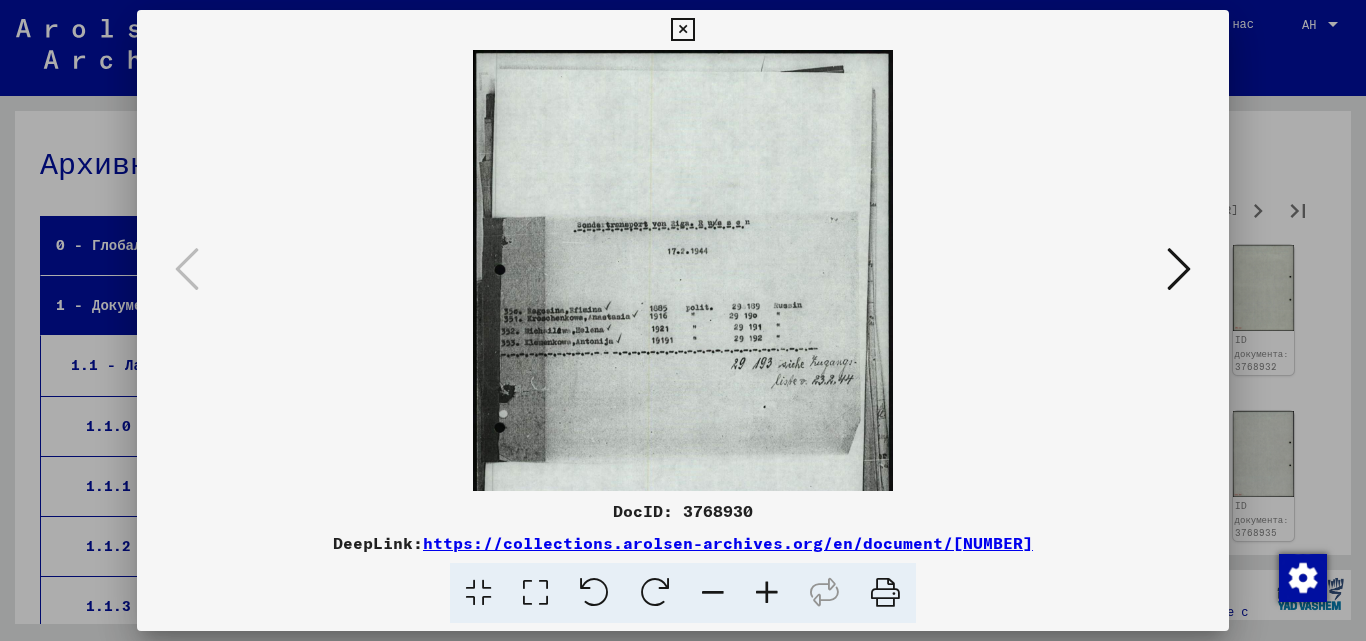 click at bounding box center (767, 593) 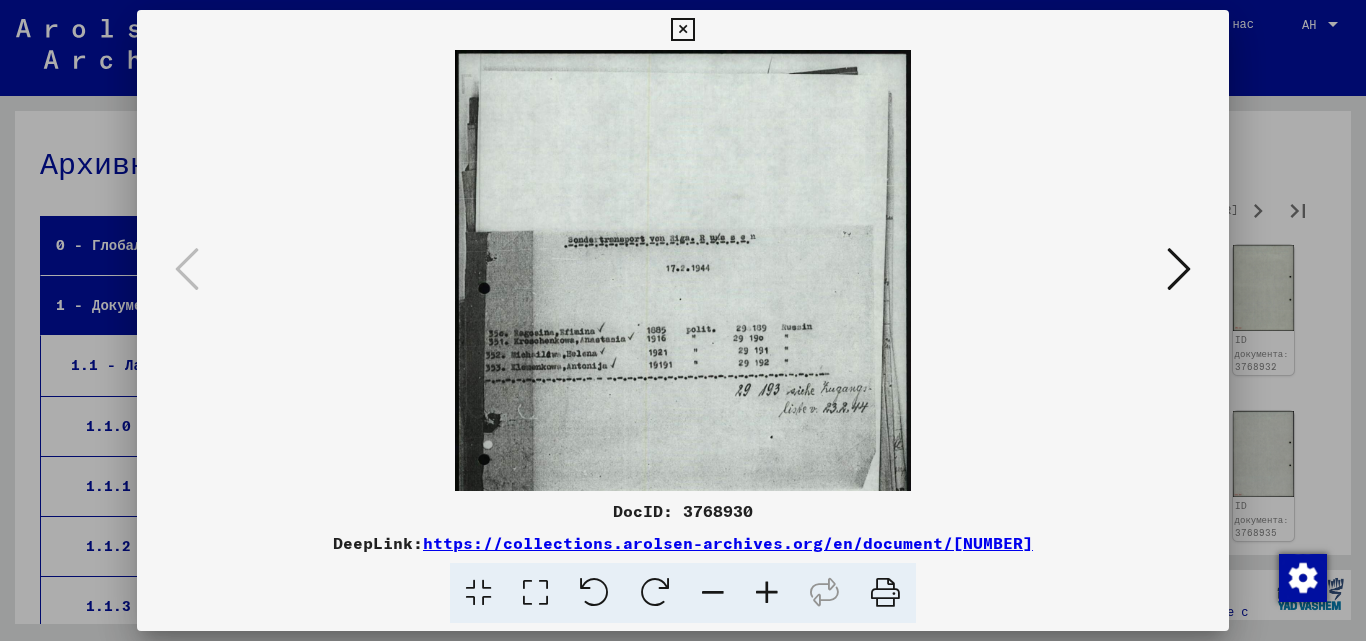 click at bounding box center (767, 593) 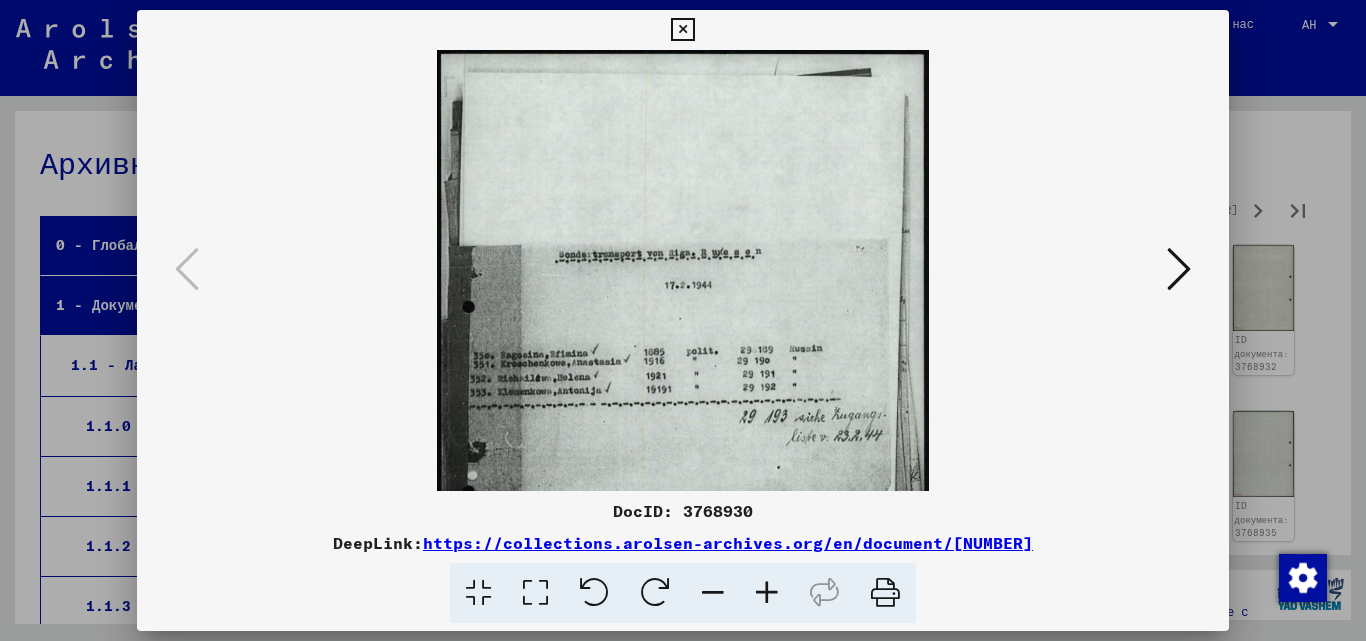 click at bounding box center (767, 593) 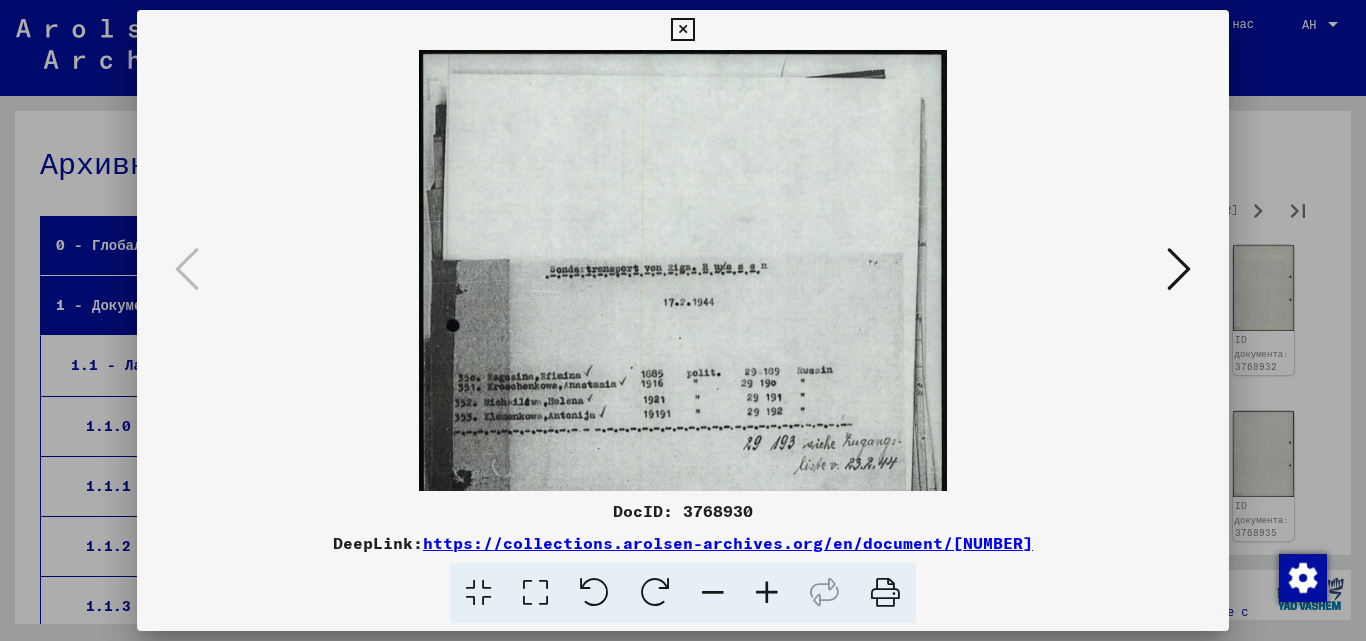 click at bounding box center (1179, 269) 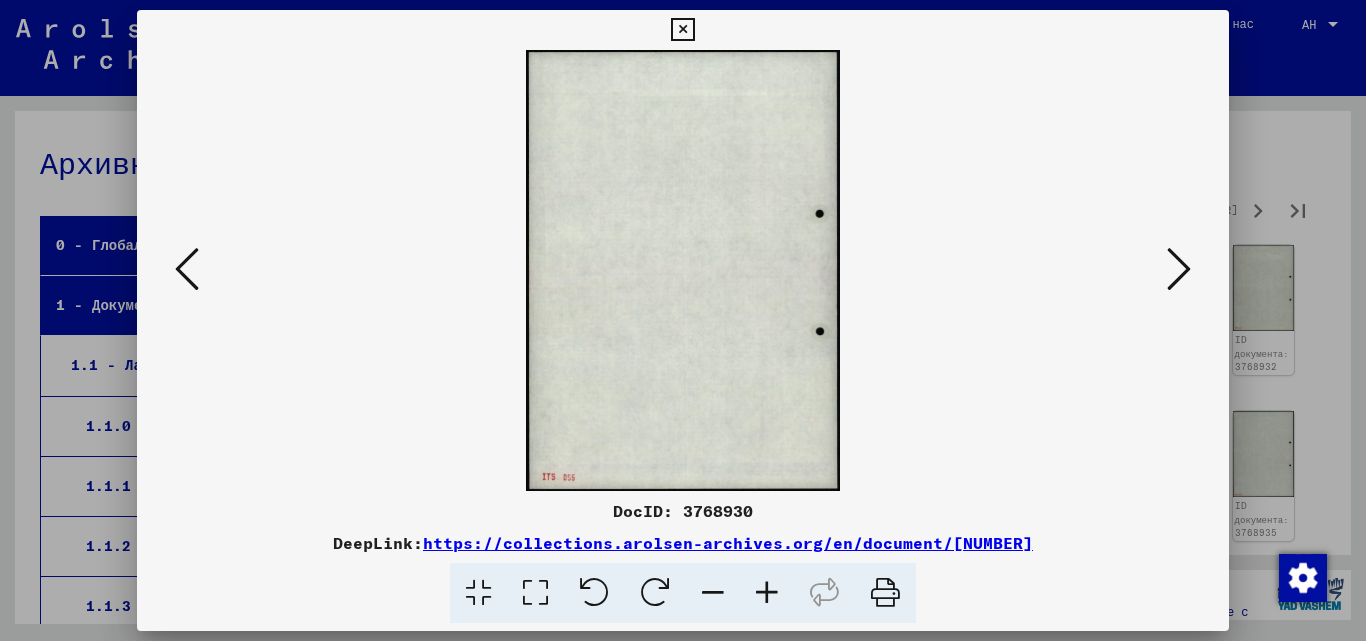 click at bounding box center [1179, 269] 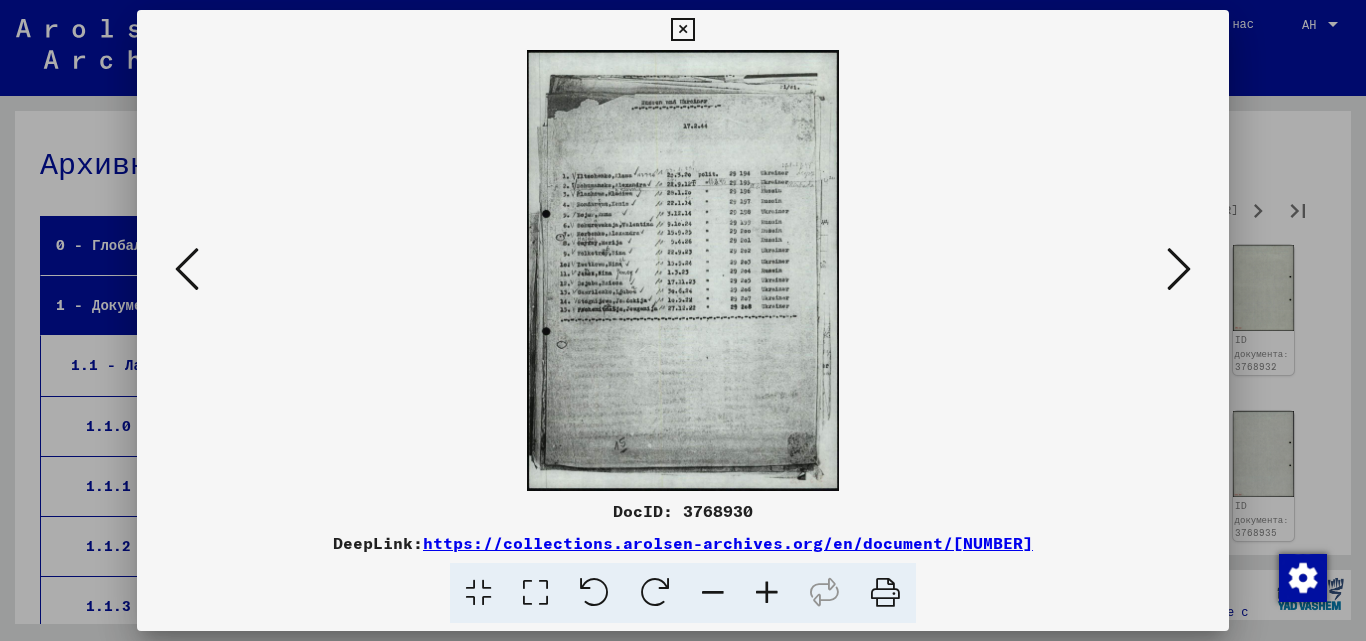 click at bounding box center [767, 593] 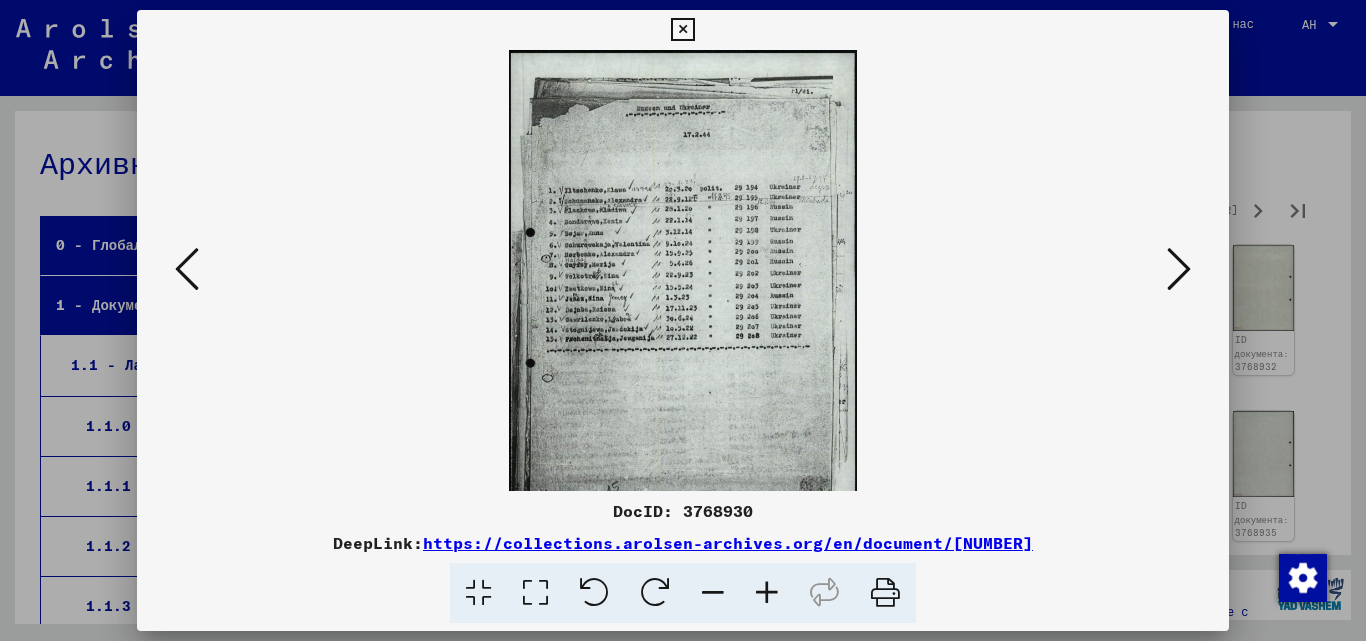click at bounding box center [767, 593] 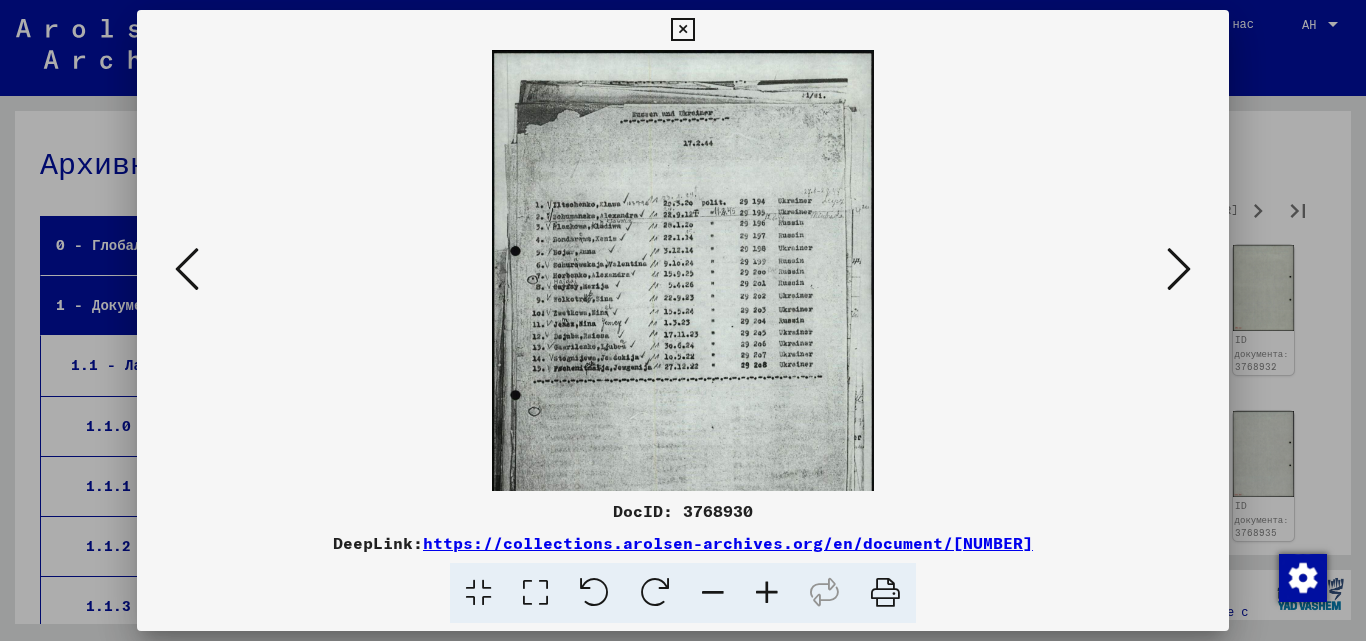 click at bounding box center [767, 593] 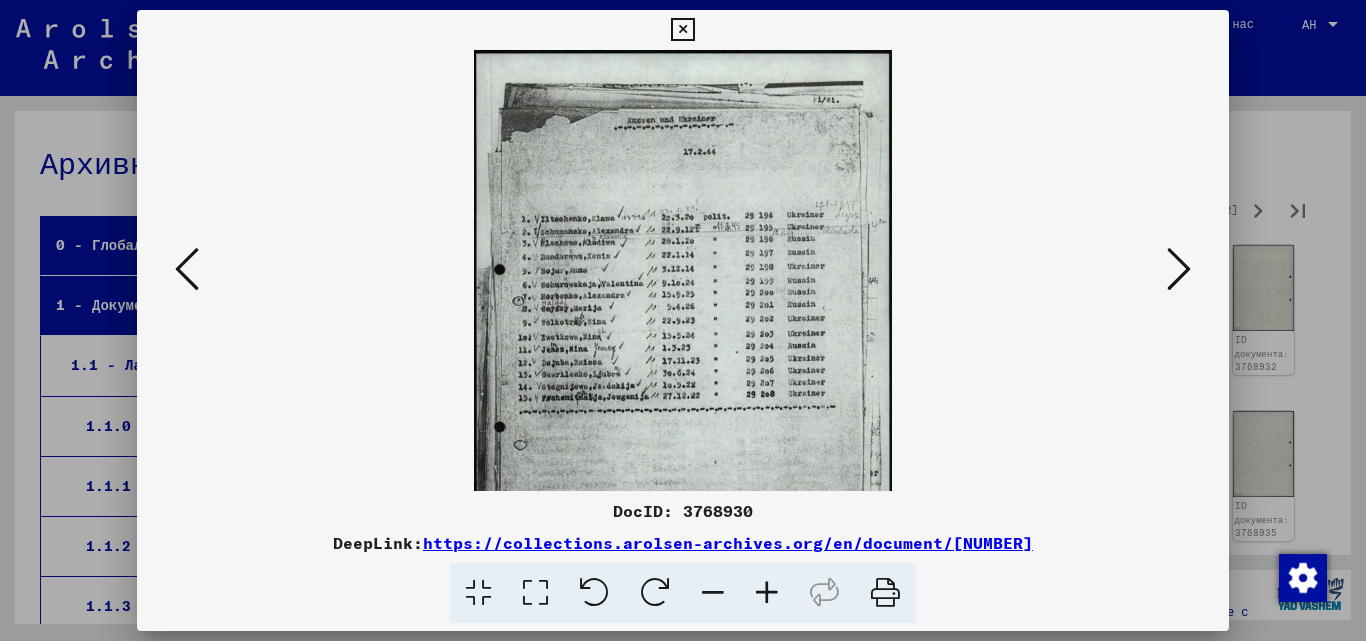 click at bounding box center [767, 593] 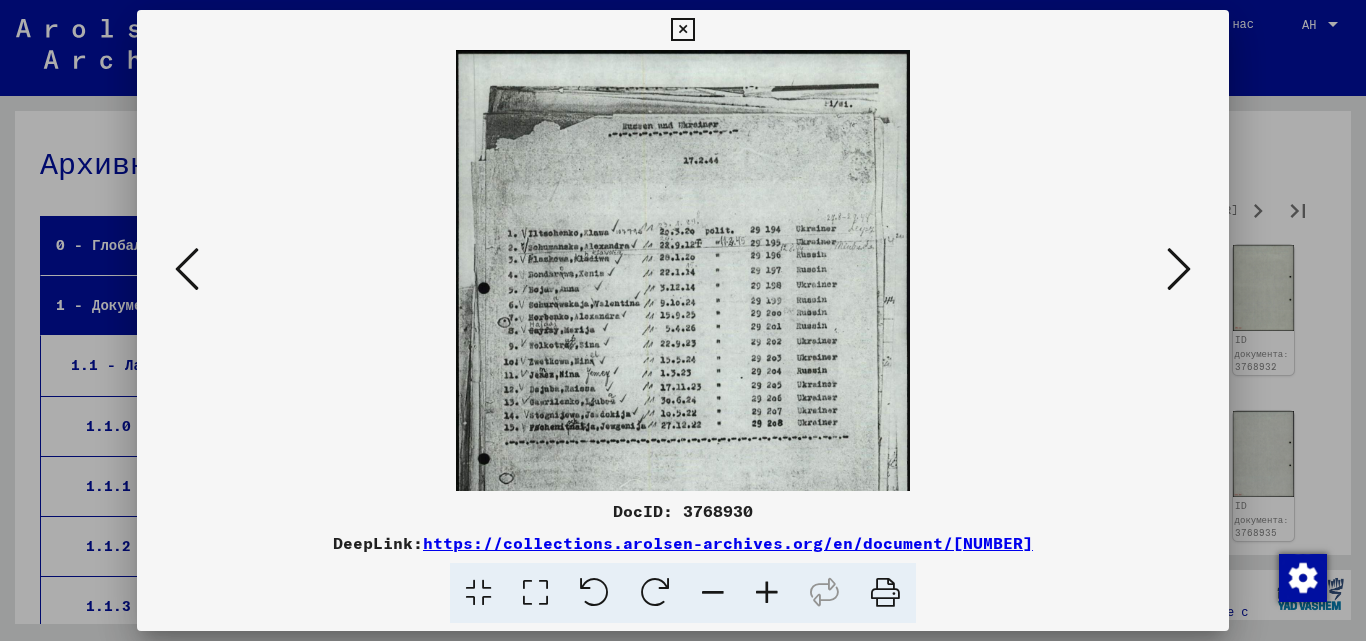 click at bounding box center (767, 593) 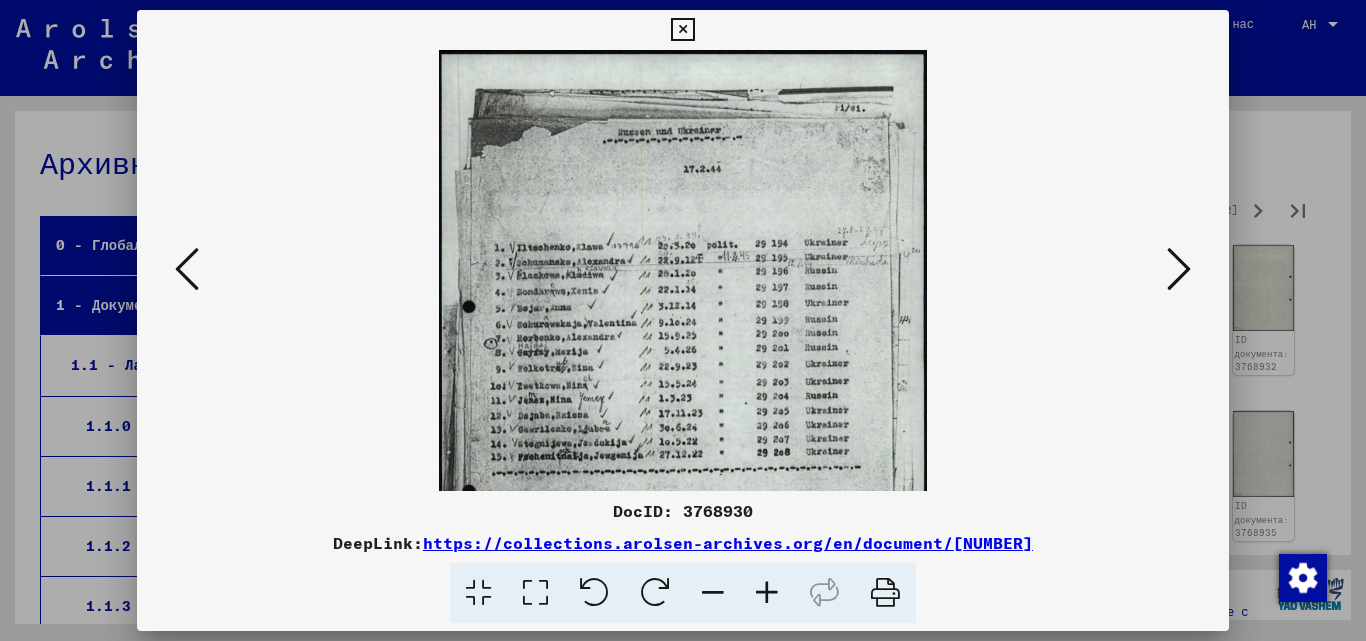 click at bounding box center (767, 593) 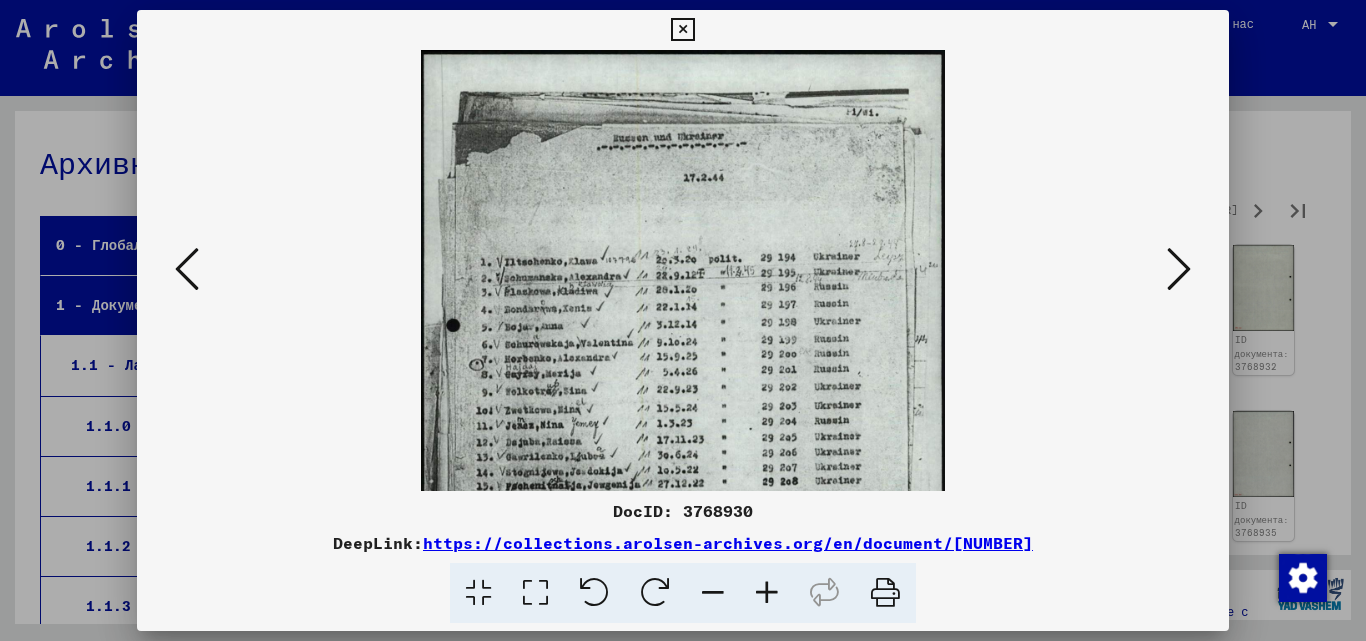 click at bounding box center [1179, 269] 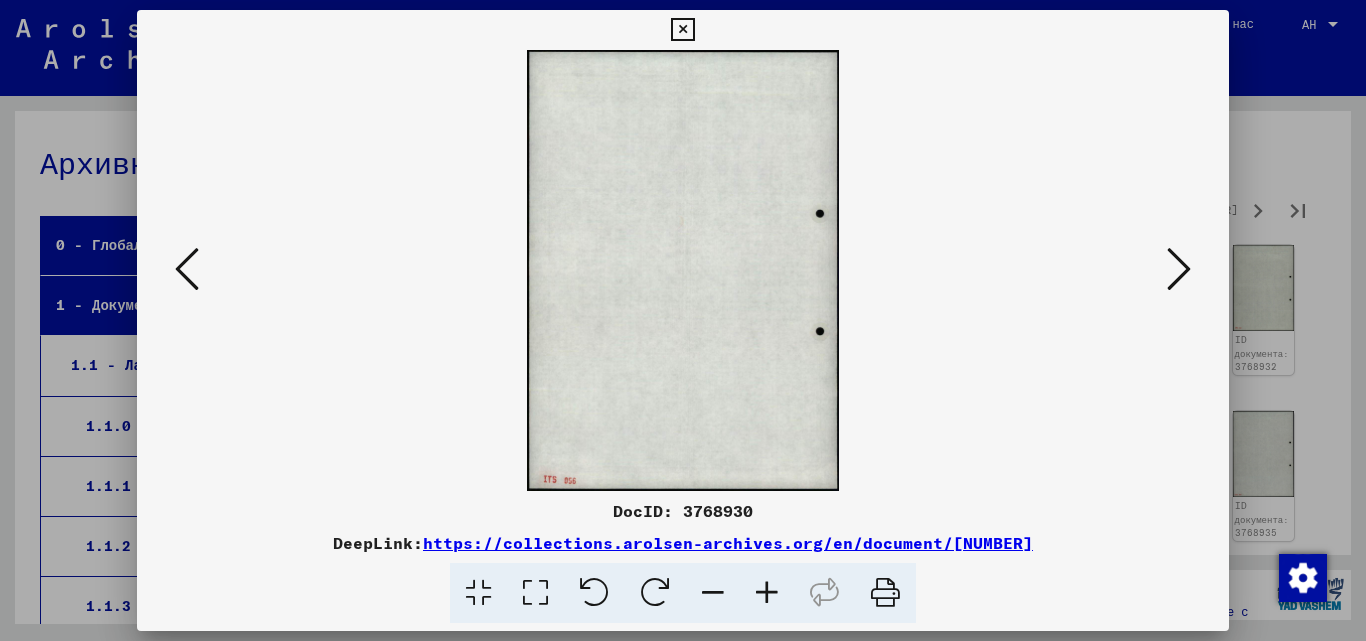 click at bounding box center [1179, 270] 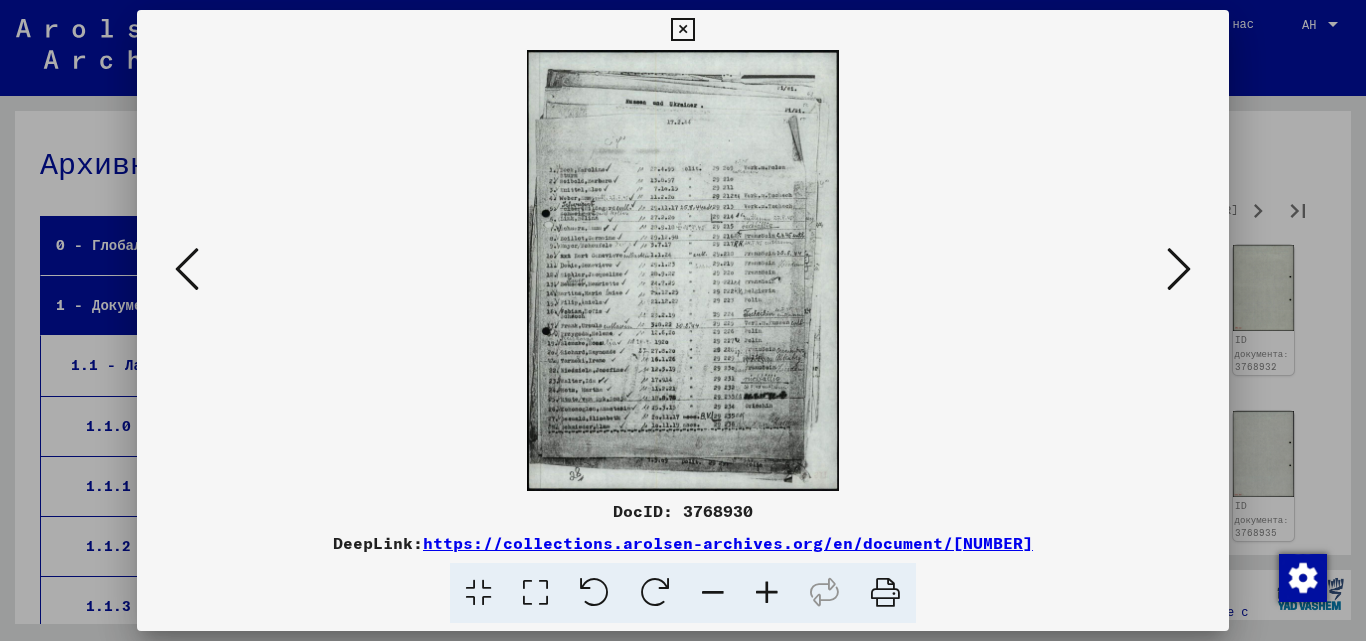 click at bounding box center (767, 593) 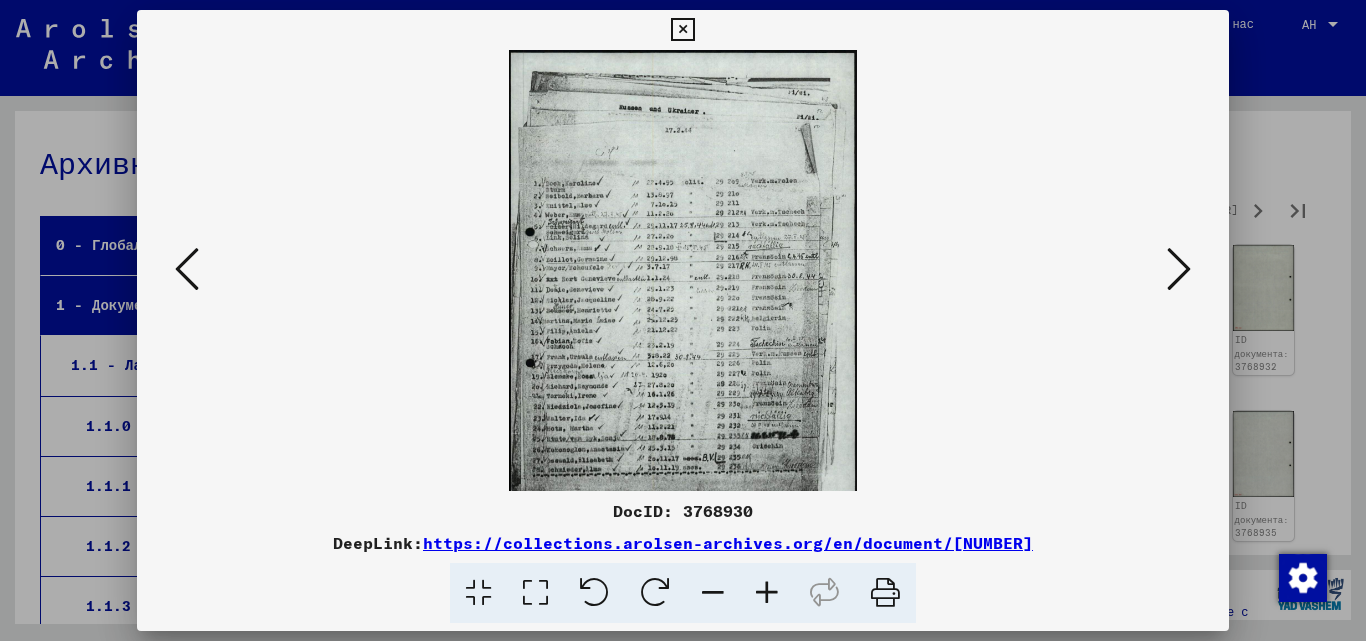 click at bounding box center (767, 593) 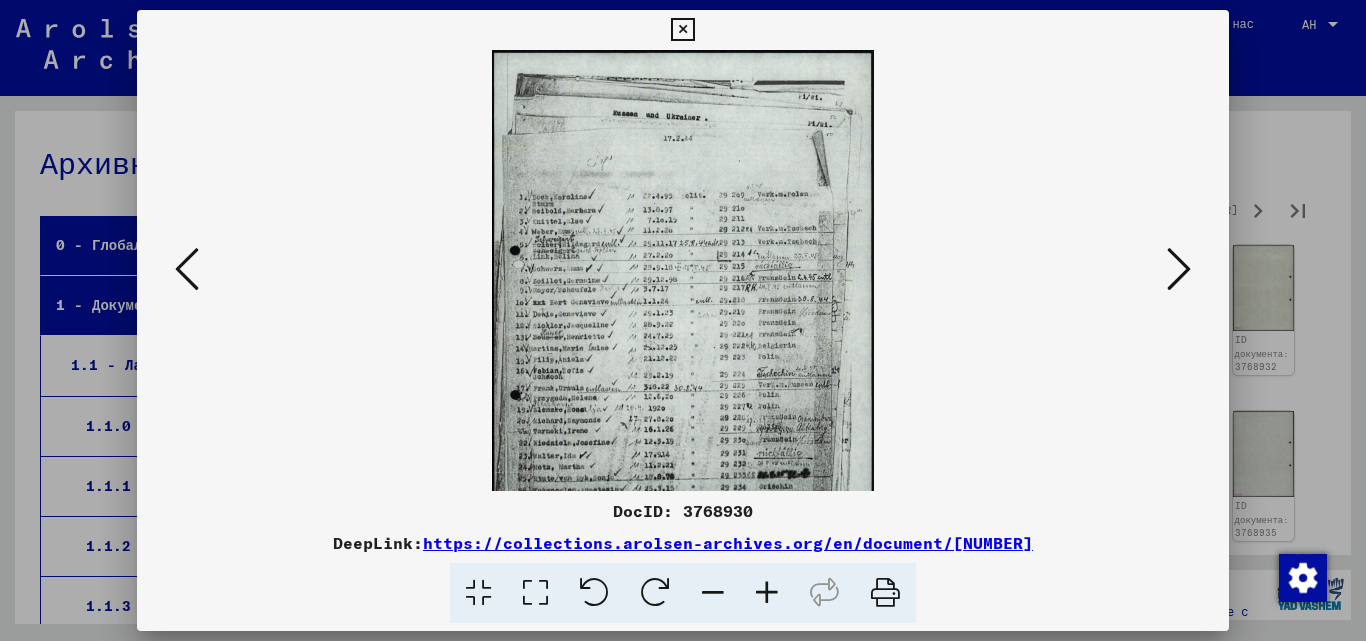 click at bounding box center [767, 593] 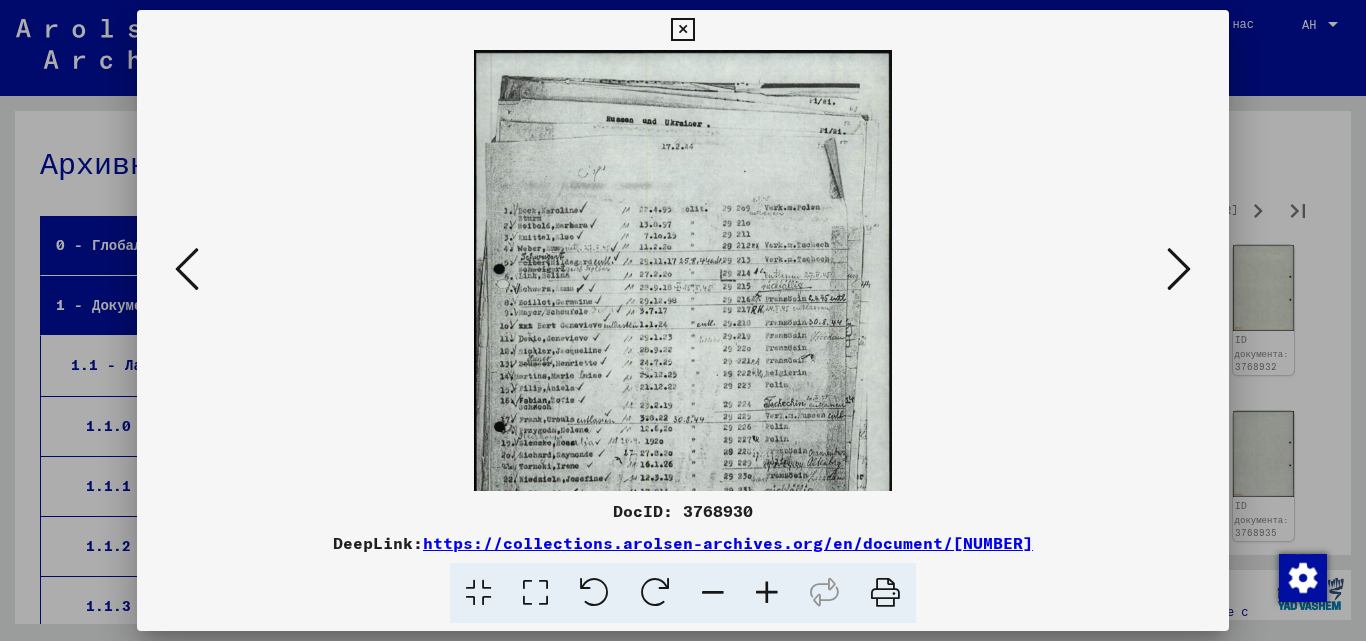 click at bounding box center [767, 593] 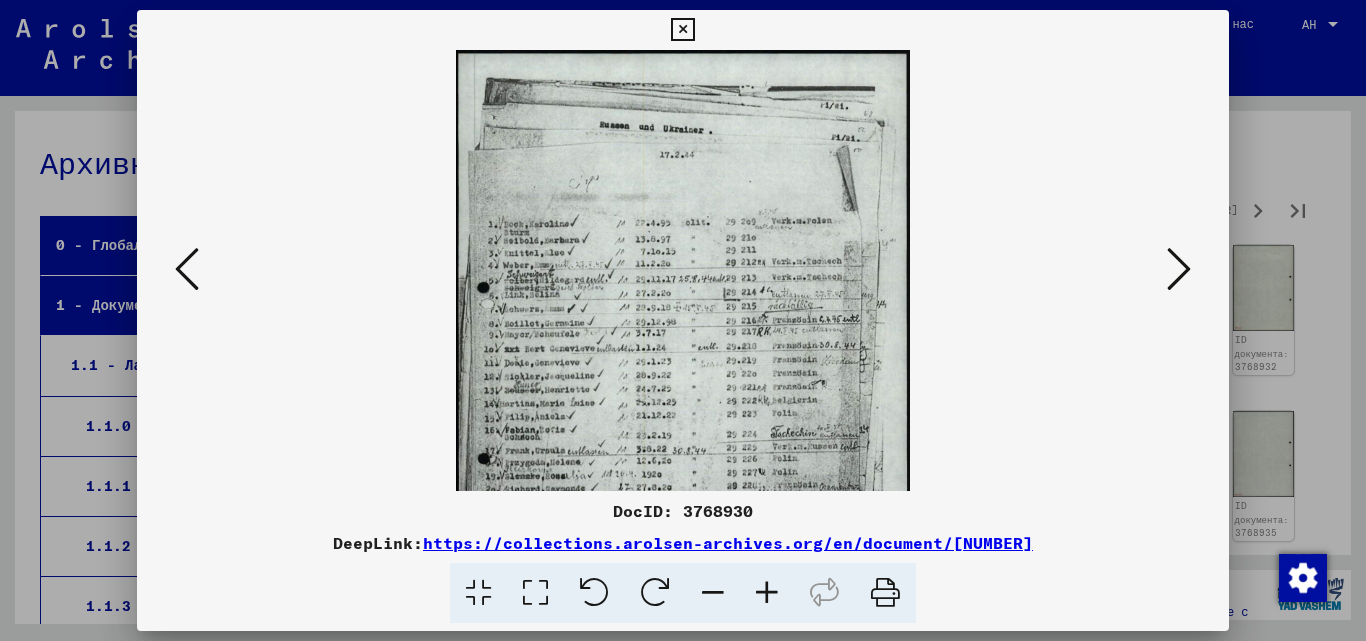 click at bounding box center [767, 593] 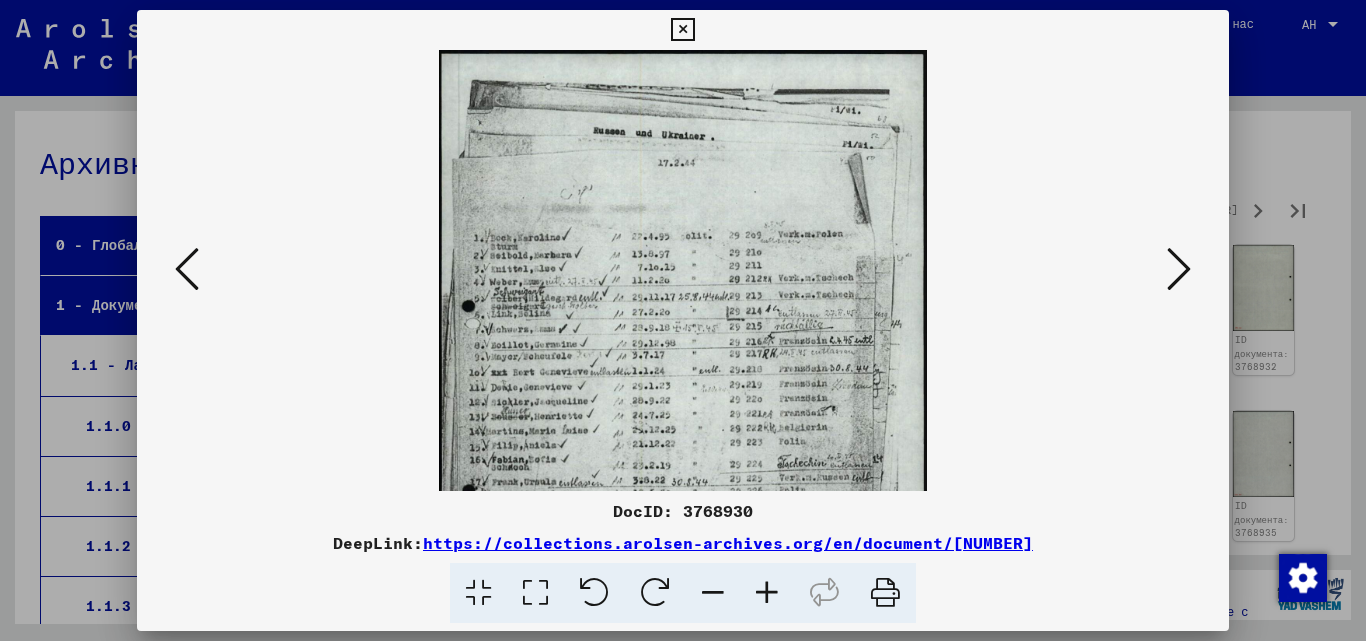 drag, startPoint x: 770, startPoint y: 587, endPoint x: 770, endPoint y: 573, distance: 14 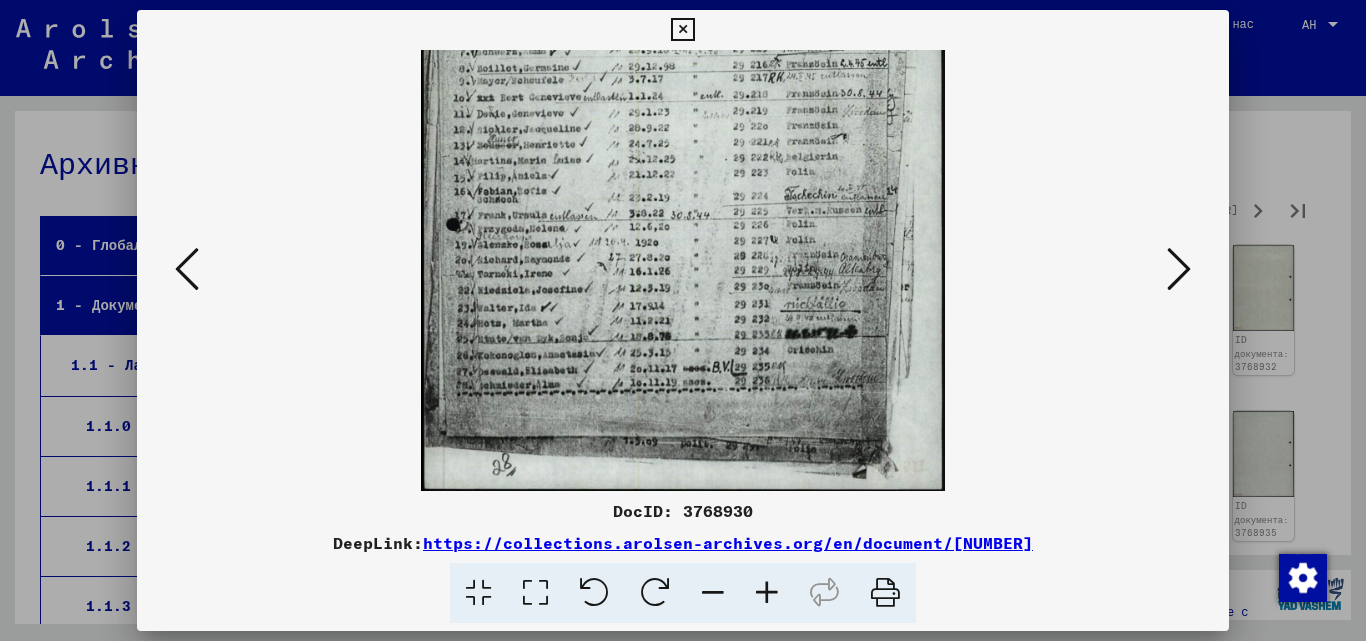 scroll, scrollTop: 296, scrollLeft: 0, axis: vertical 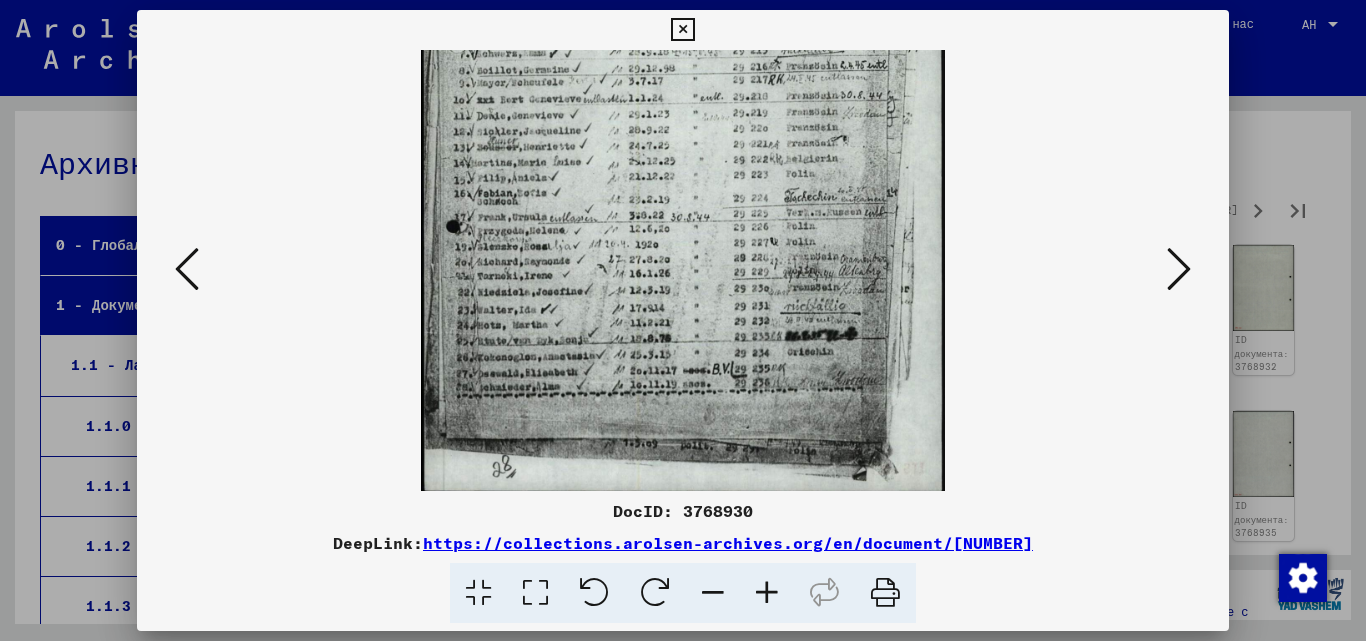 drag, startPoint x: 775, startPoint y: 291, endPoint x: 746, endPoint y: -78, distance: 370.13782 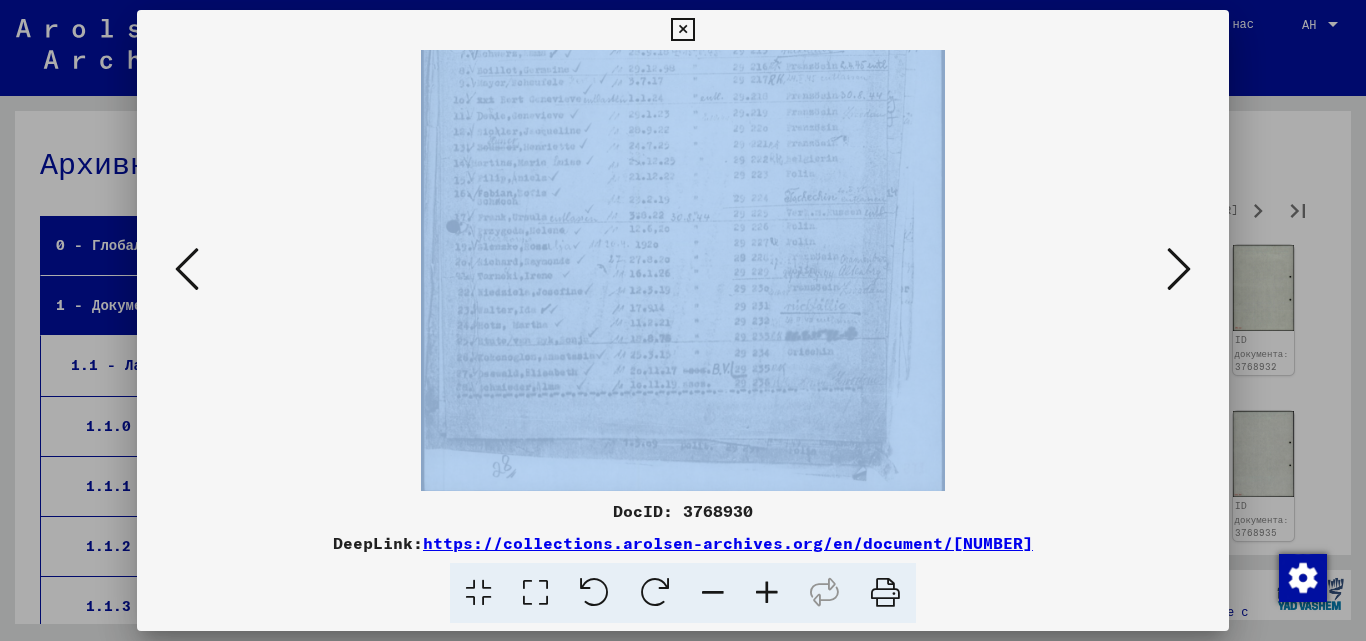 scroll, scrollTop: 294, scrollLeft: 0, axis: vertical 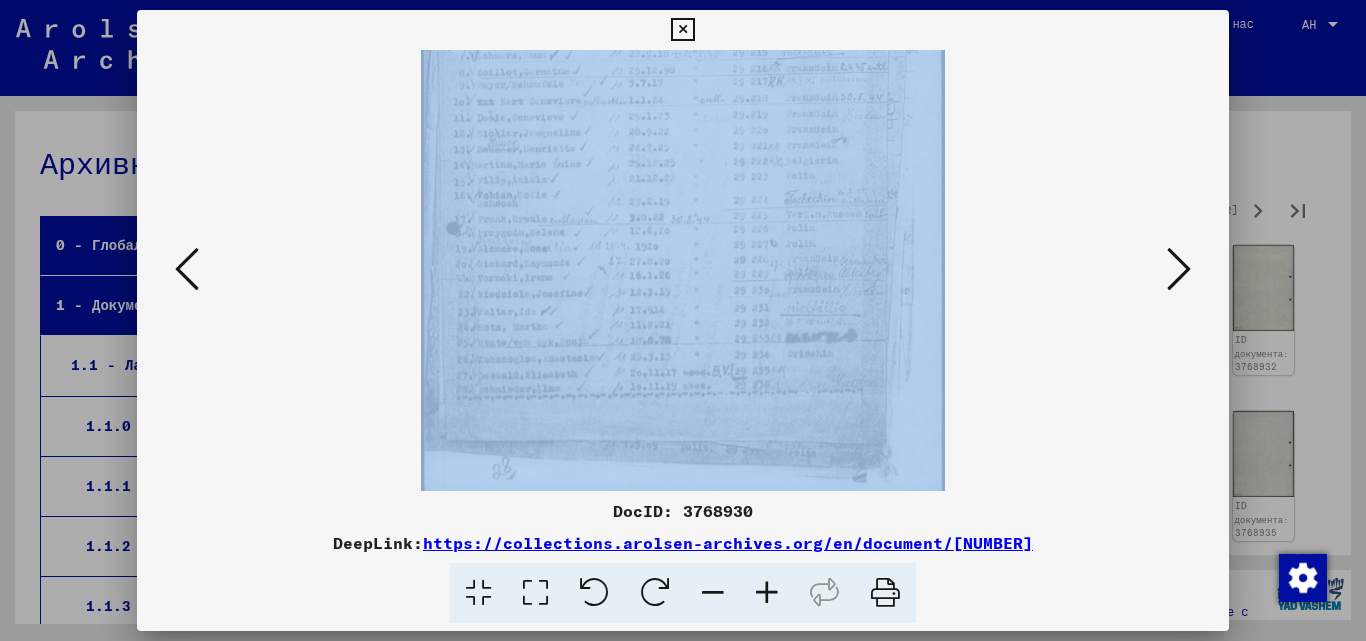 click at bounding box center [683, 270] 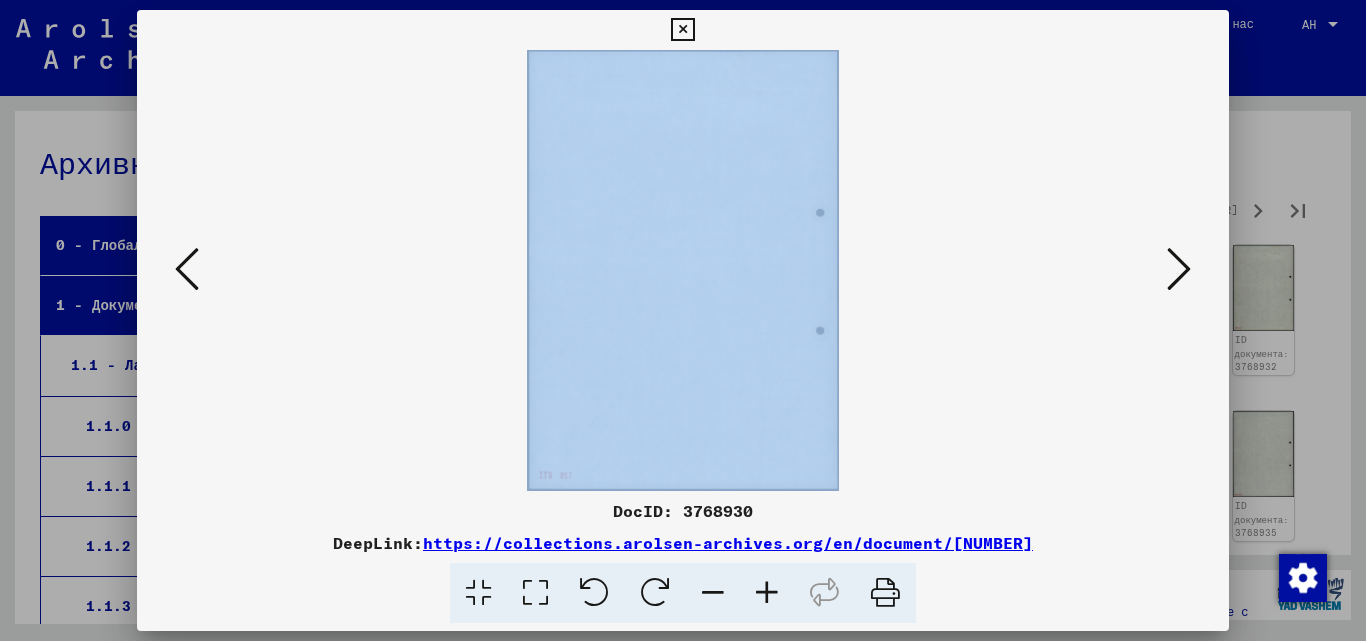 click at bounding box center (1179, 269) 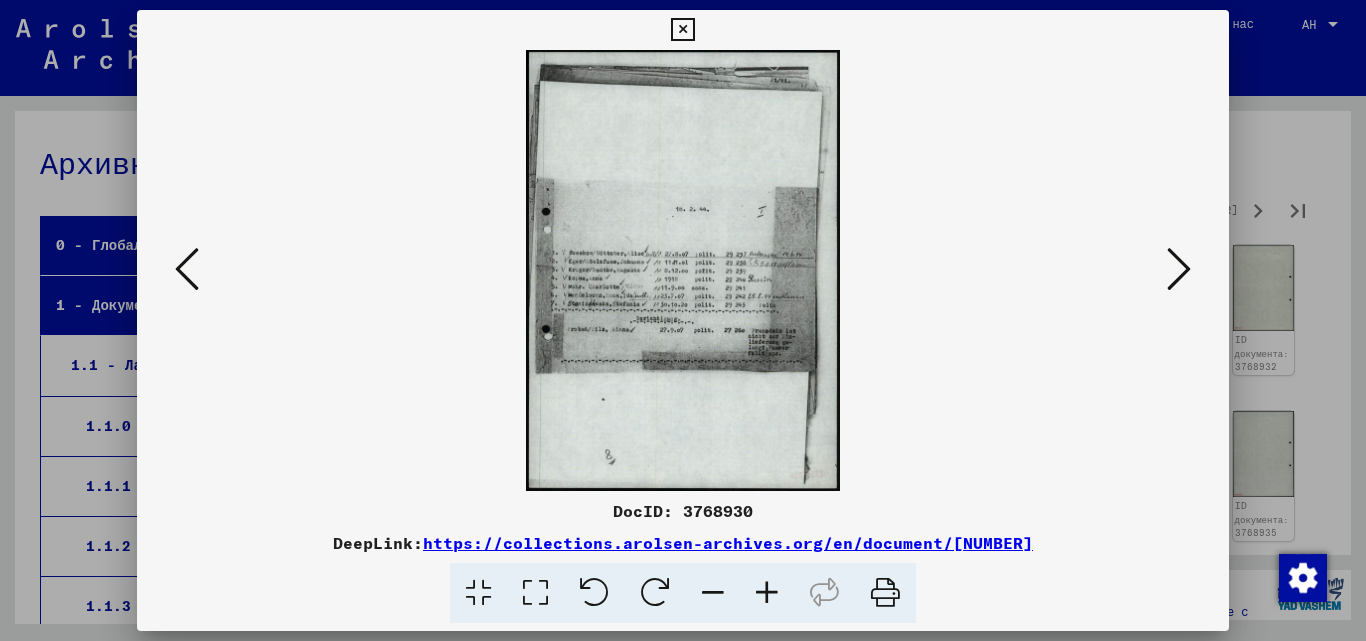 click at bounding box center [767, 593] 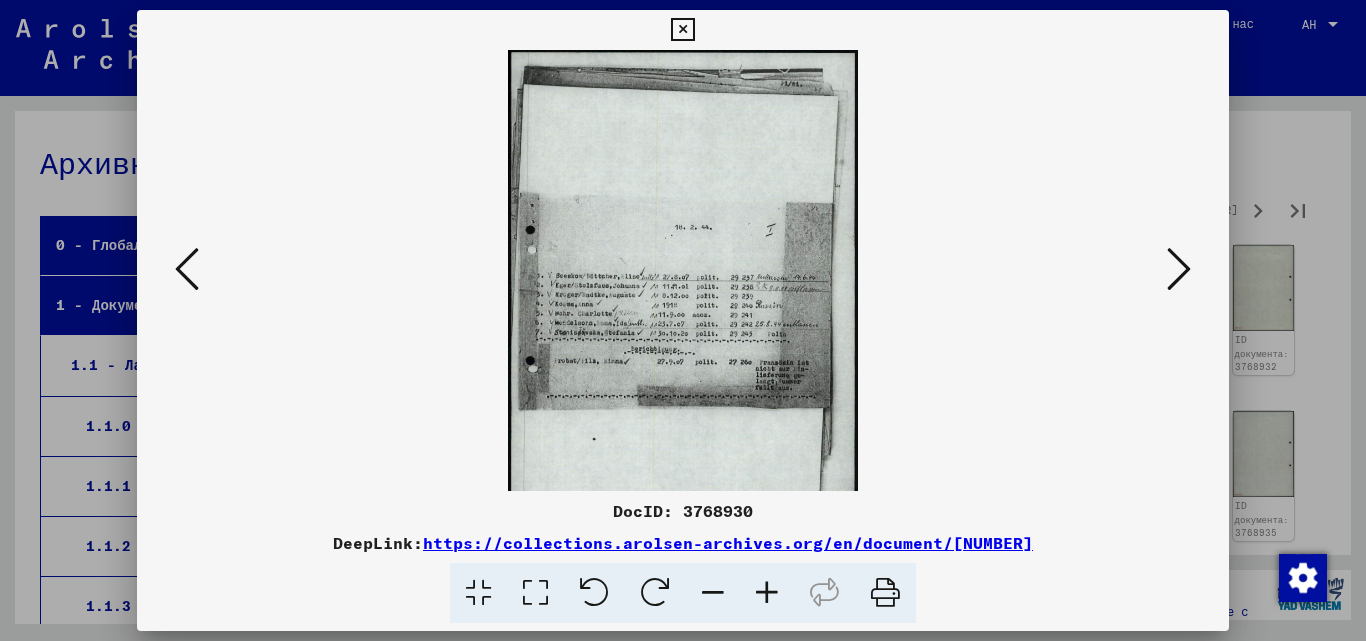 click at bounding box center [767, 593] 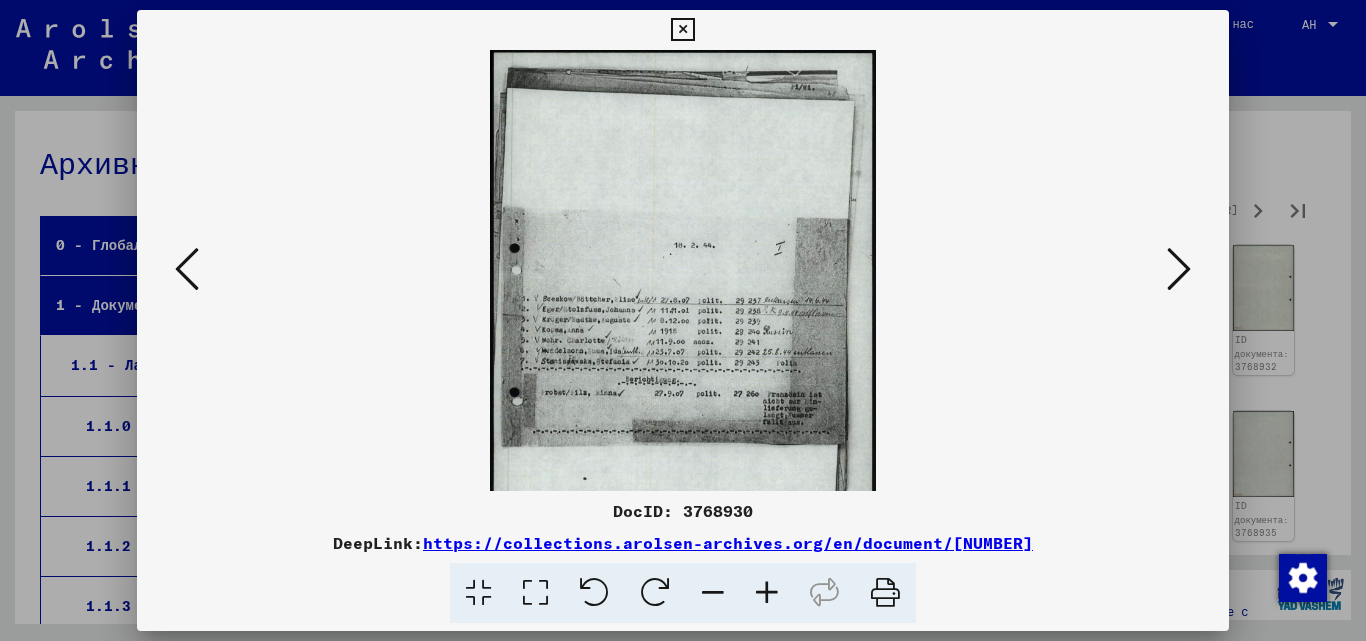 click at bounding box center (767, 593) 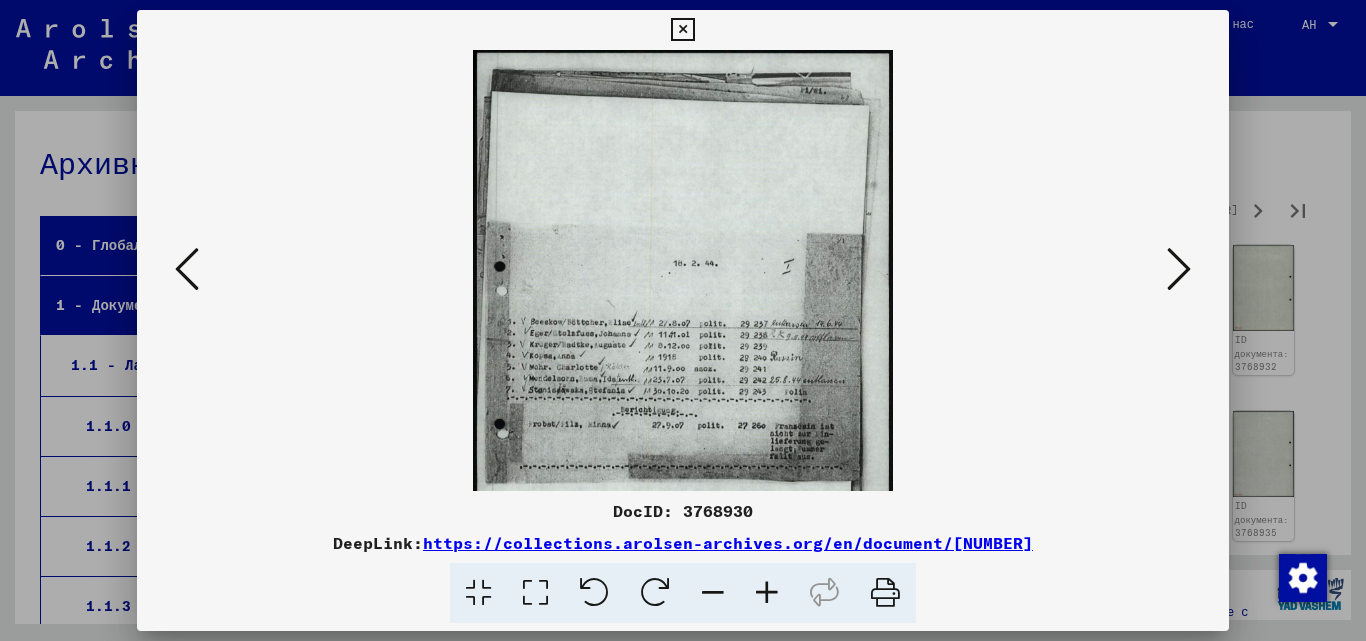 click at bounding box center [767, 593] 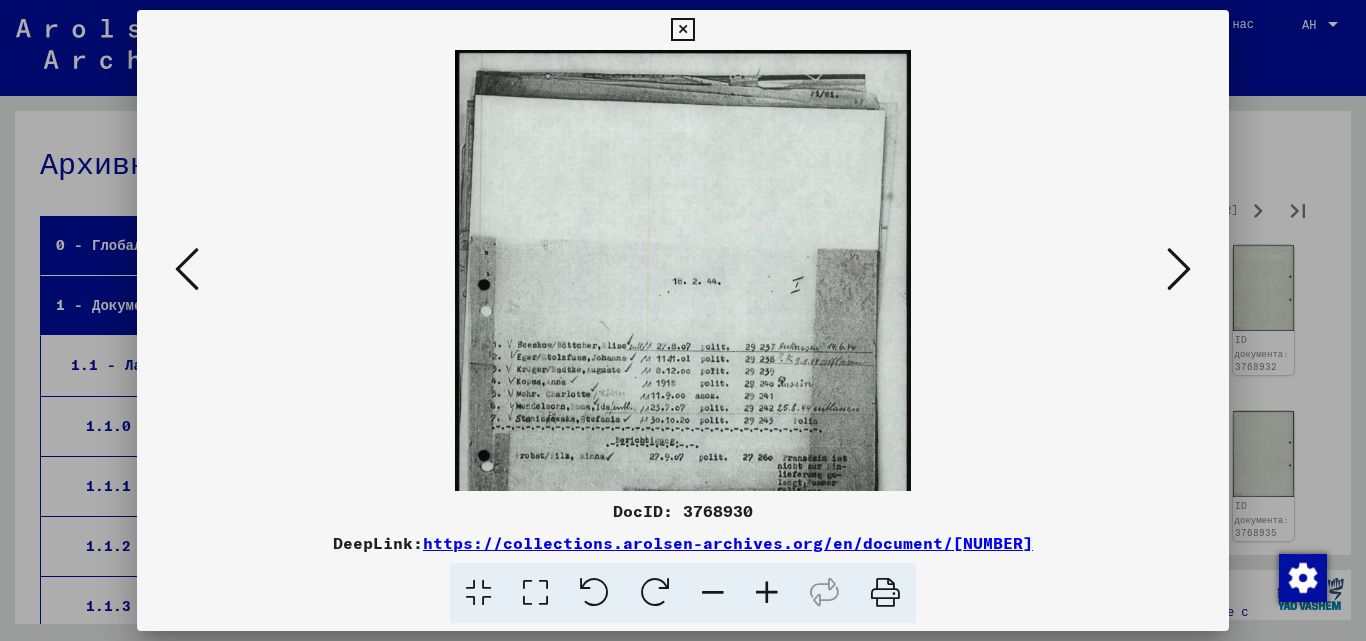 click at bounding box center [767, 593] 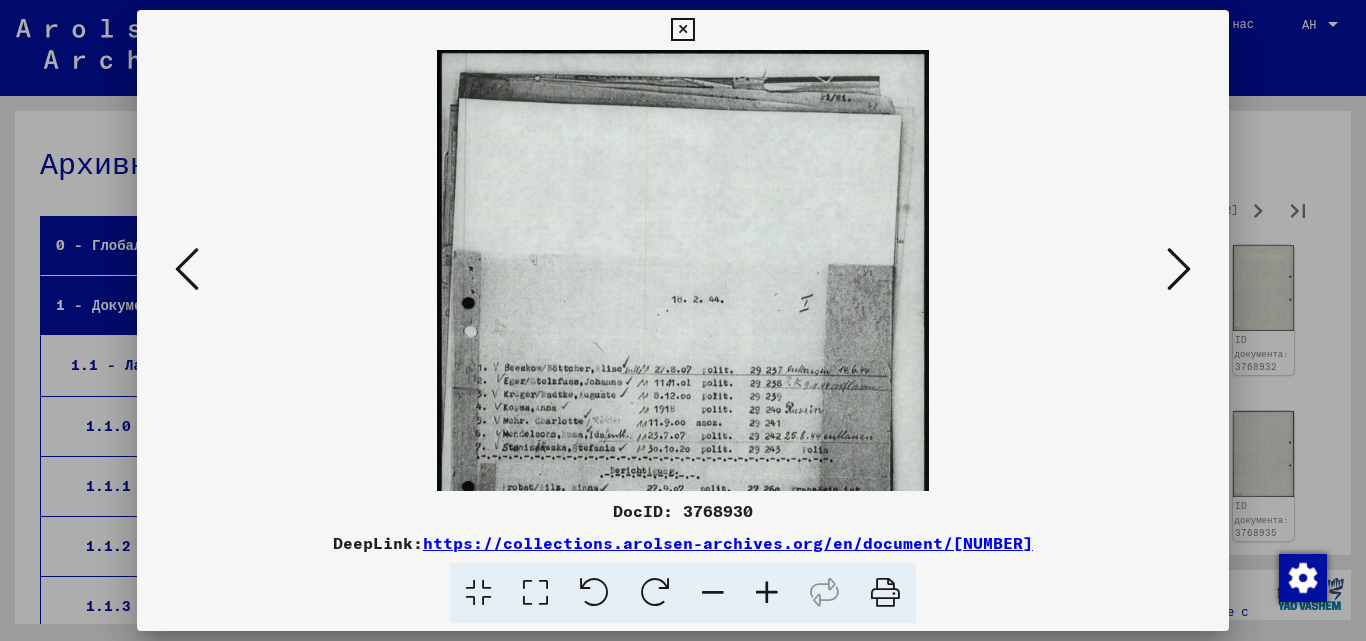 click at bounding box center [767, 593] 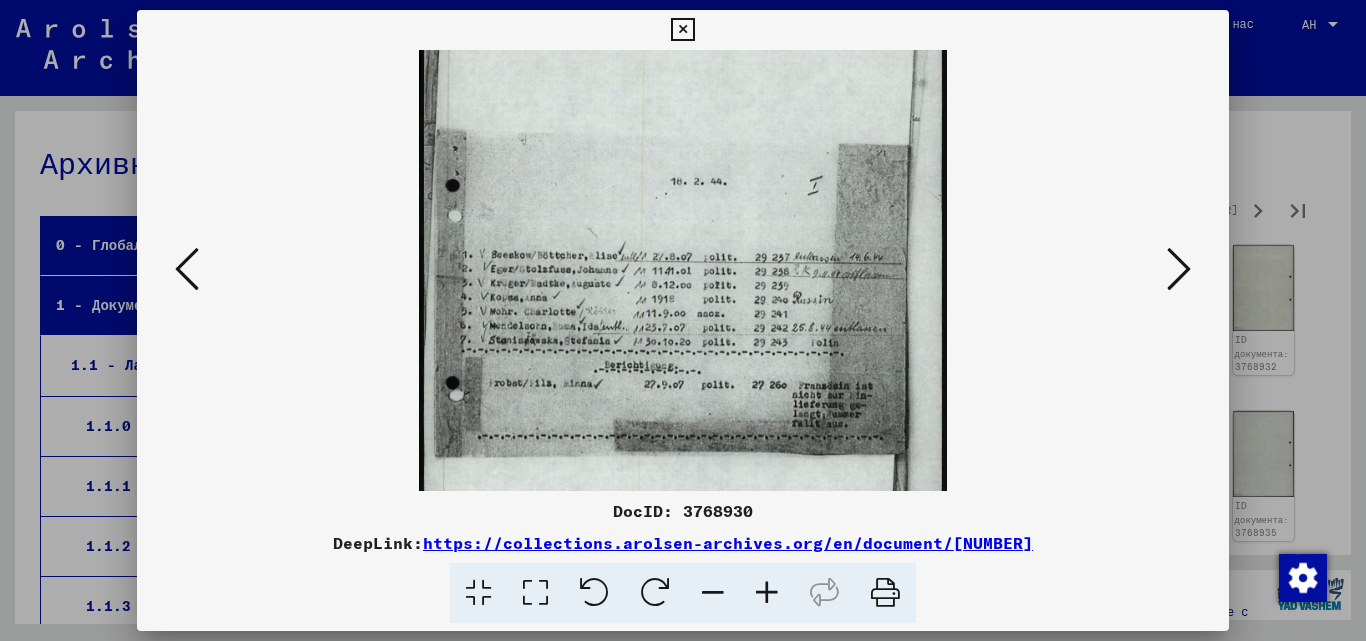 scroll, scrollTop: 137, scrollLeft: 0, axis: vertical 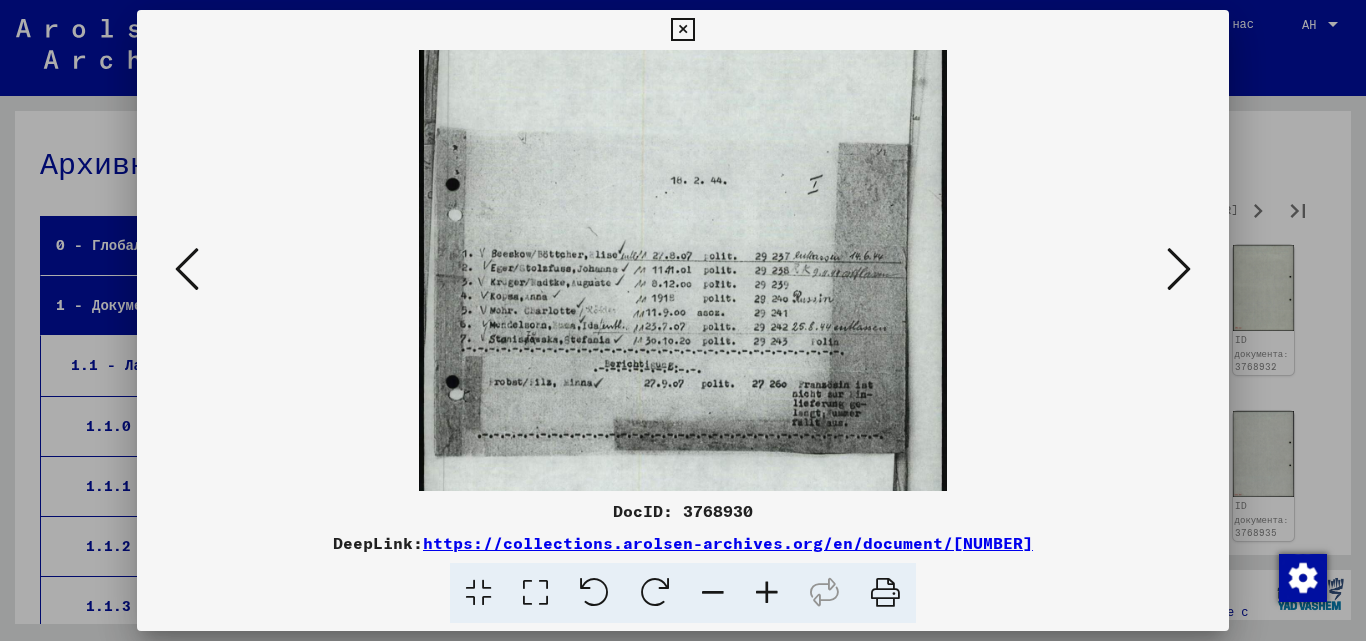 drag, startPoint x: 802, startPoint y: 388, endPoint x: 759, endPoint y: 252, distance: 142.6359 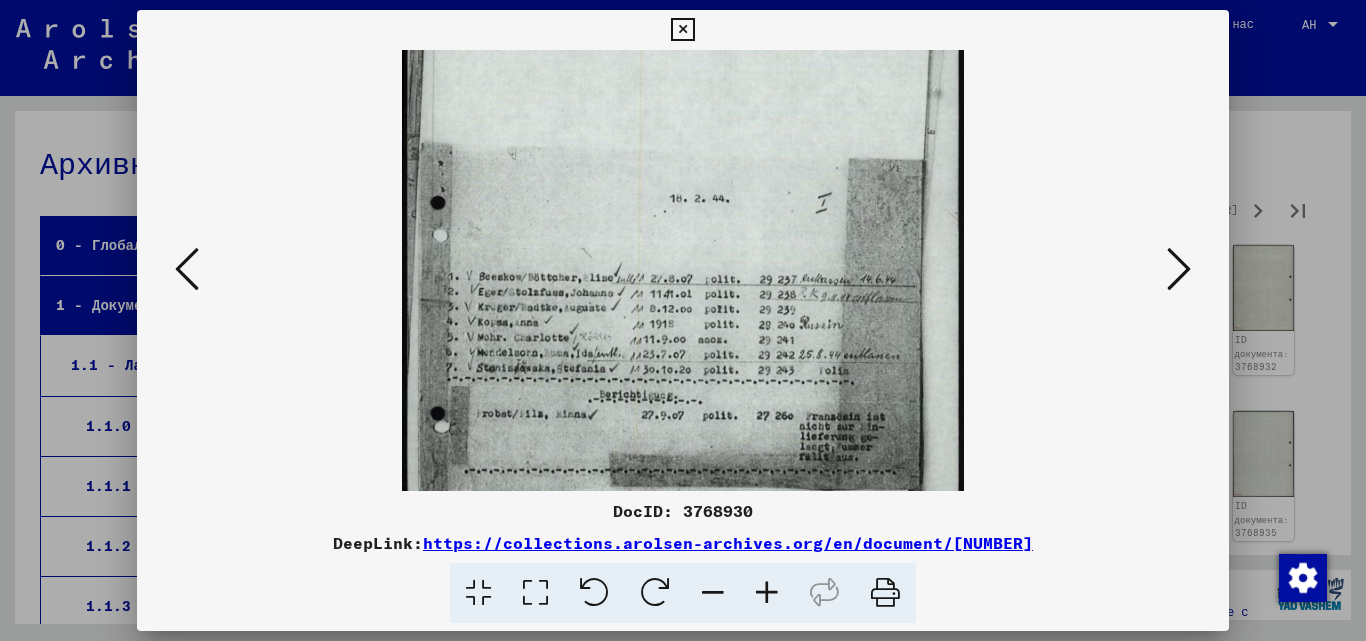 click at bounding box center (767, 593) 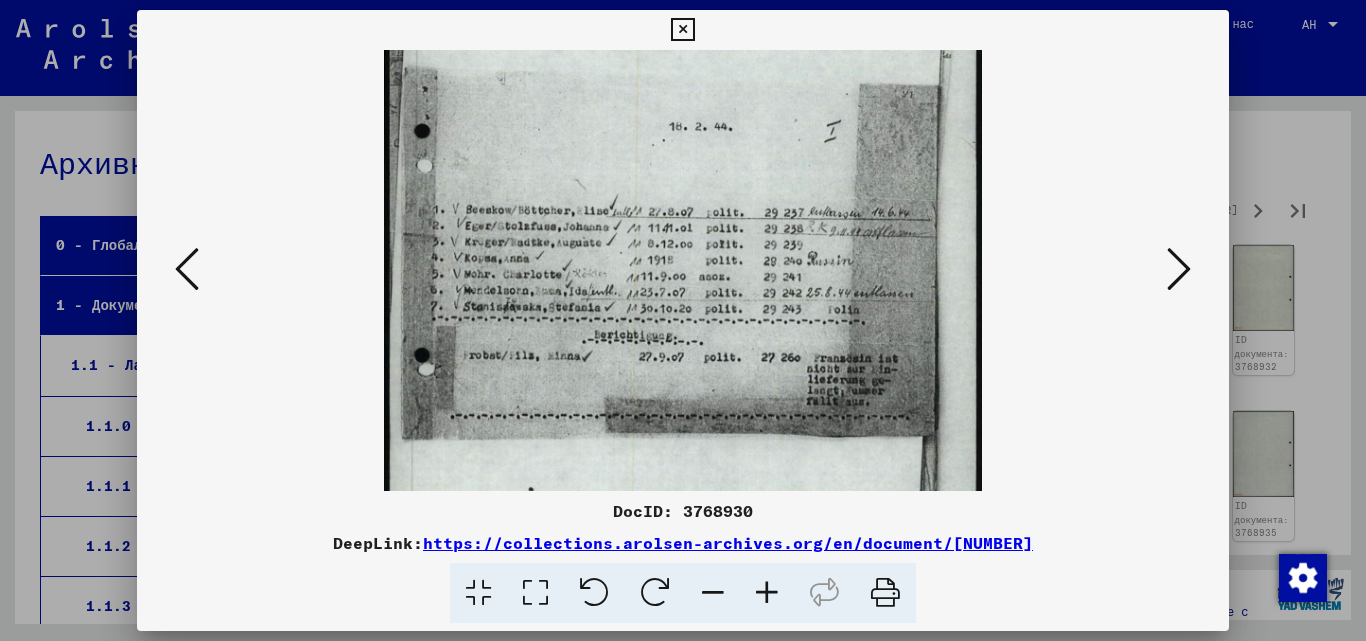 drag, startPoint x: 858, startPoint y: 351, endPoint x: 846, endPoint y: 253, distance: 98.731964 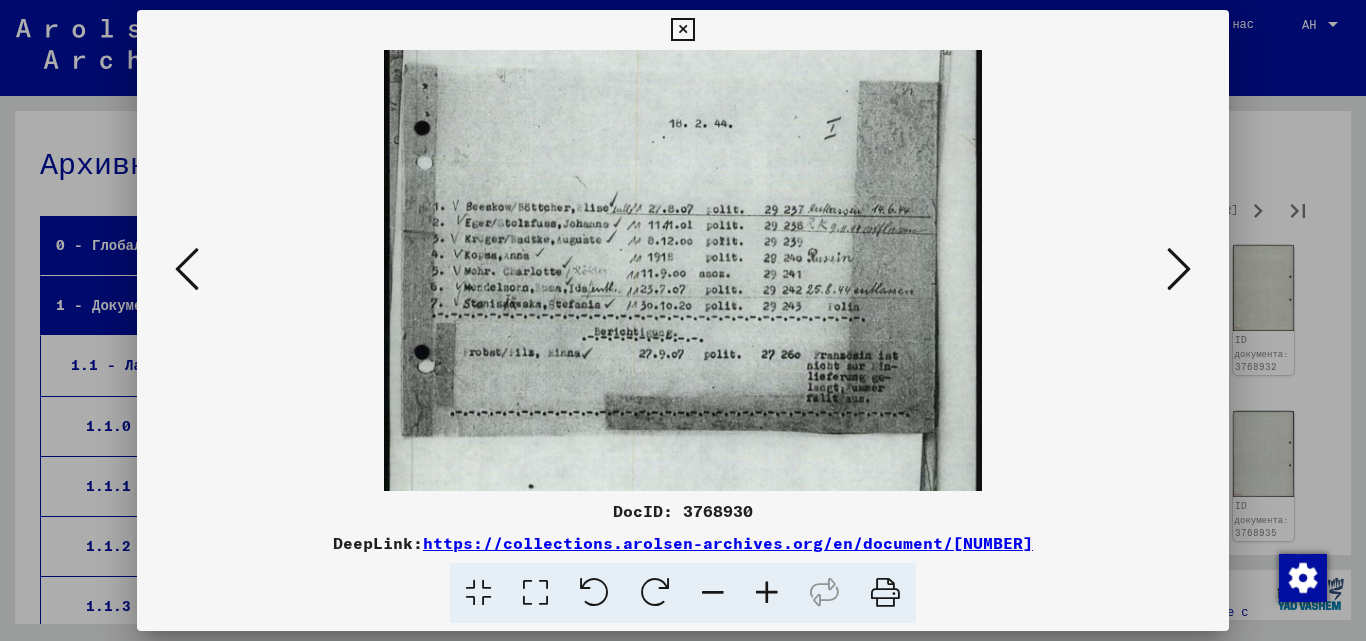 click at bounding box center (683, 270) 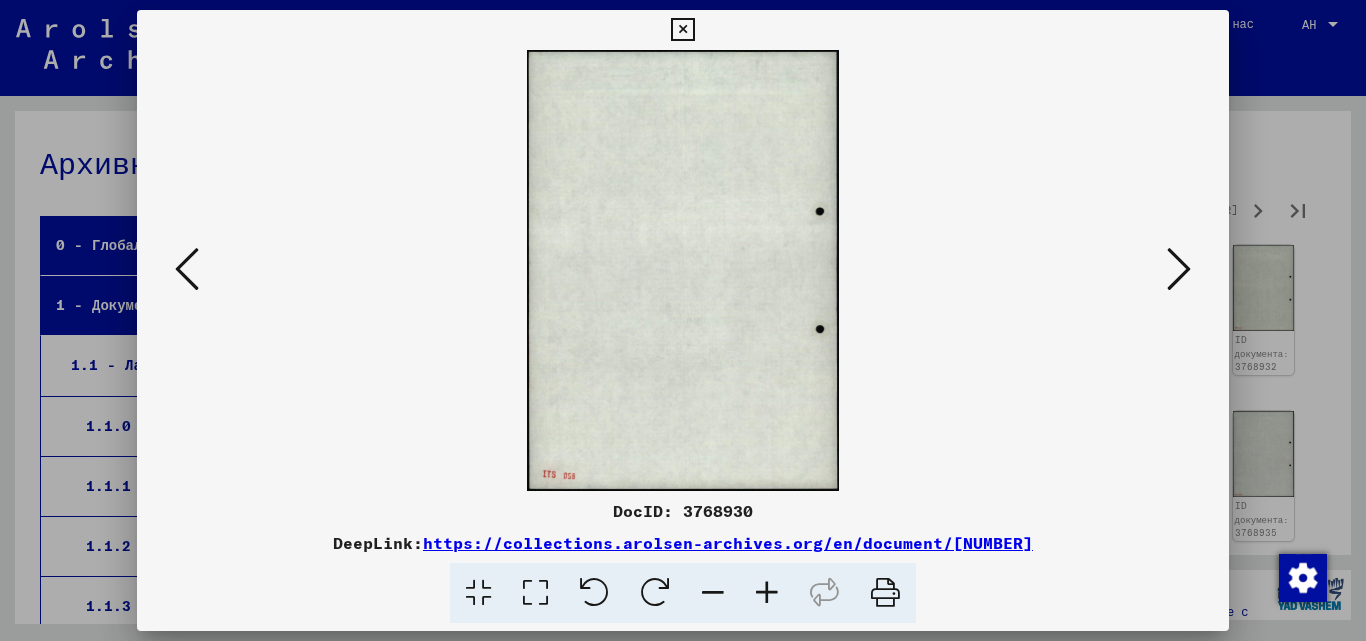 scroll, scrollTop: 0, scrollLeft: 0, axis: both 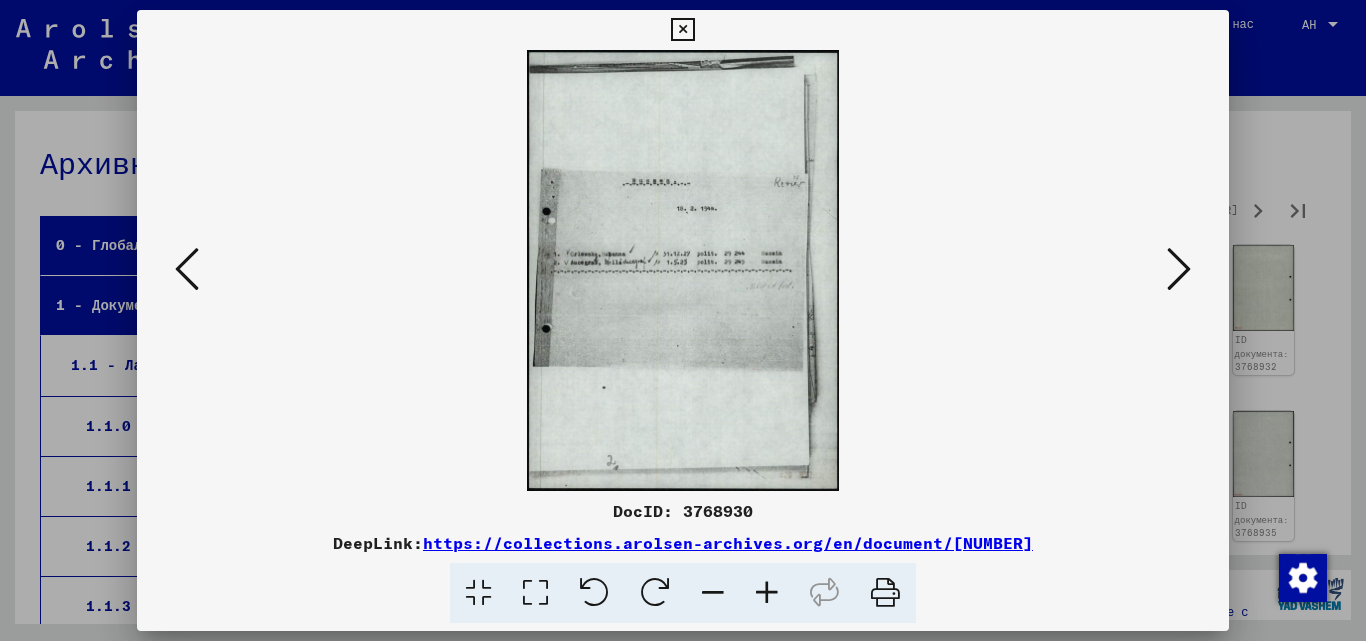 click at bounding box center (767, 593) 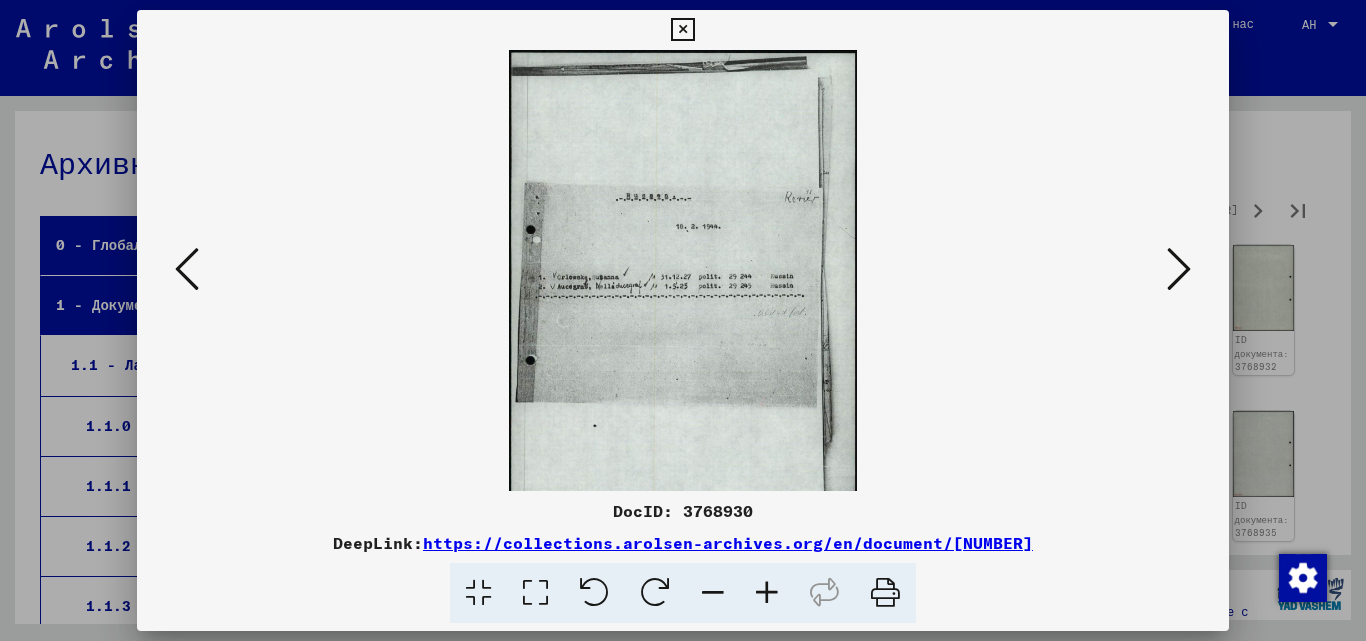 click at bounding box center [767, 593] 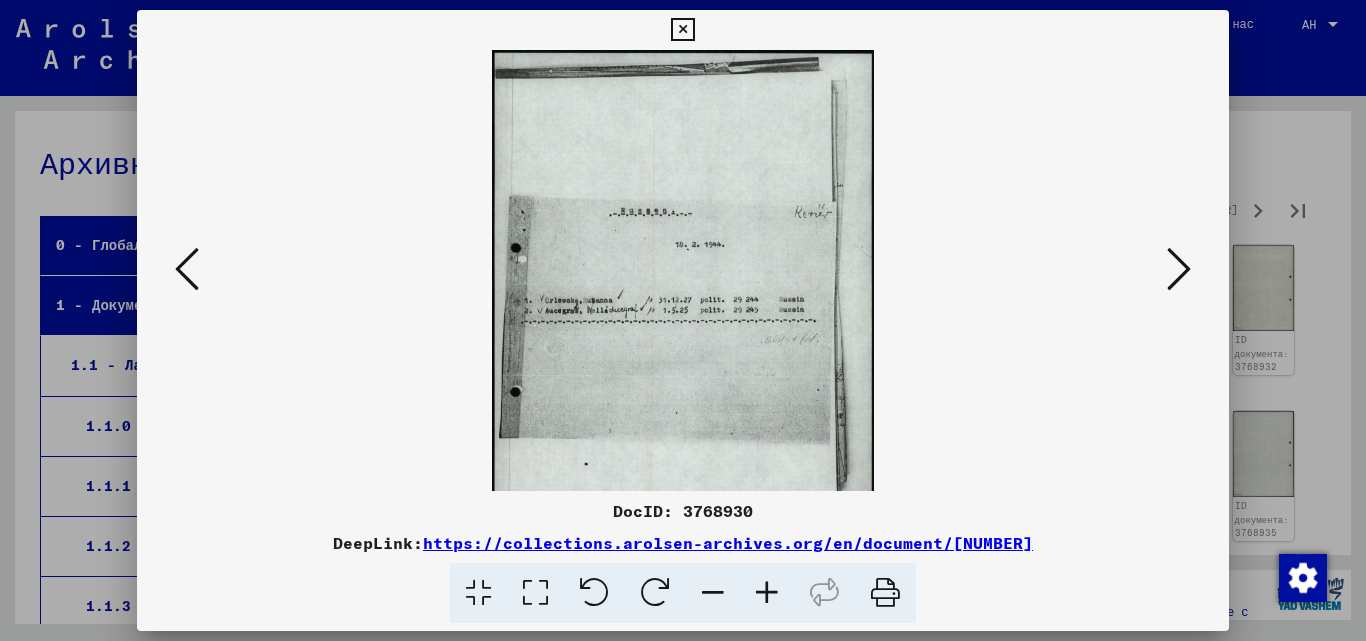click at bounding box center [767, 593] 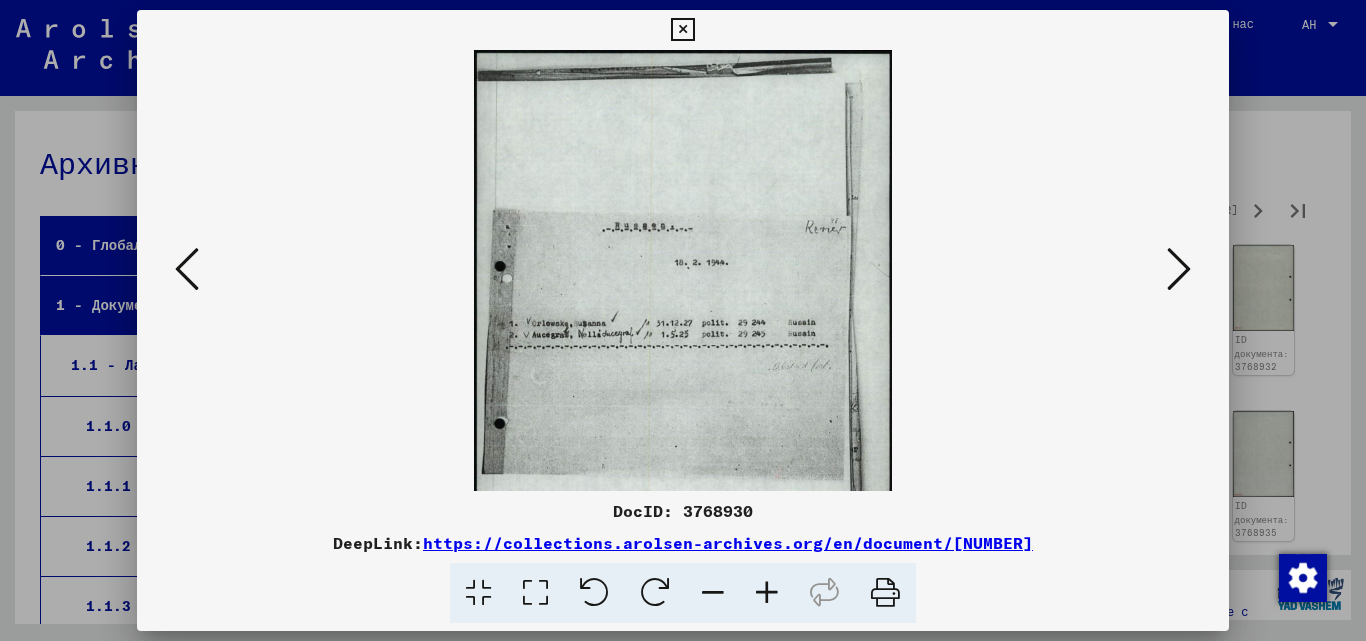 click at bounding box center (767, 593) 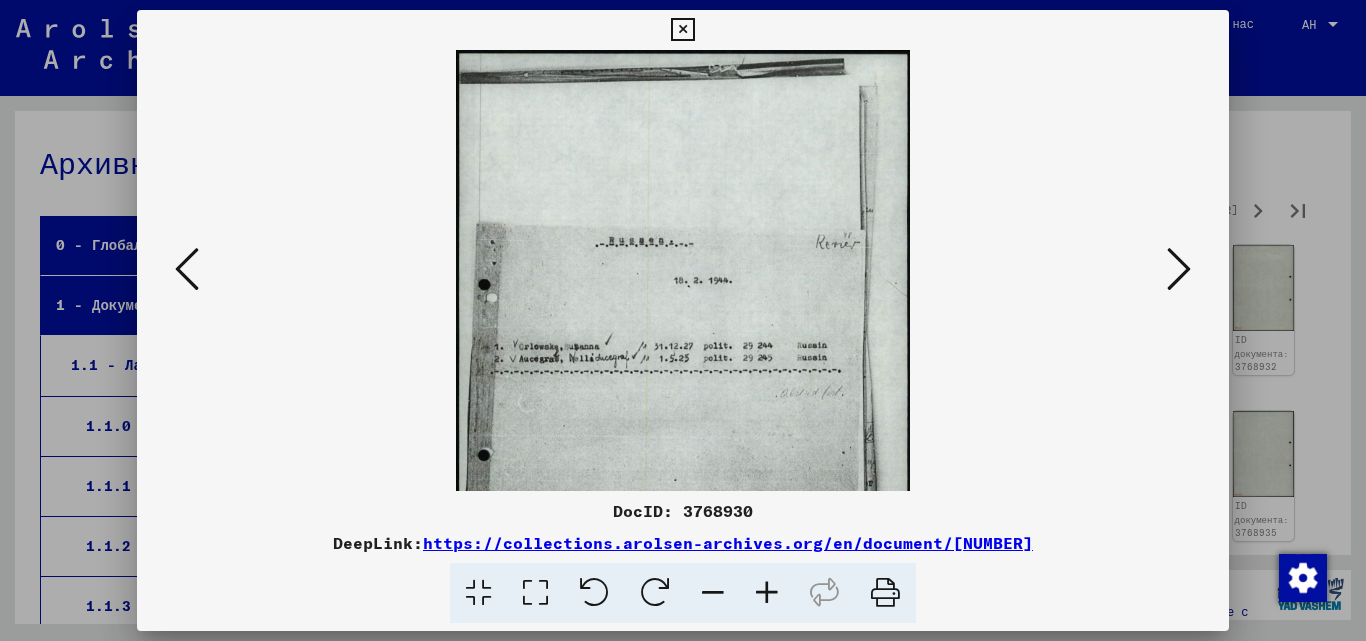 click at bounding box center [767, 593] 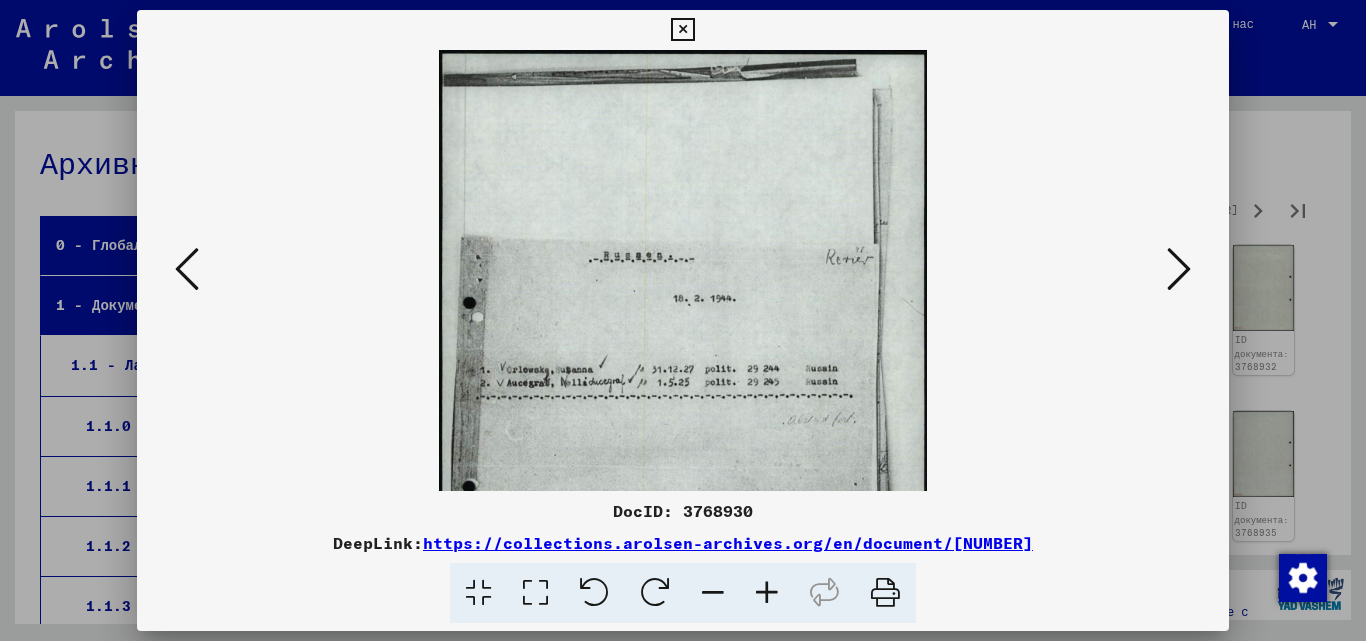 click at bounding box center [767, 593] 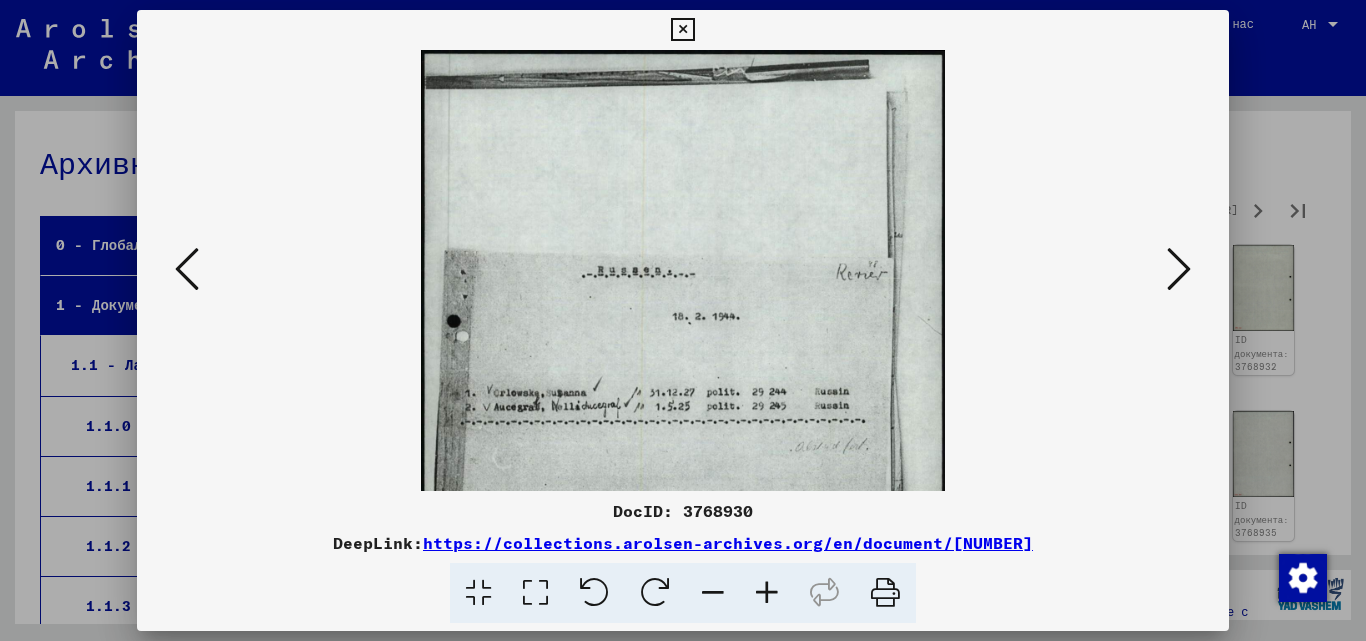 click at bounding box center (767, 593) 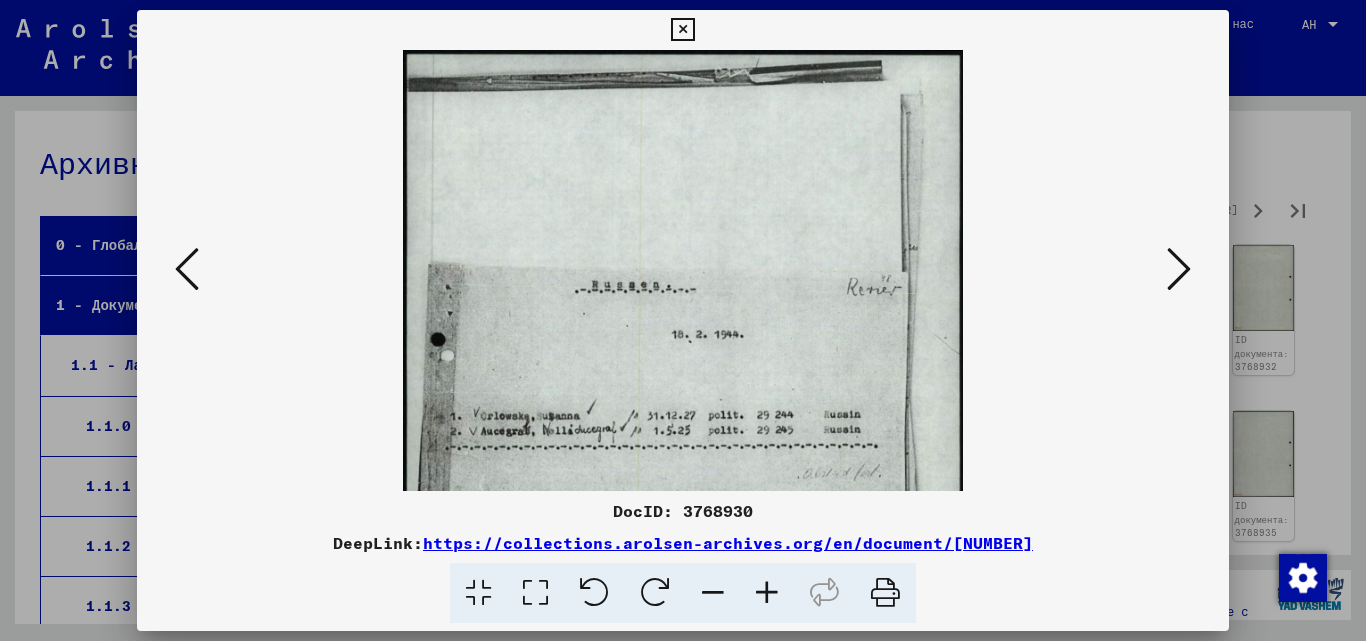 click at bounding box center (767, 593) 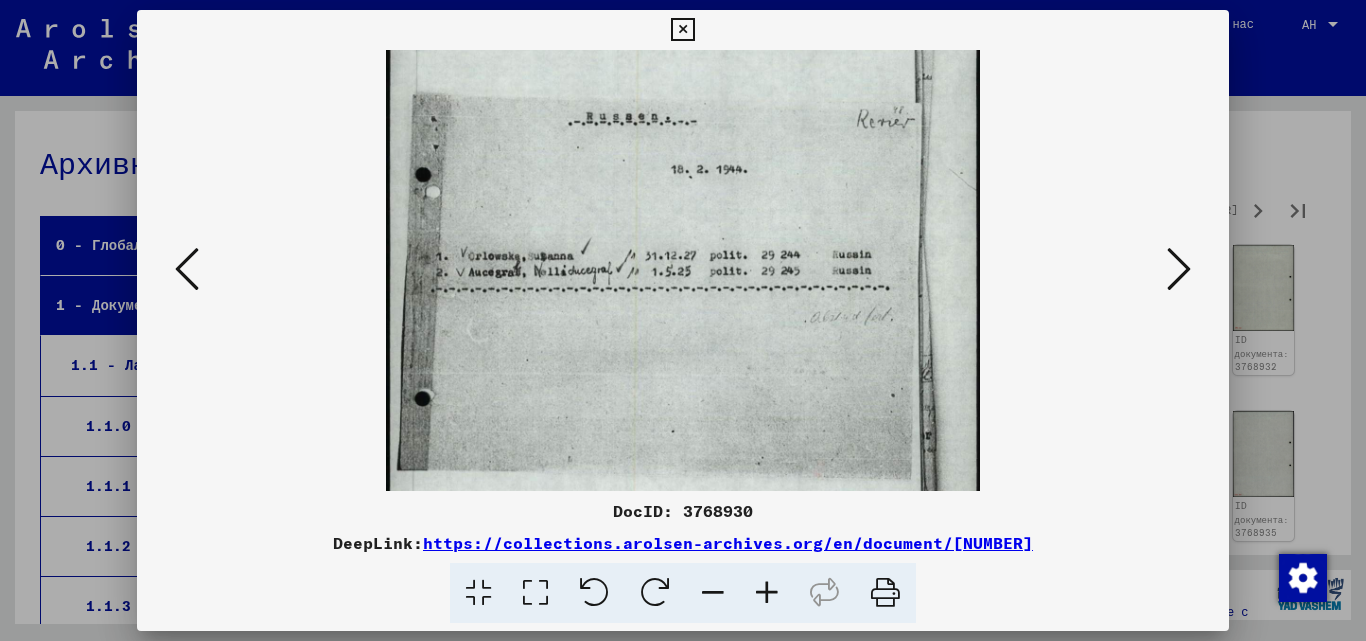 scroll, scrollTop: 182, scrollLeft: 0, axis: vertical 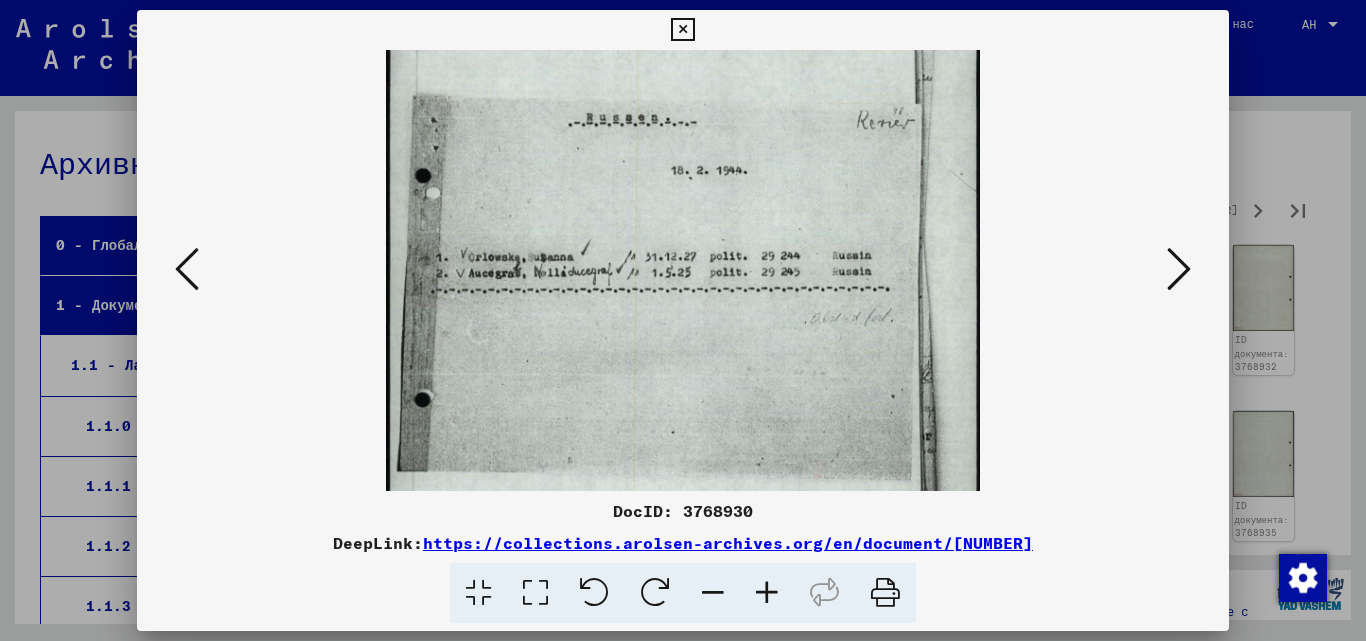 drag, startPoint x: 844, startPoint y: 330, endPoint x: 922, endPoint y: 131, distance: 213.7405 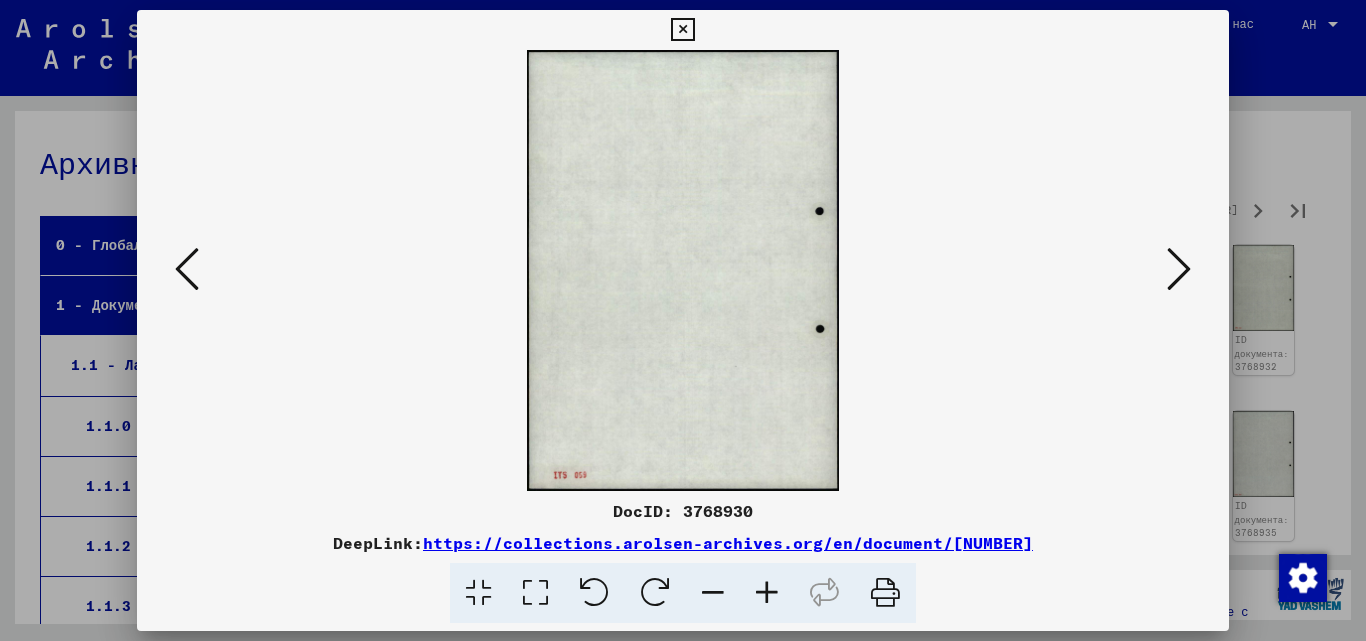 scroll, scrollTop: 0, scrollLeft: 0, axis: both 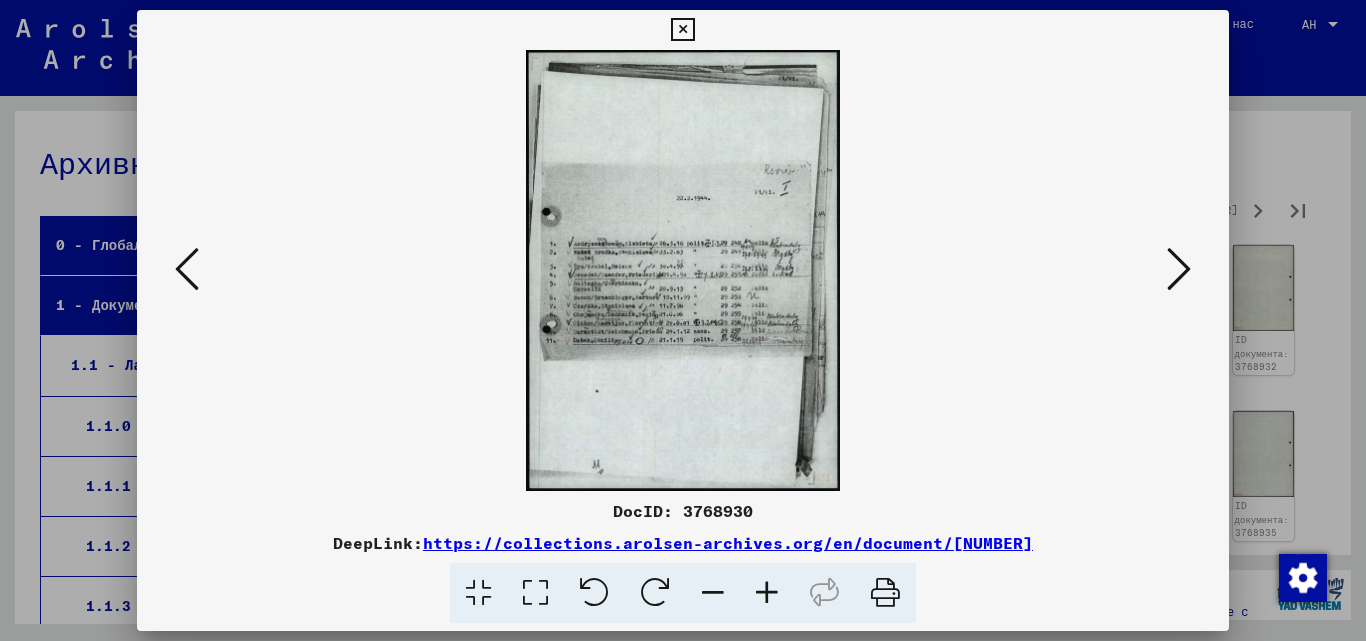 click at bounding box center [767, 593] 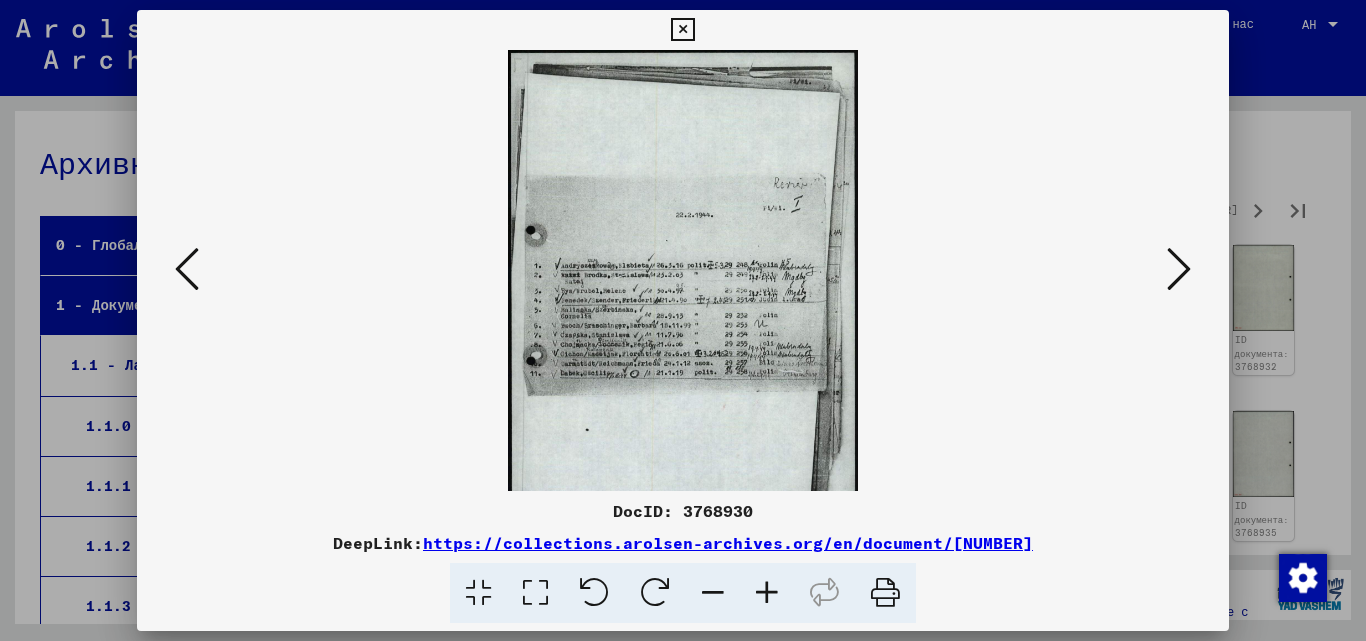click at bounding box center [767, 593] 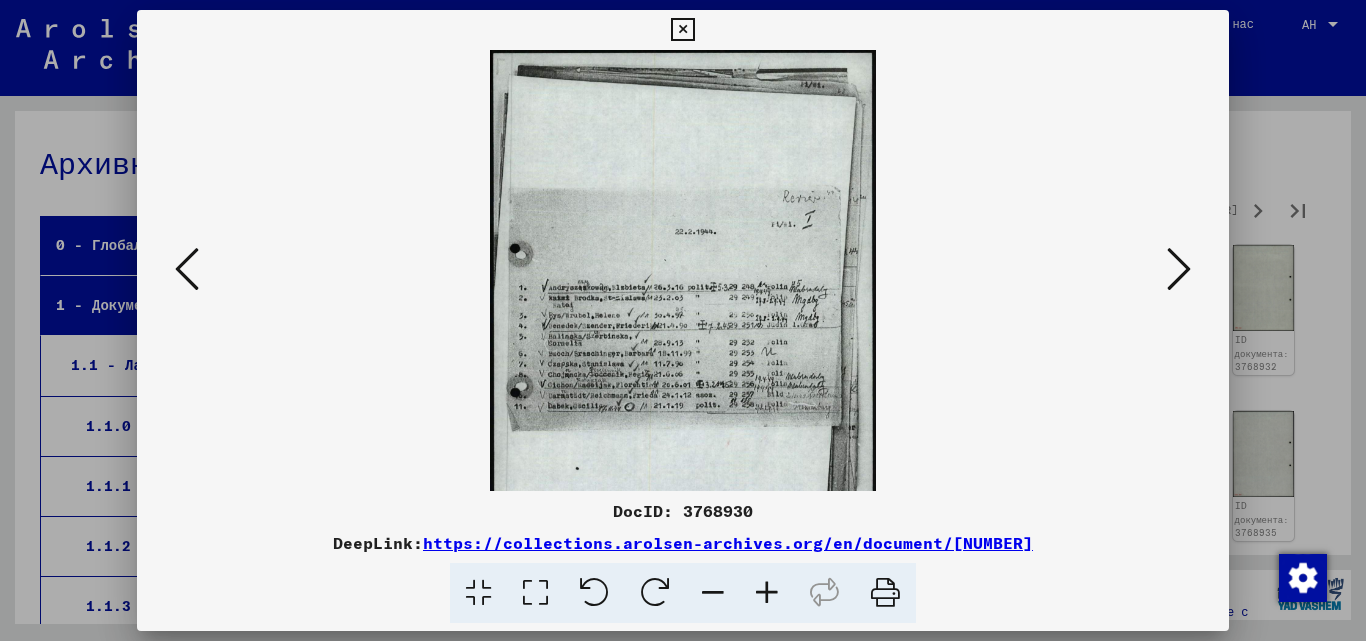 click at bounding box center [767, 593] 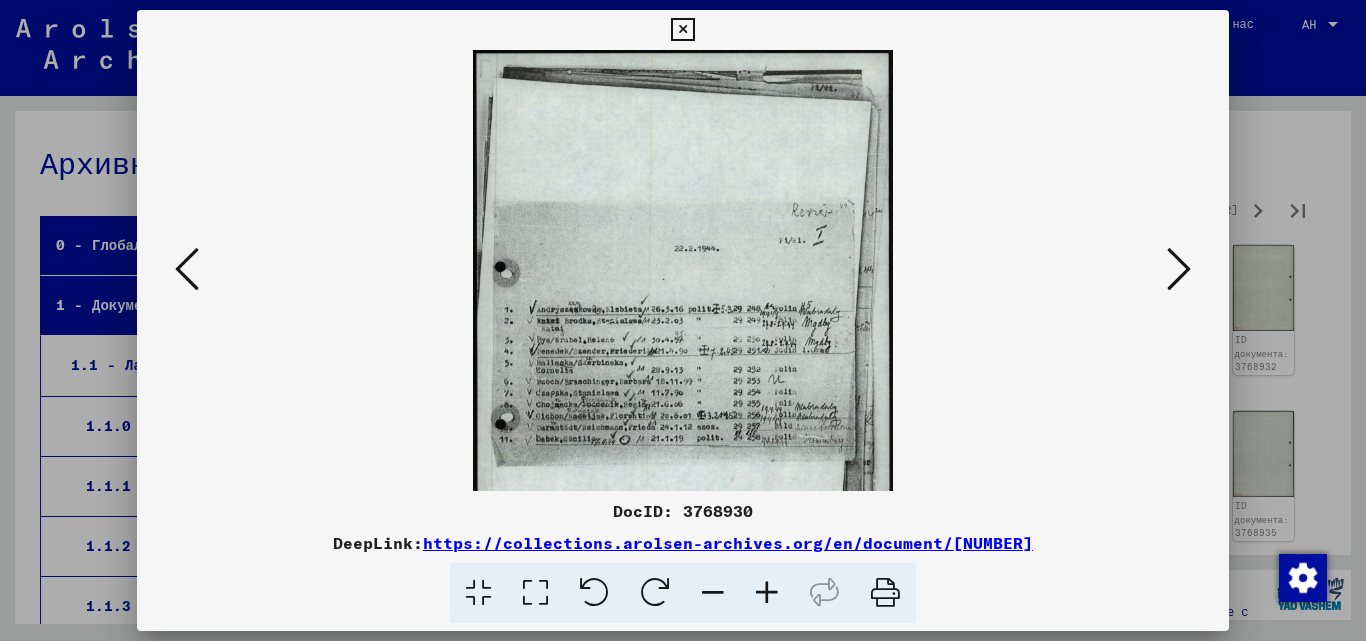 click at bounding box center (767, 593) 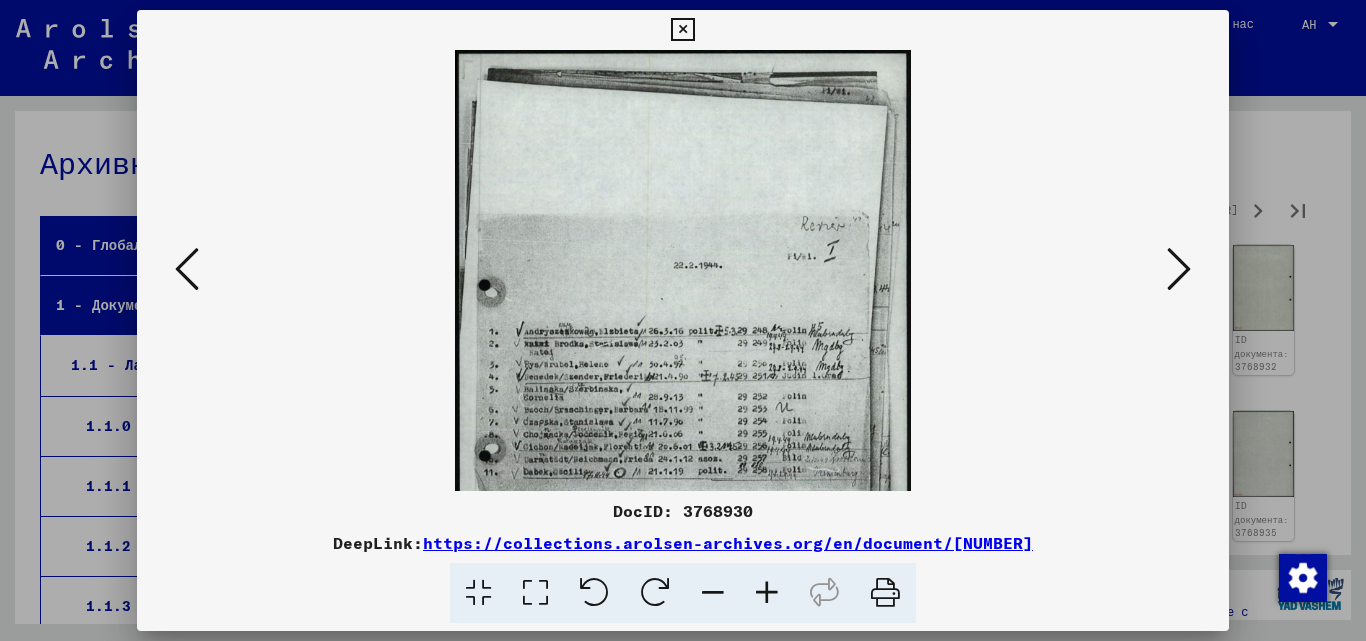 click at bounding box center [767, 593] 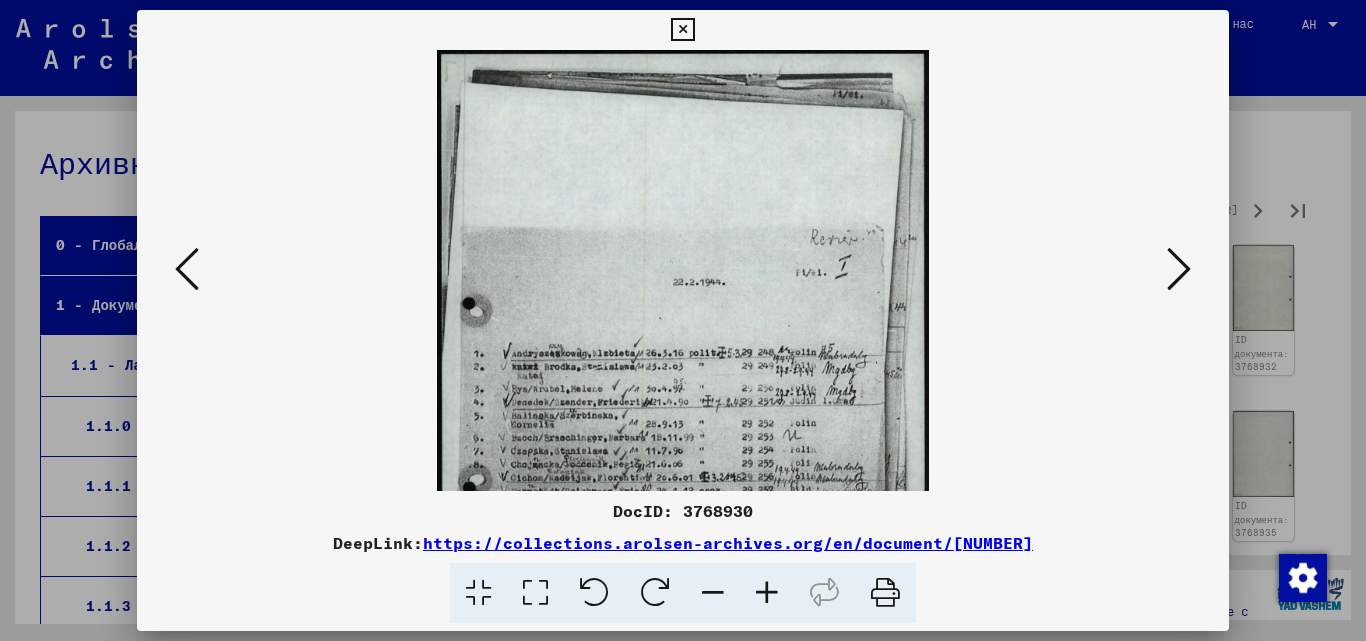 click at bounding box center (767, 593) 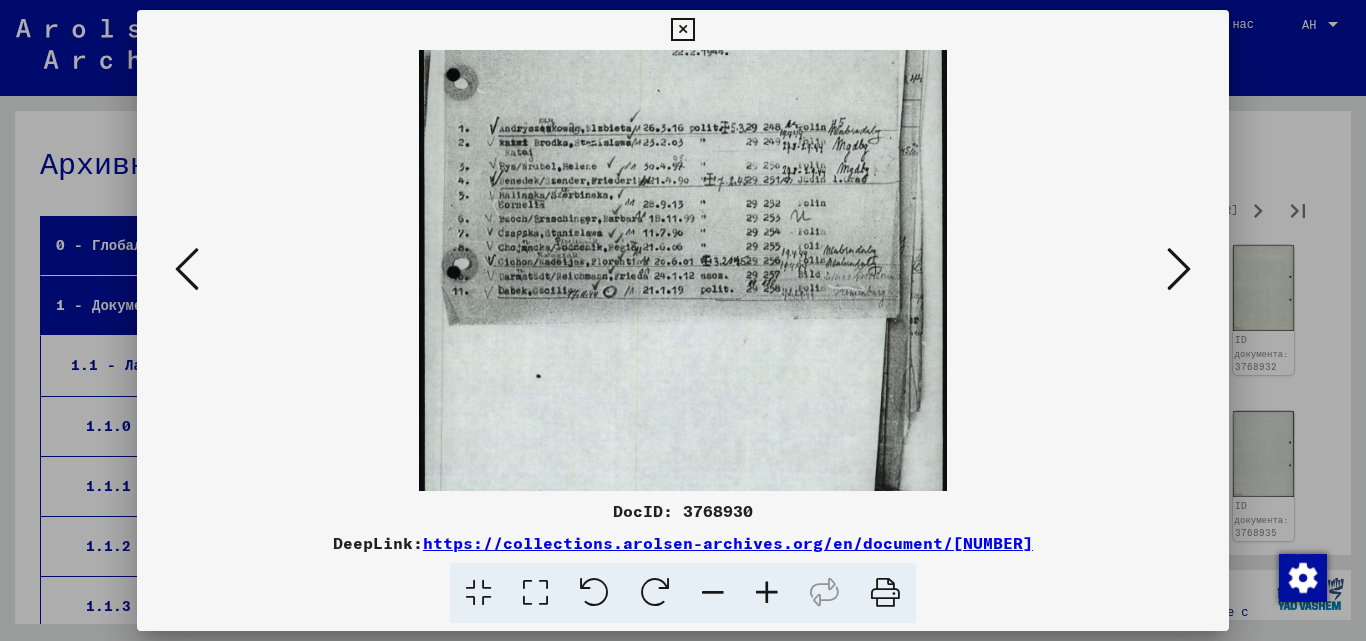 drag, startPoint x: 677, startPoint y: 337, endPoint x: 732, endPoint y: 94, distance: 249.14655 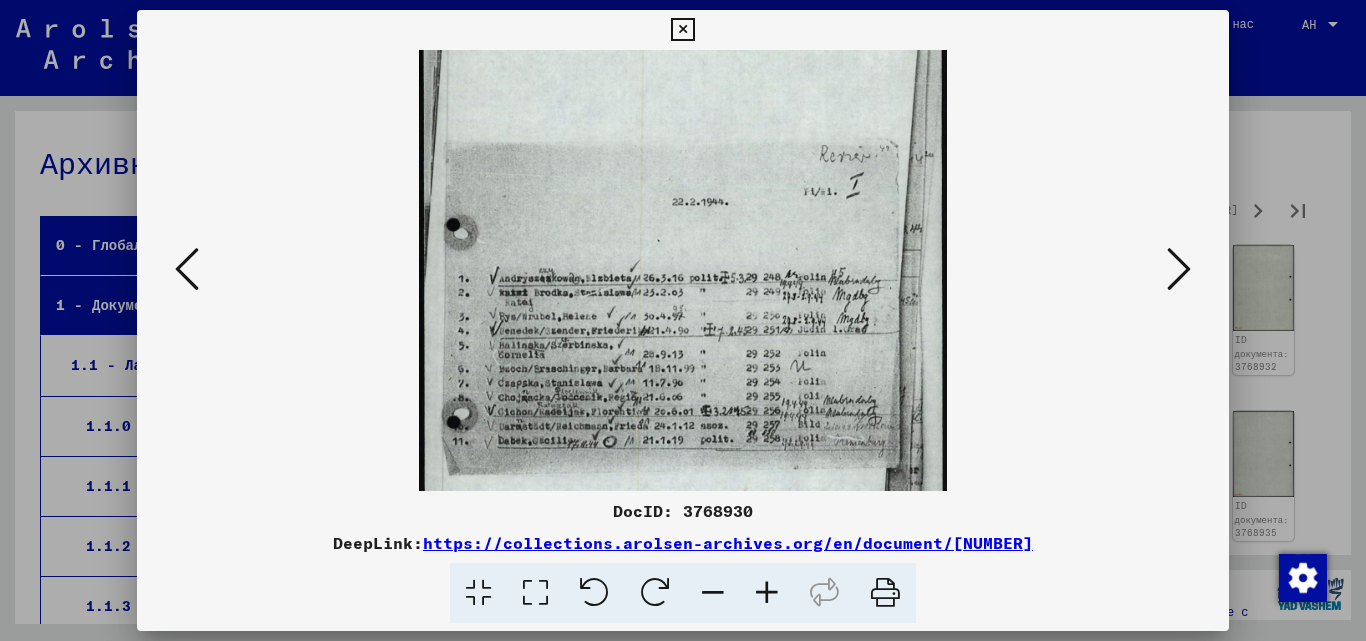 scroll, scrollTop: 0, scrollLeft: 0, axis: both 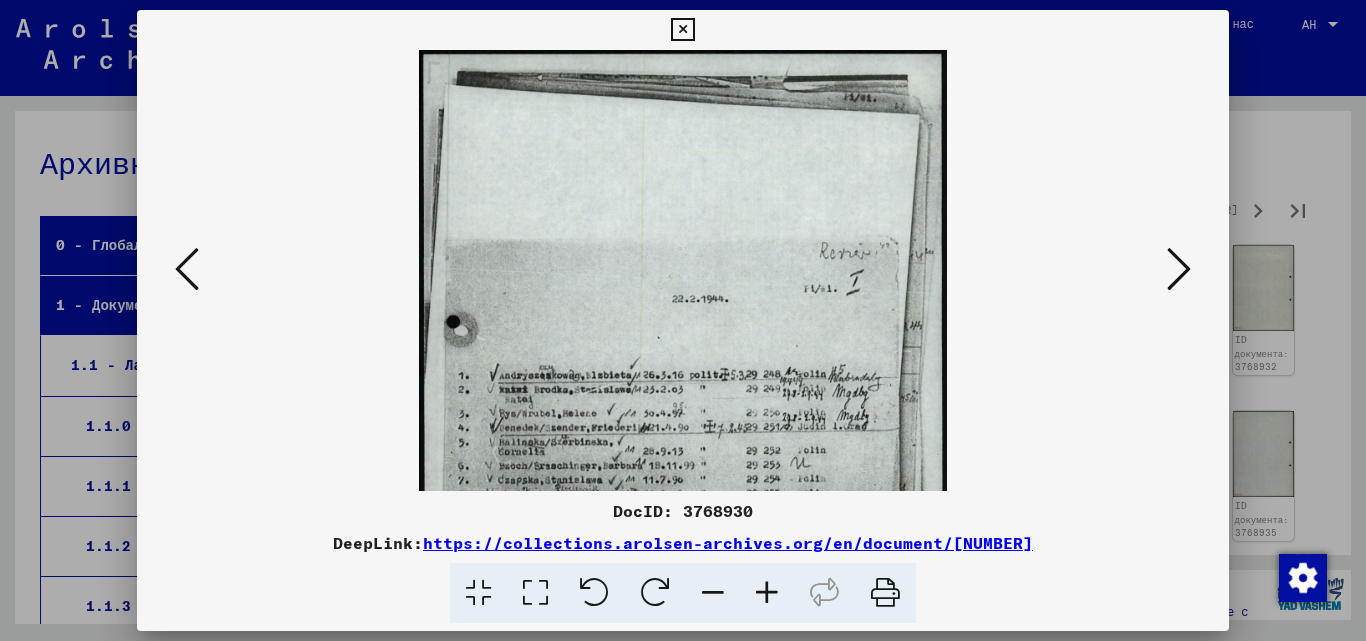 drag, startPoint x: 811, startPoint y: 229, endPoint x: 895, endPoint y: 367, distance: 161.55495 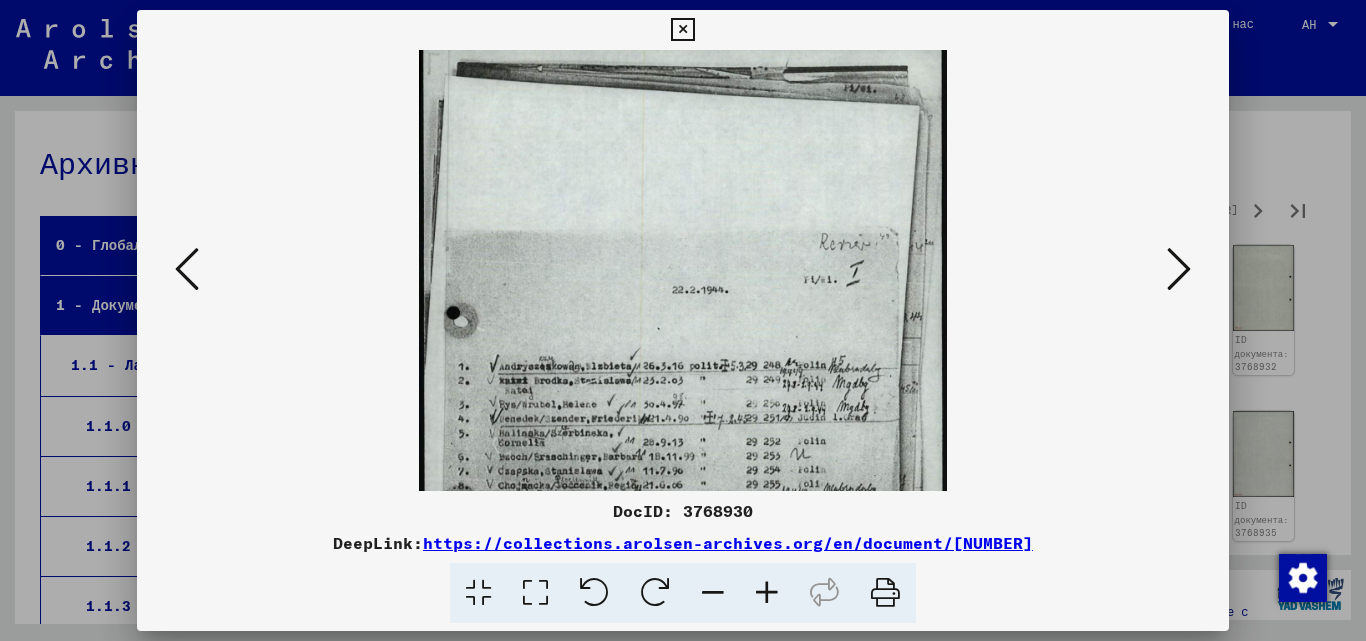 click at bounding box center (683, 261) 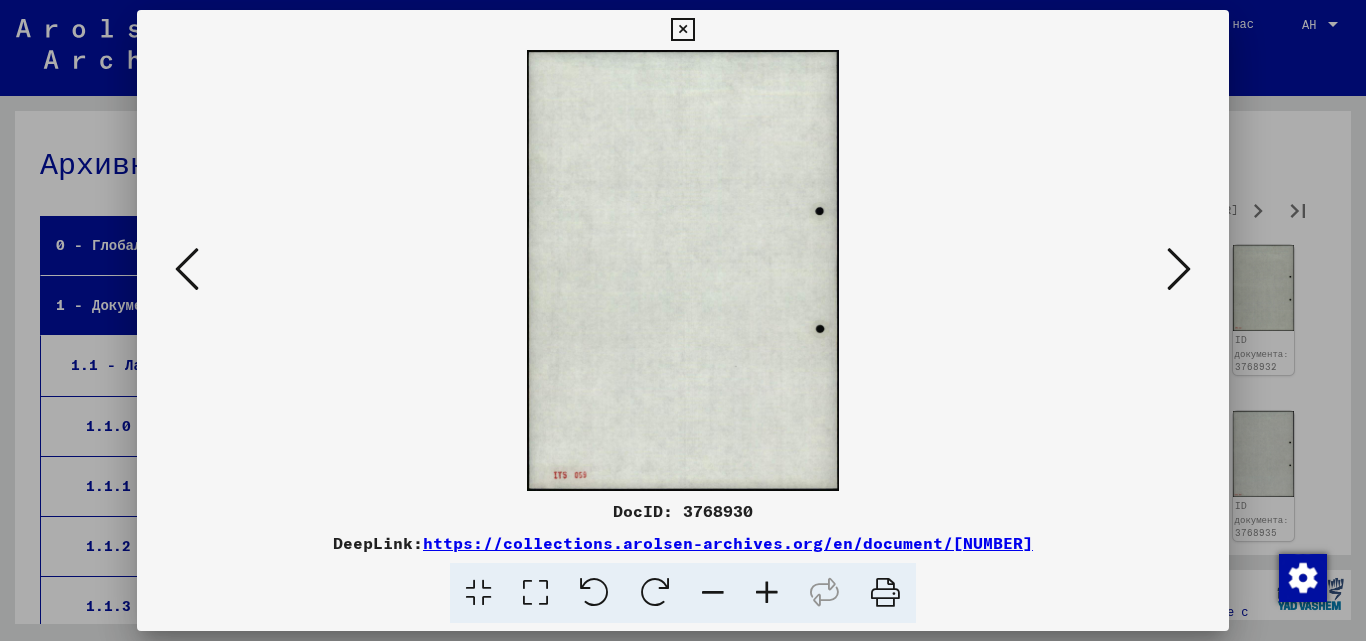 scroll, scrollTop: 0, scrollLeft: 0, axis: both 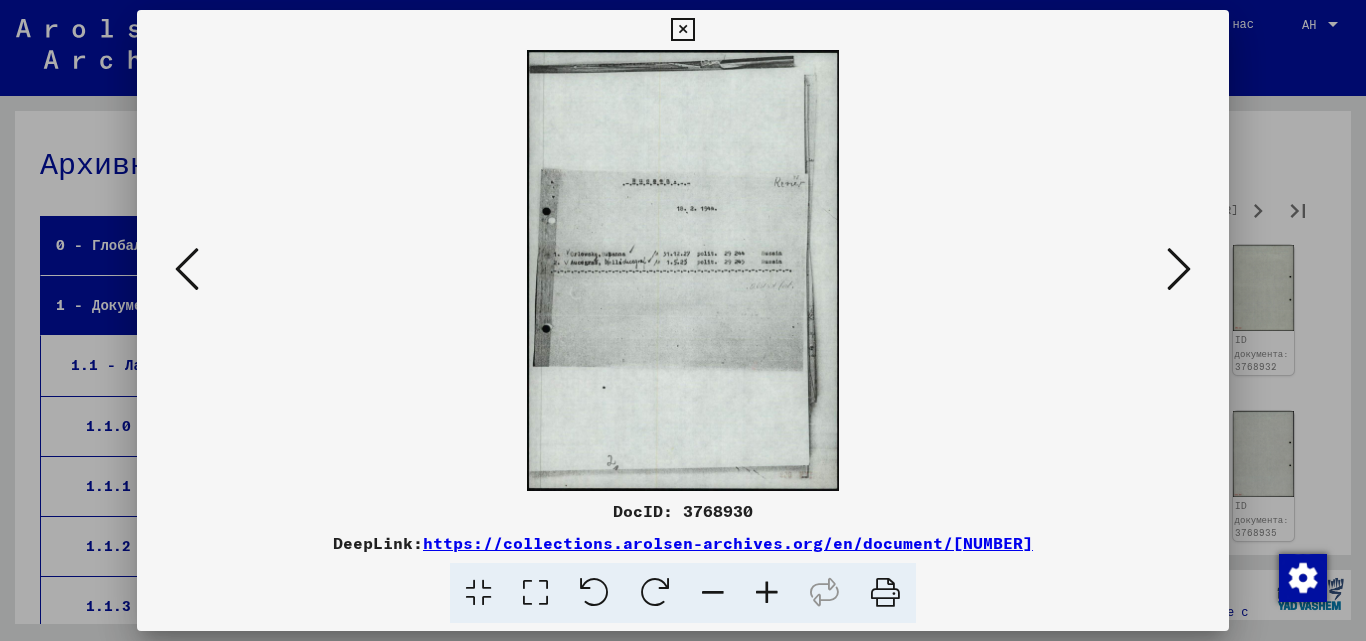 click at bounding box center [187, 269] 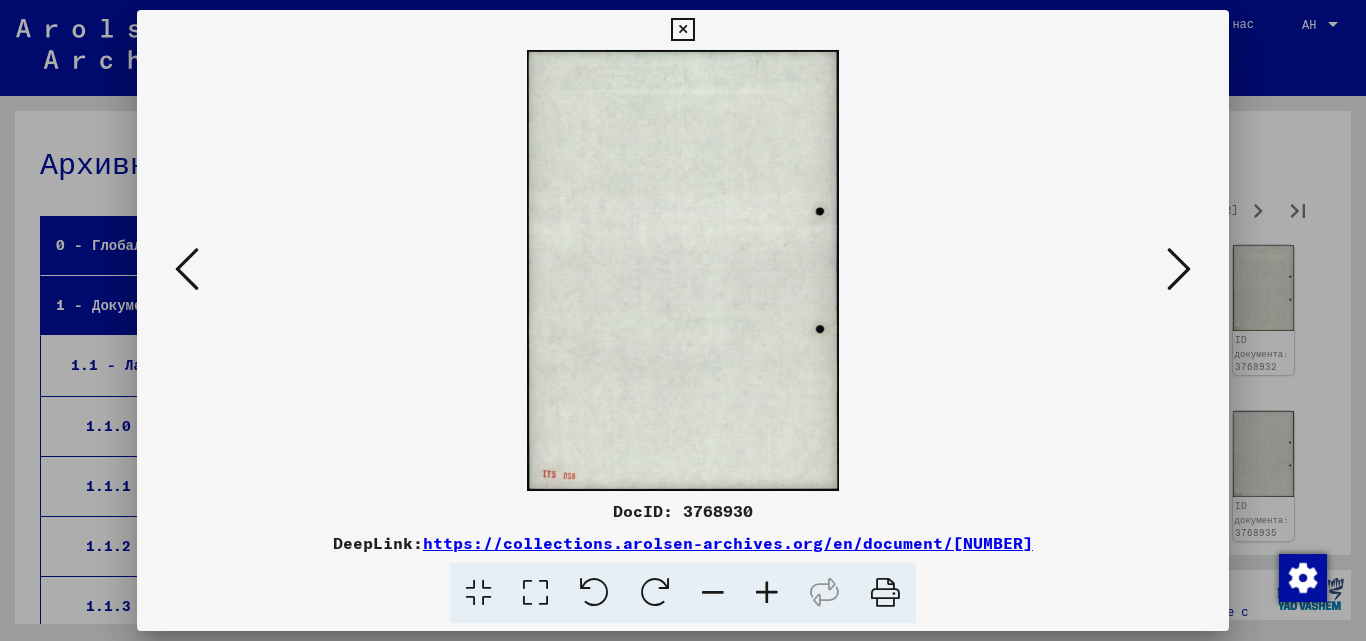 click at bounding box center (1179, 269) 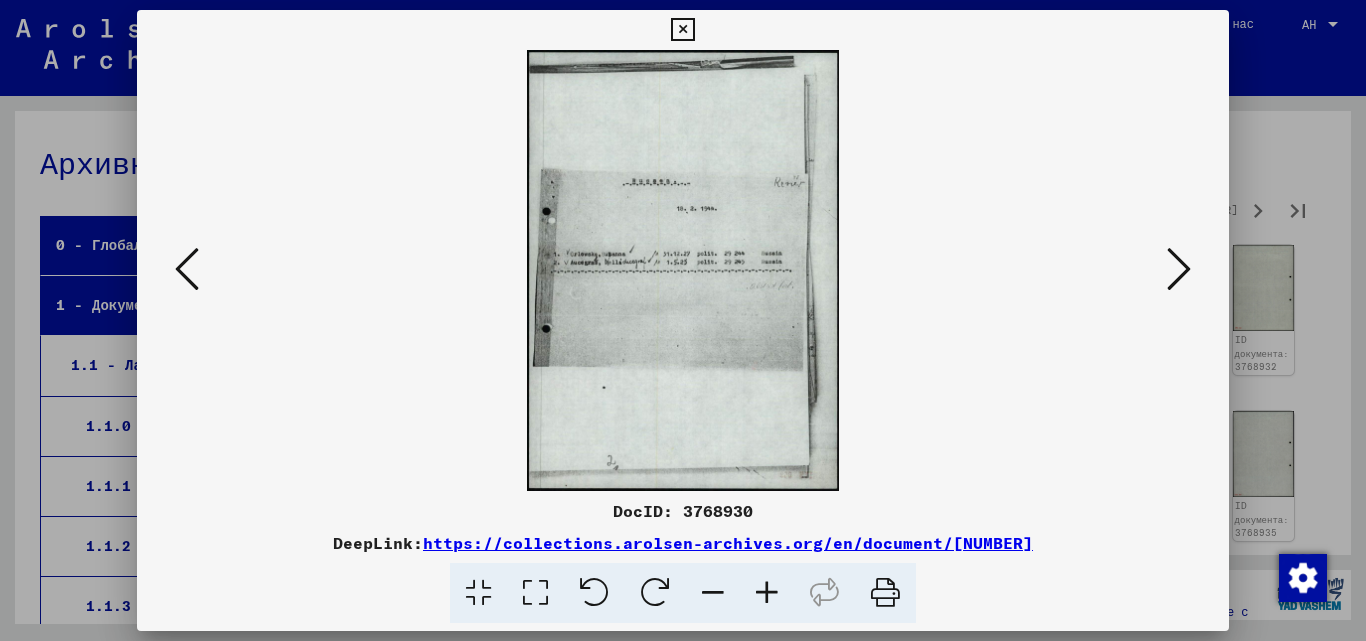 click at bounding box center (187, 269) 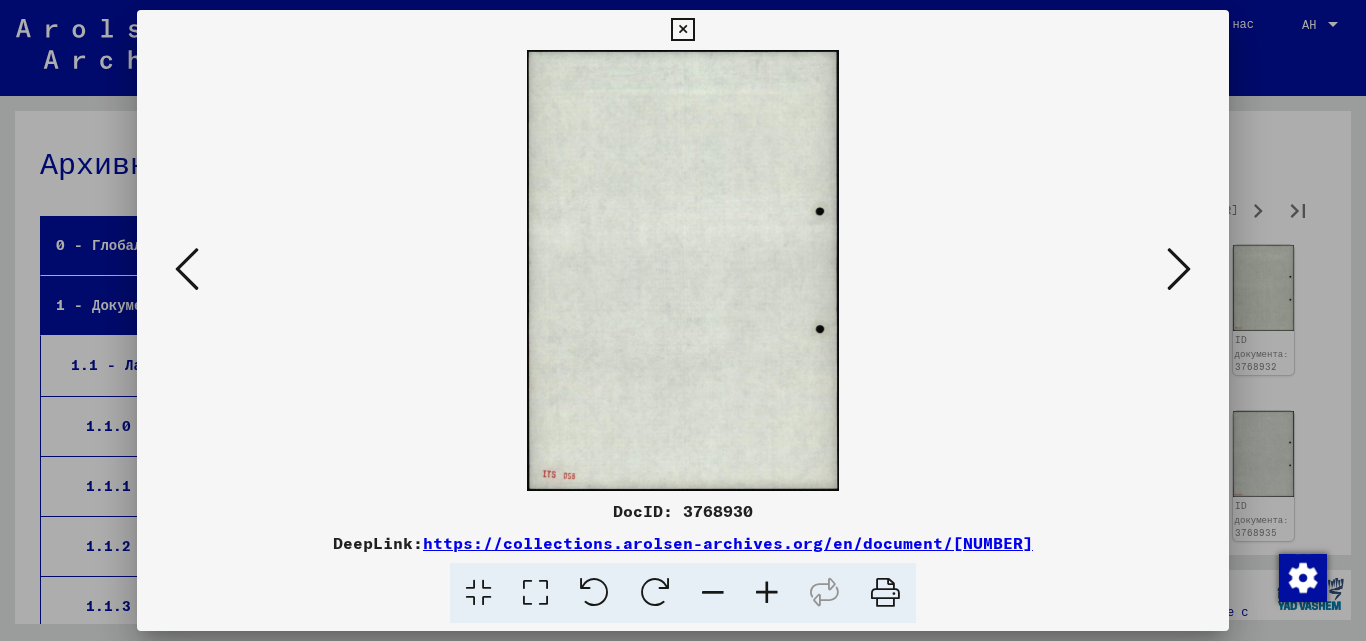 click at bounding box center [683, 320] 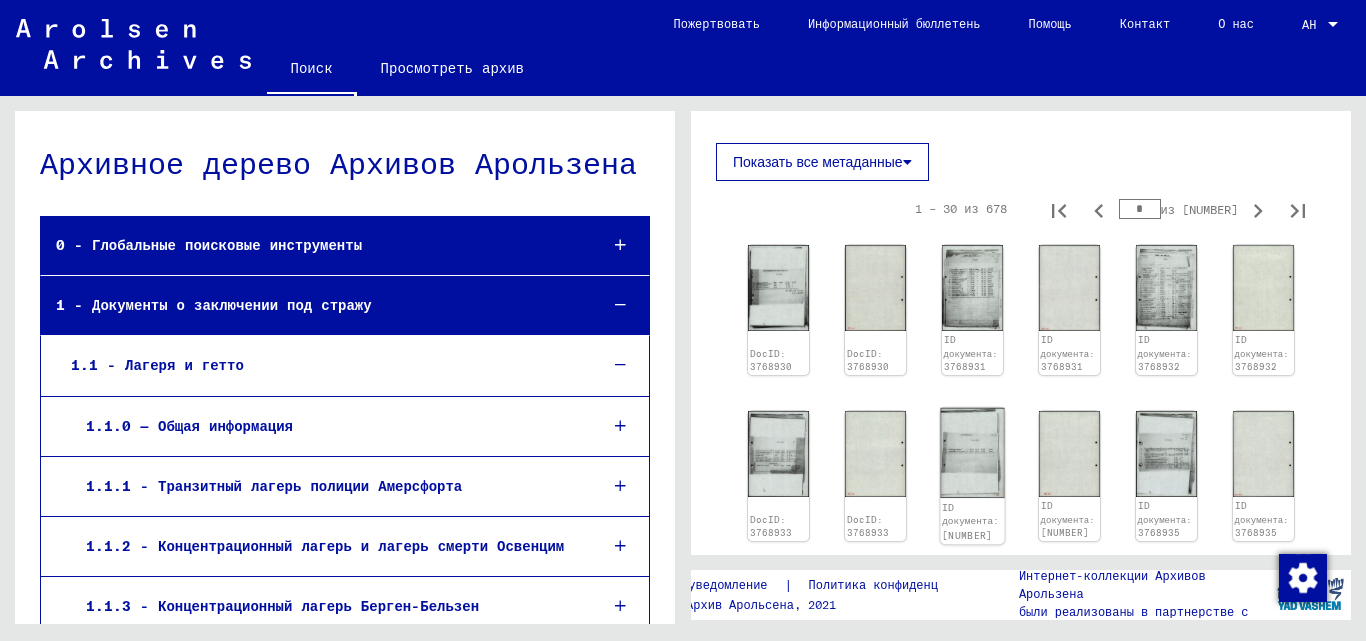 click 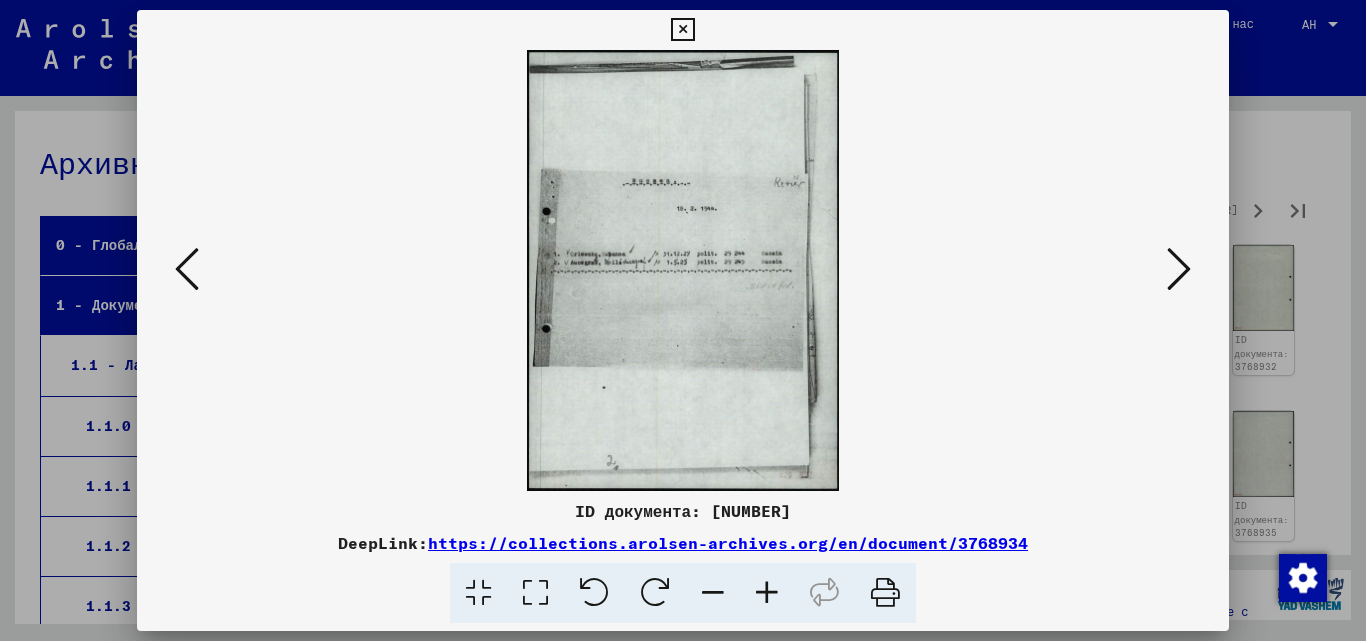 click at bounding box center [885, 593] 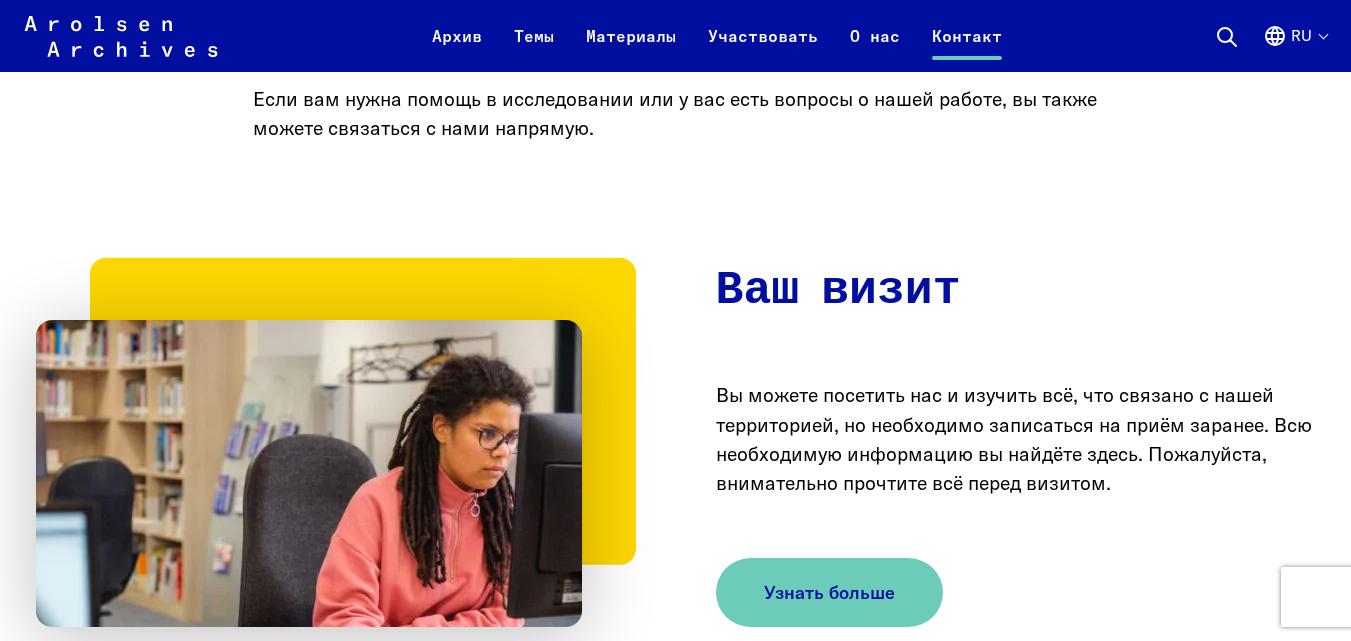 scroll, scrollTop: 1100, scrollLeft: 0, axis: vertical 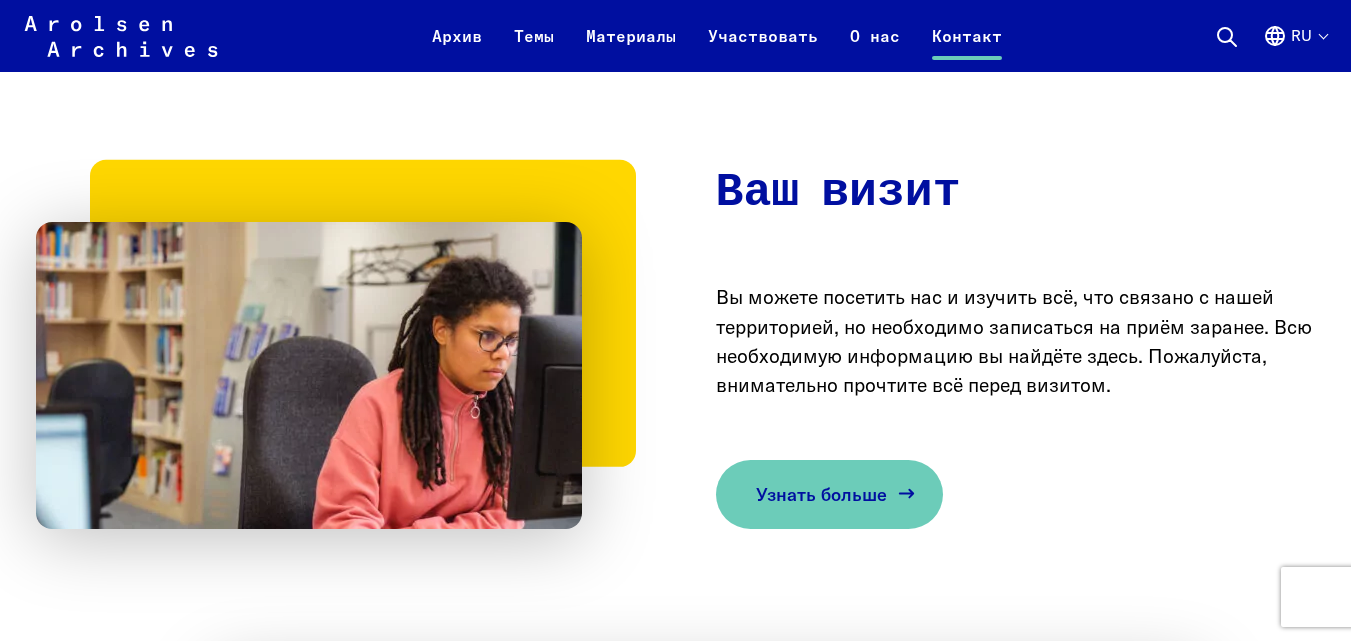 click on "Узнать больше" at bounding box center (821, 494) 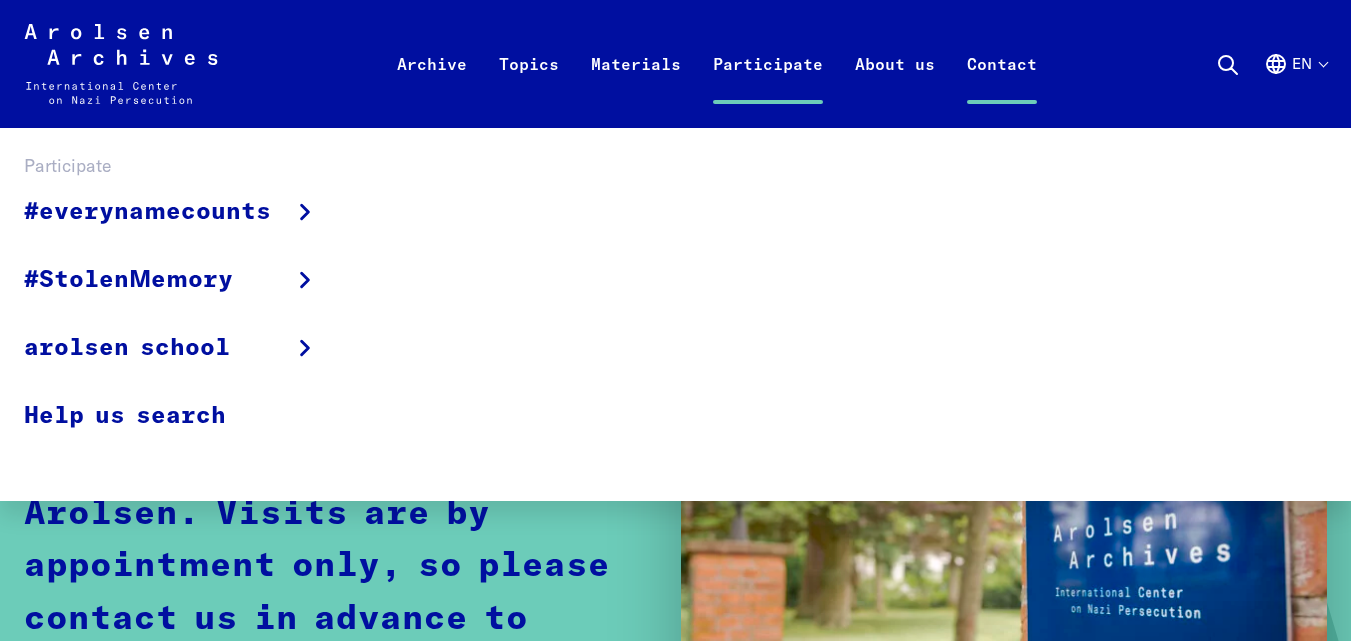 scroll, scrollTop: 0, scrollLeft: 0, axis: both 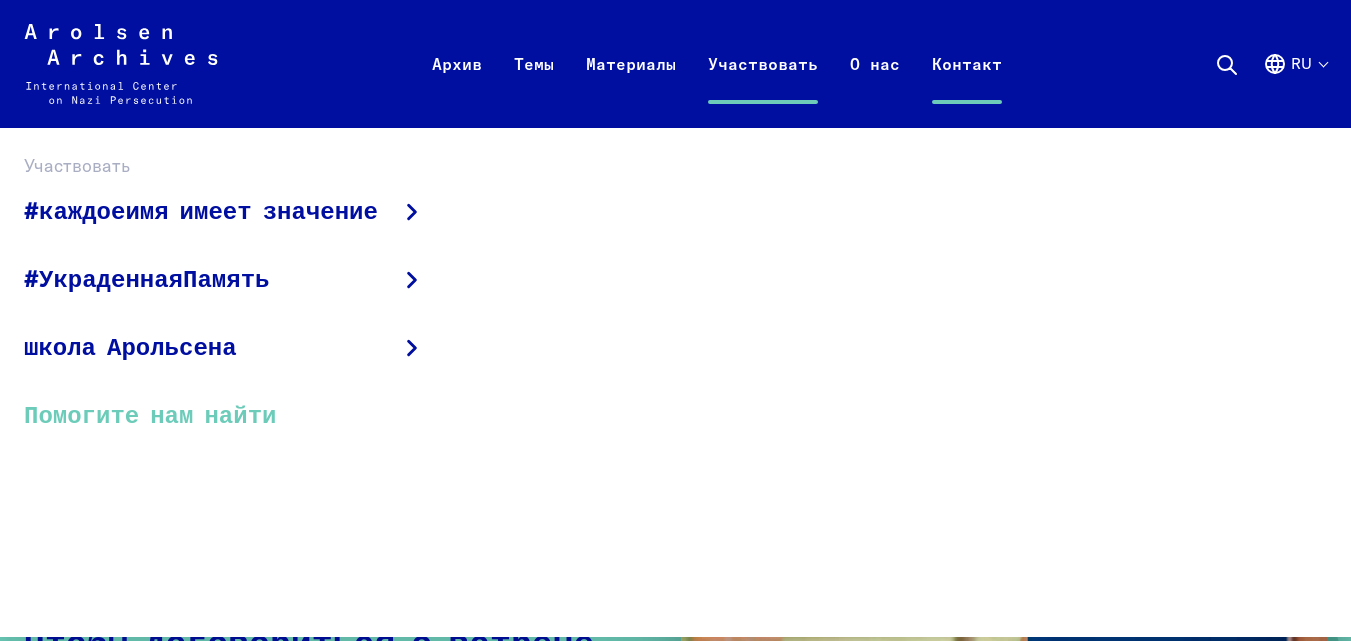 click on "Помогите нам найти" at bounding box center (150, 416) 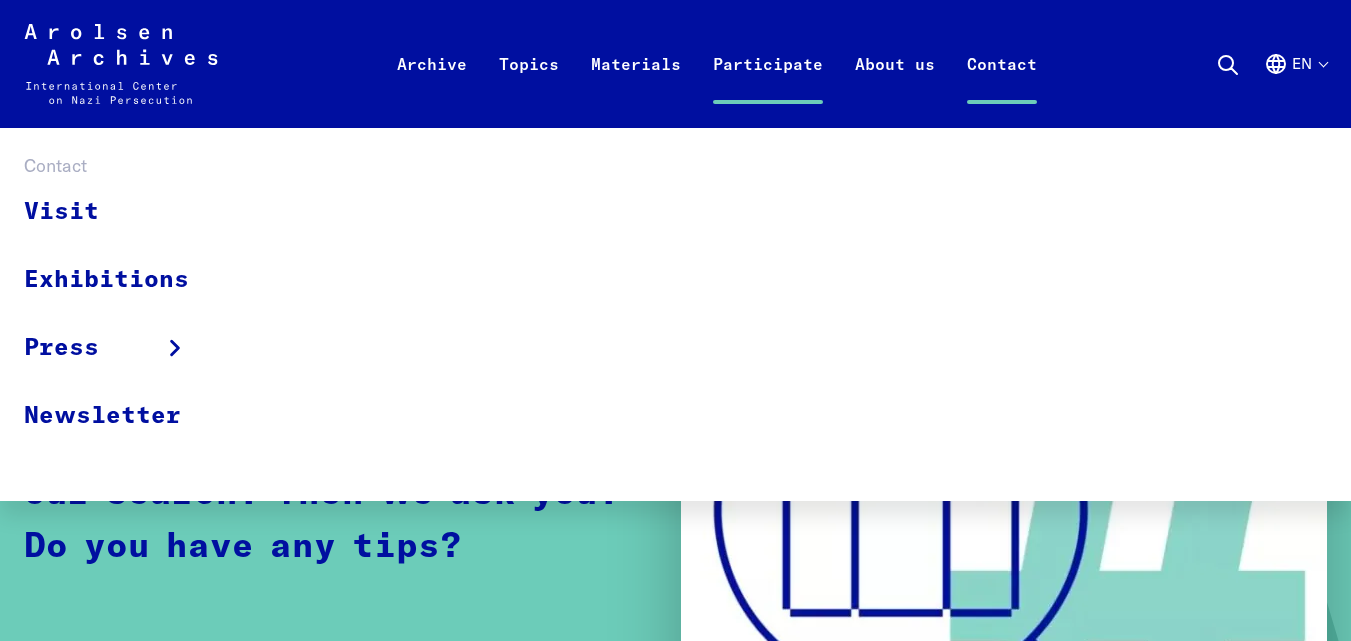 scroll, scrollTop: 0, scrollLeft: 0, axis: both 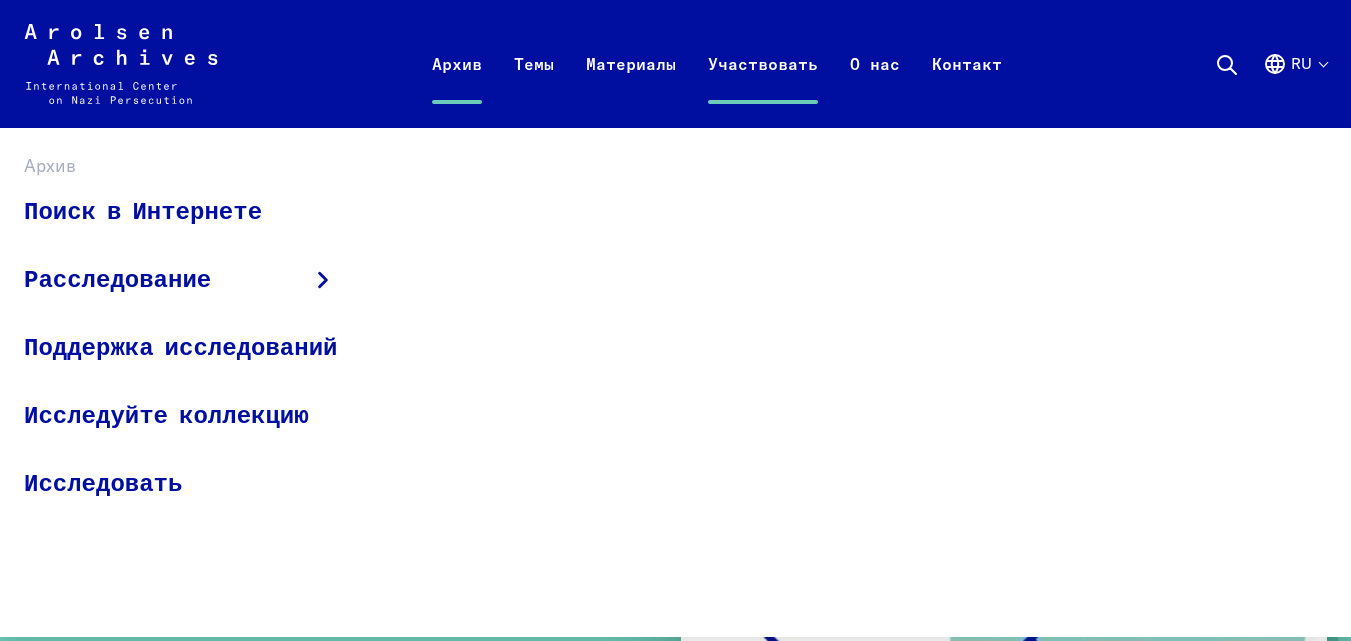 click on "Архив" at bounding box center (457, 88) 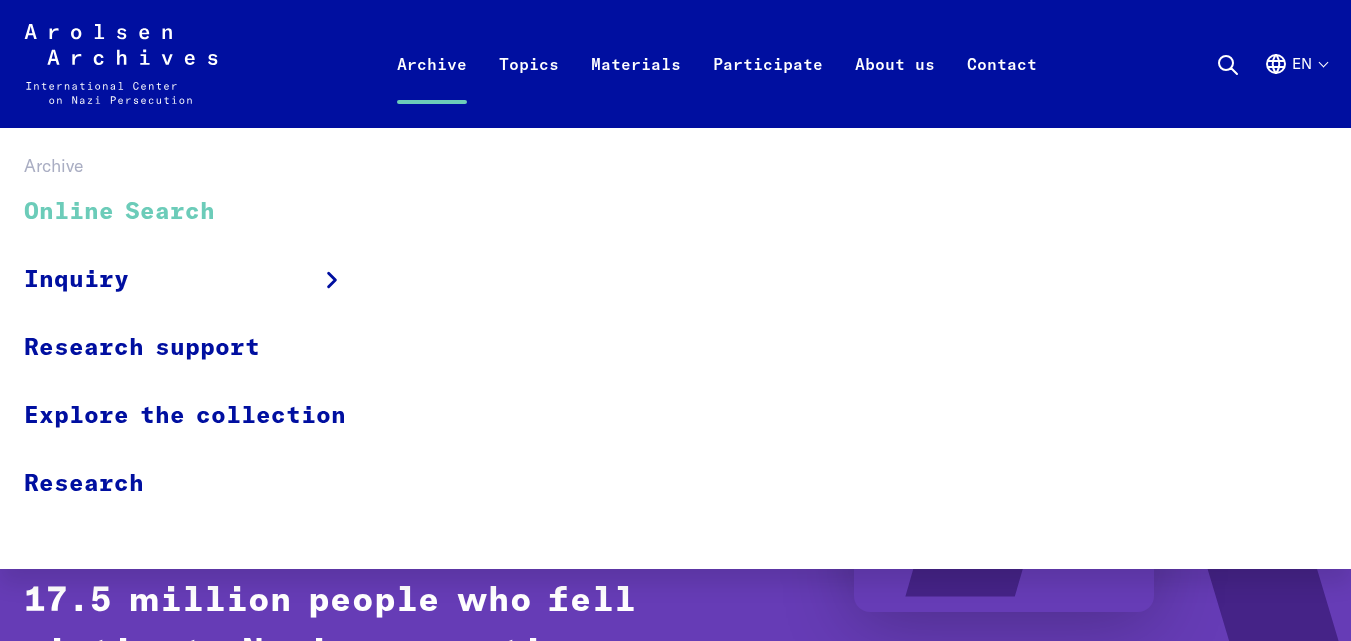 scroll, scrollTop: 0, scrollLeft: 0, axis: both 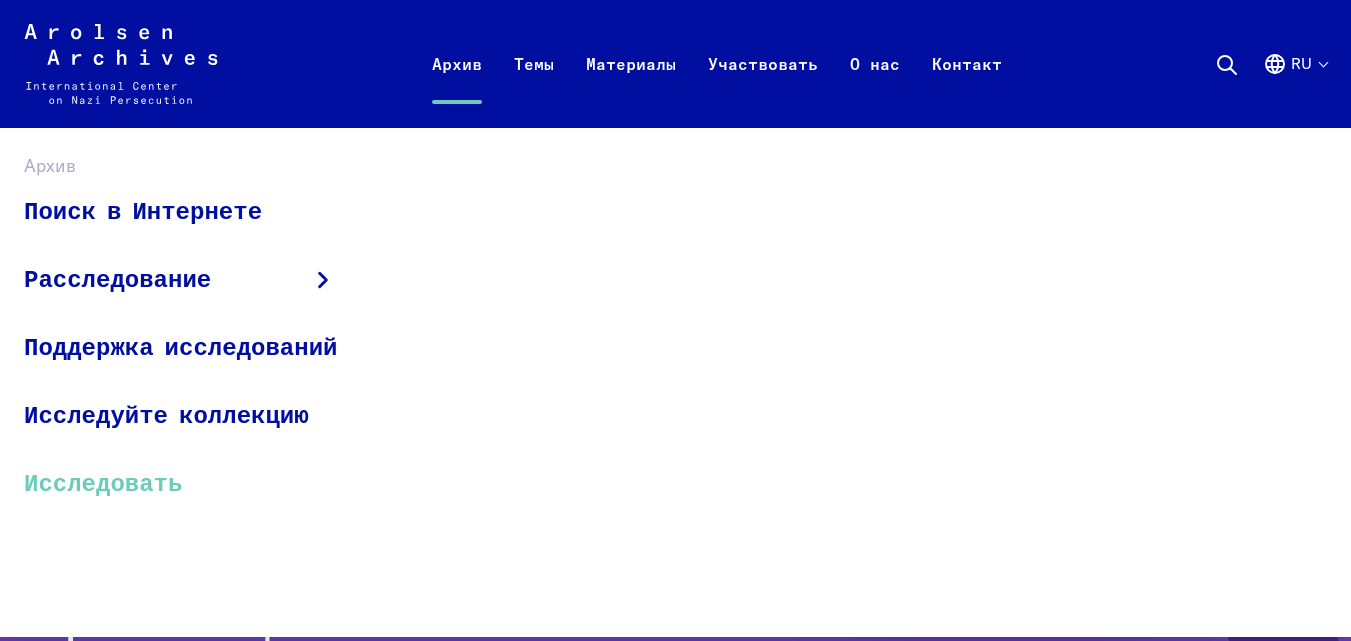 click on "Исследовать" at bounding box center [193, 483] 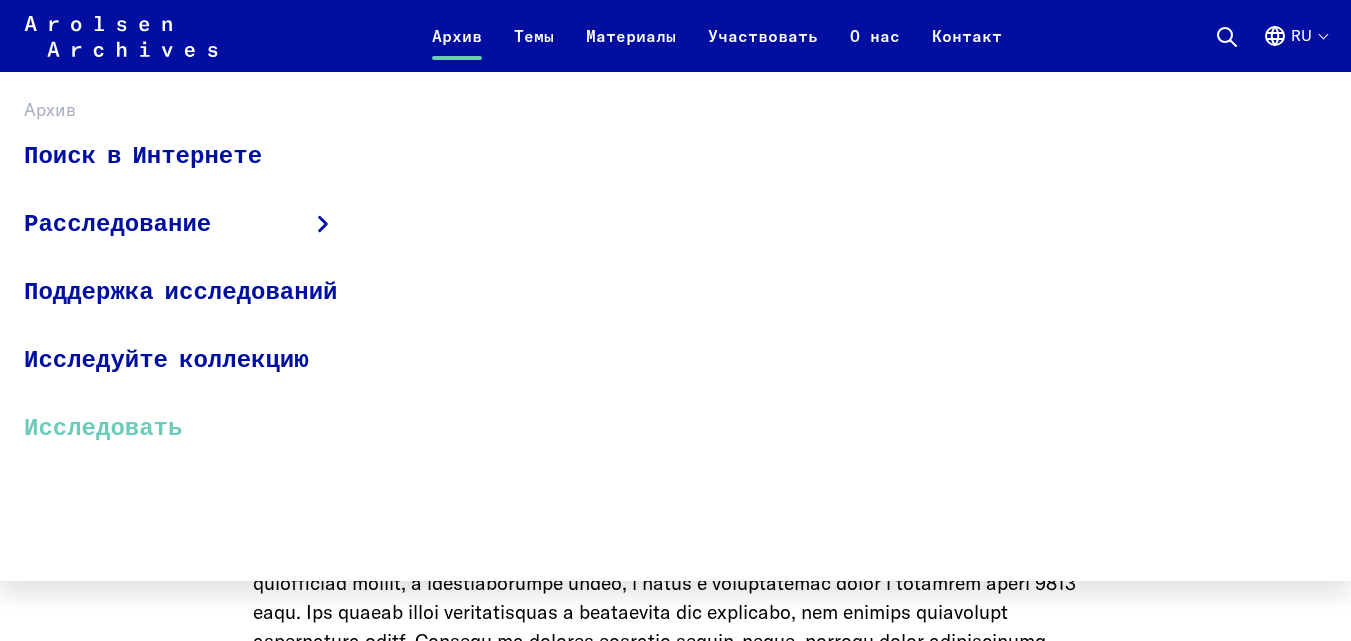 scroll, scrollTop: 400, scrollLeft: 0, axis: vertical 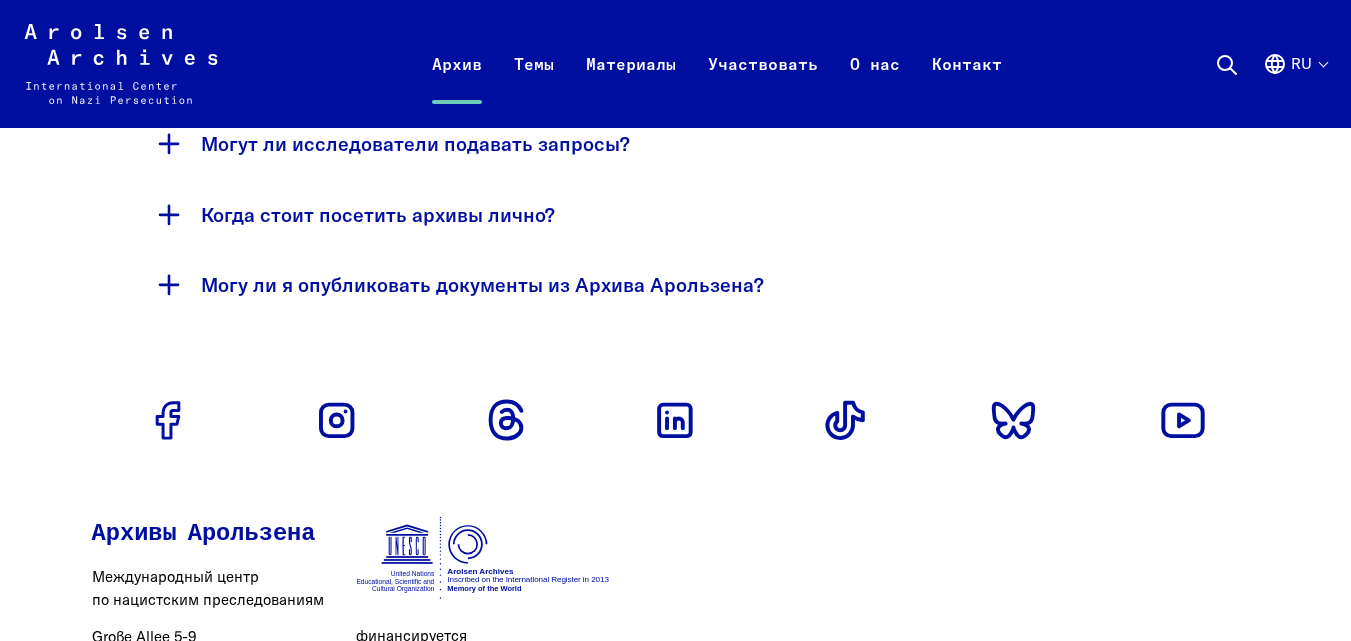 click on "Могу ли я просматривать и использовать все документы в архивах Арользена?" at bounding box center [676, -67] 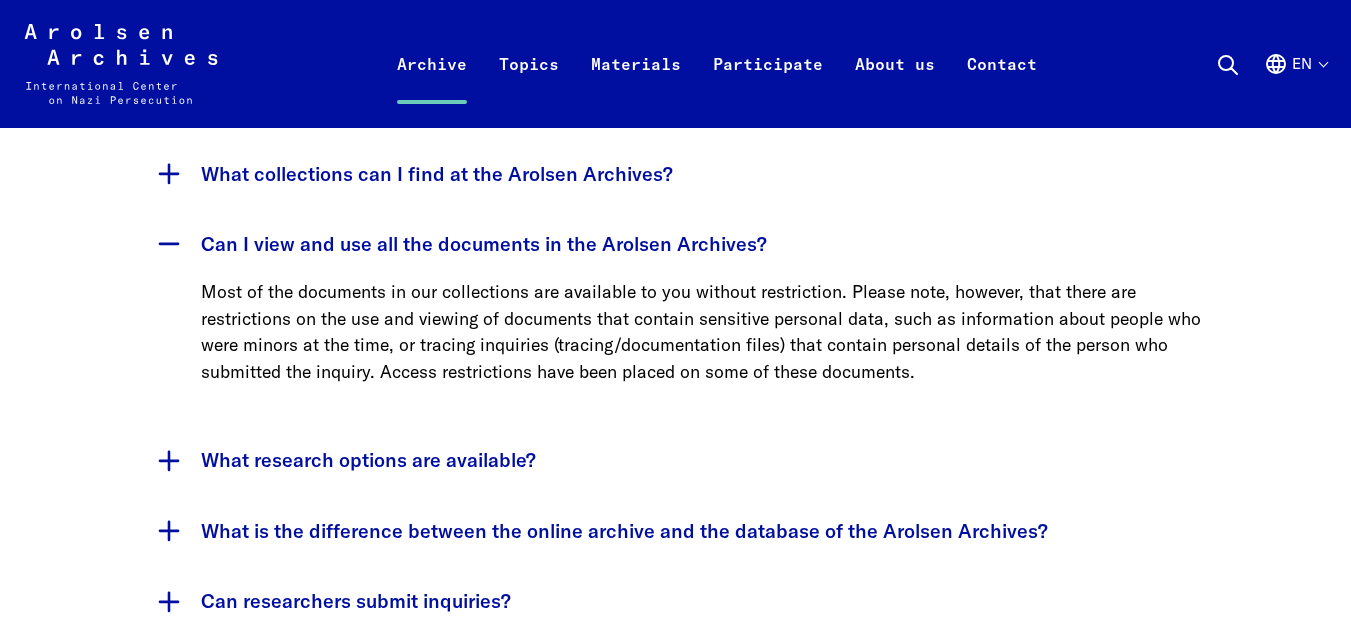scroll, scrollTop: 3593, scrollLeft: 0, axis: vertical 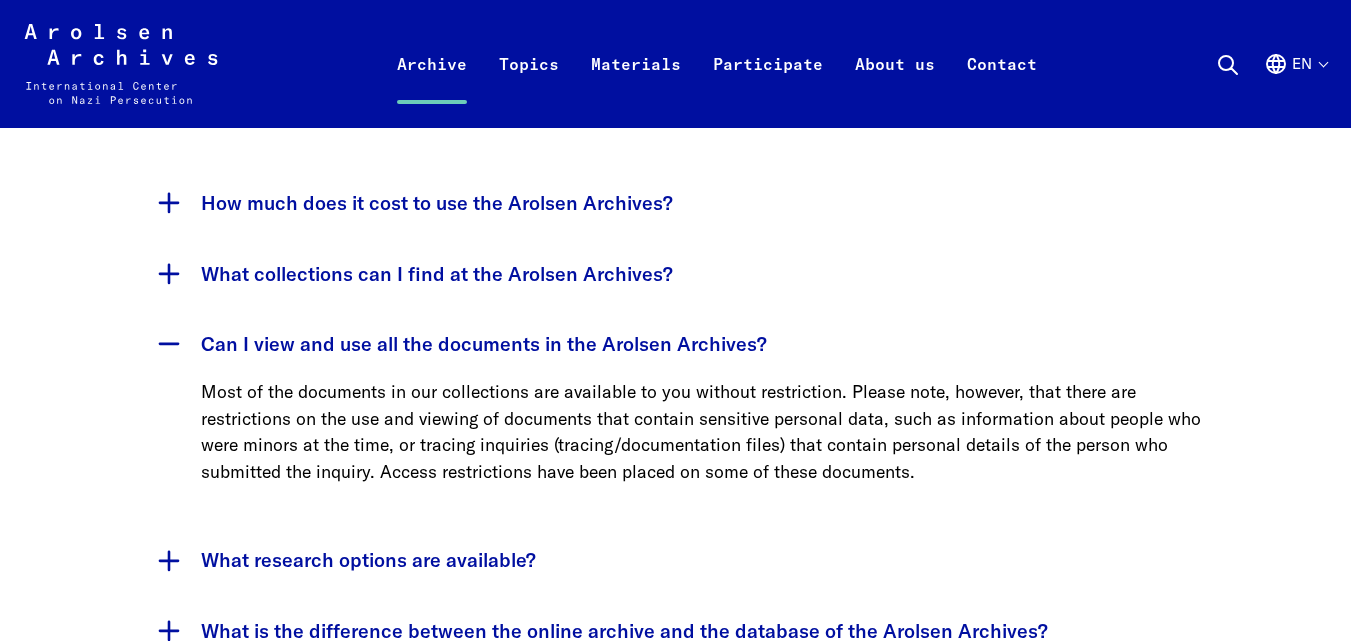 click on "Can I view and use all the documents in the Arolsen Archives?" at bounding box center [676, 344] 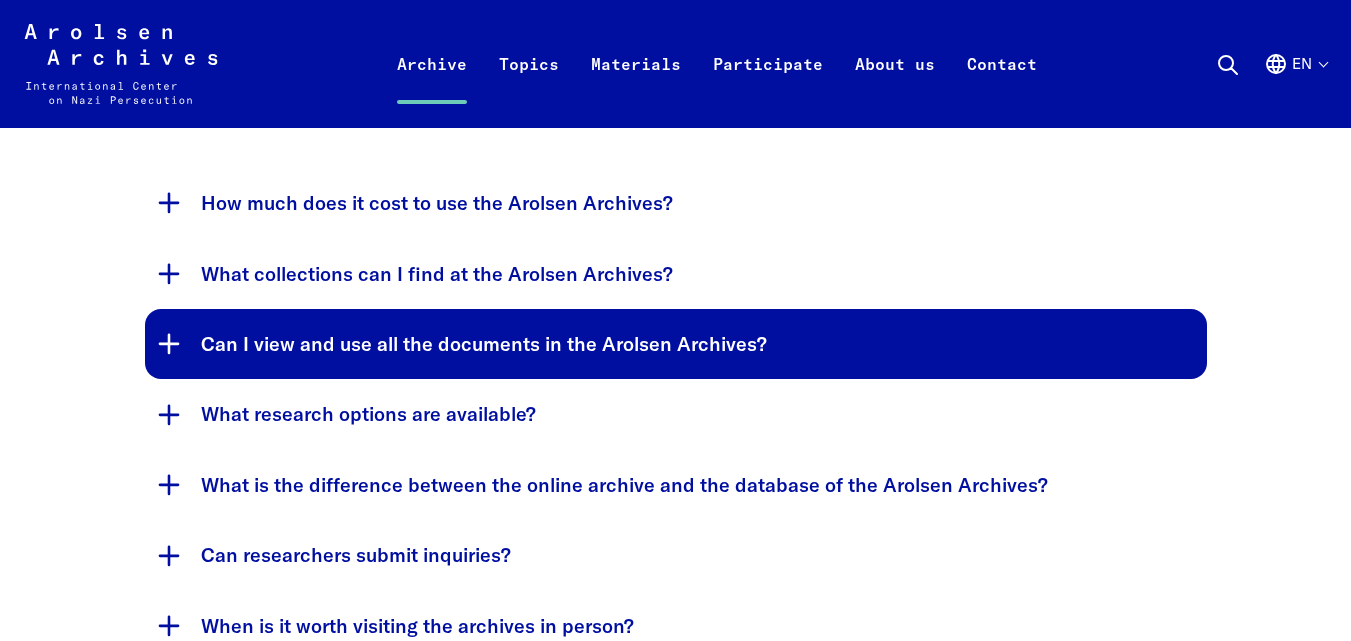 click on "Can I view and use all the documents in the Arolsen Archives?" at bounding box center (676, 344) 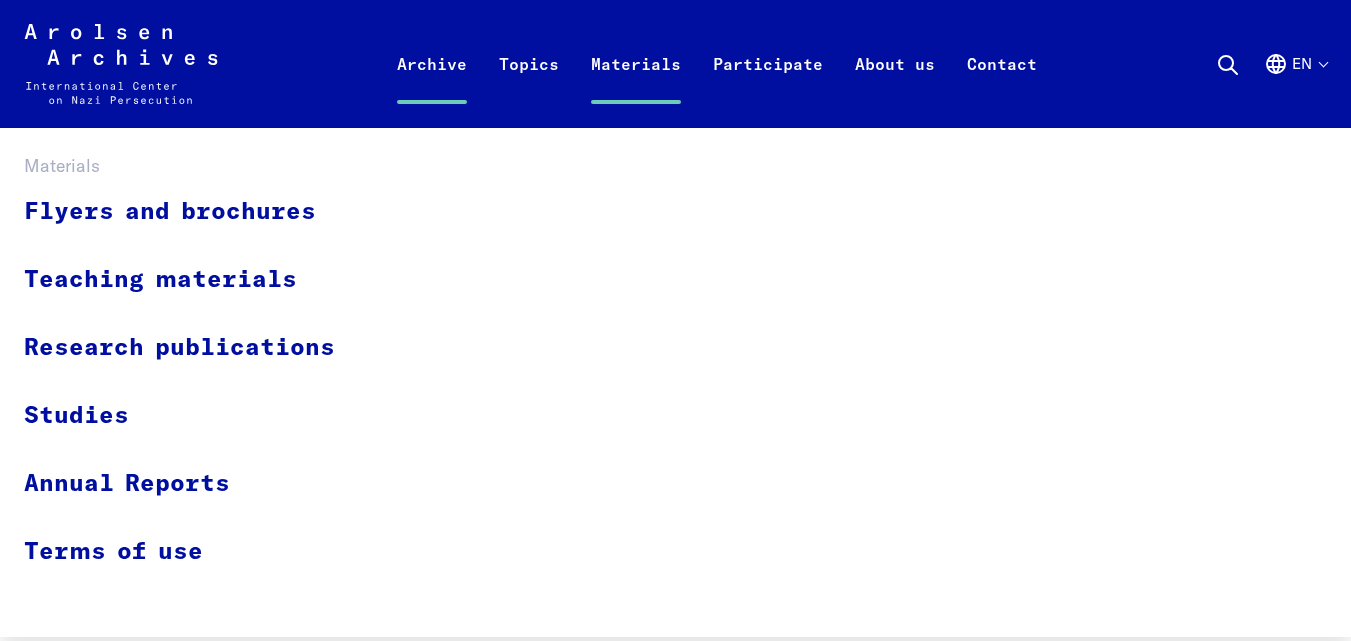 scroll, scrollTop: 3893, scrollLeft: 0, axis: vertical 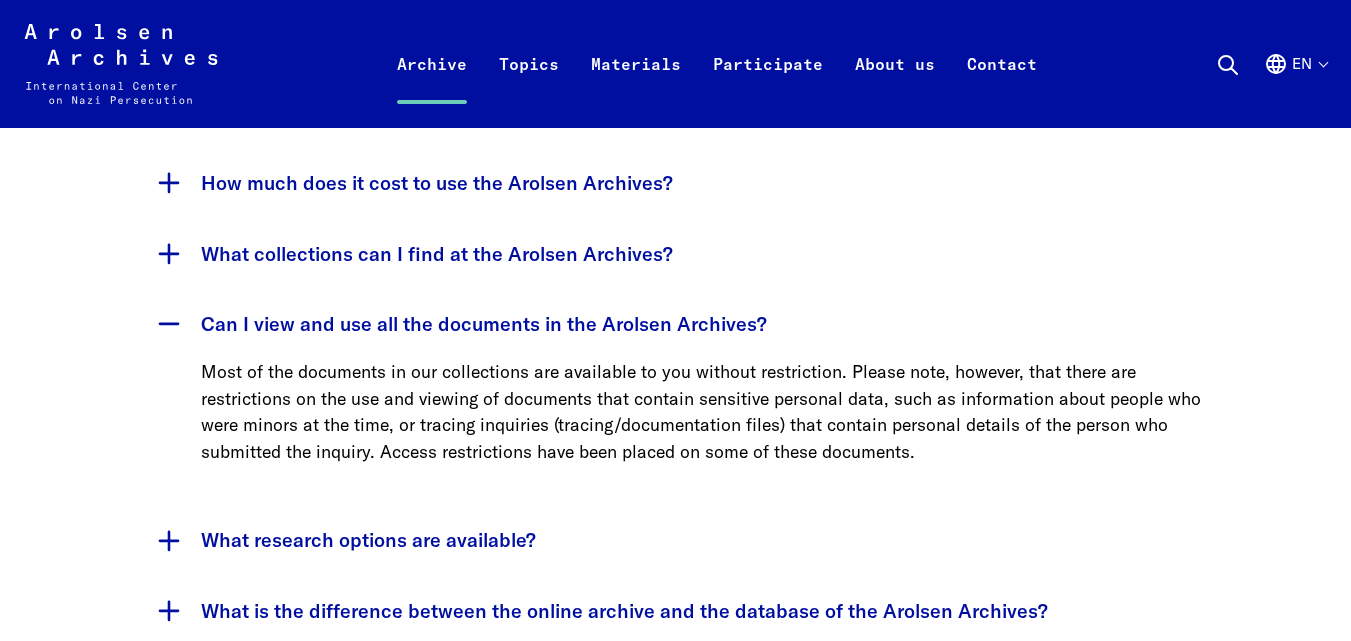 click on "en" at bounding box center [1295, 88] 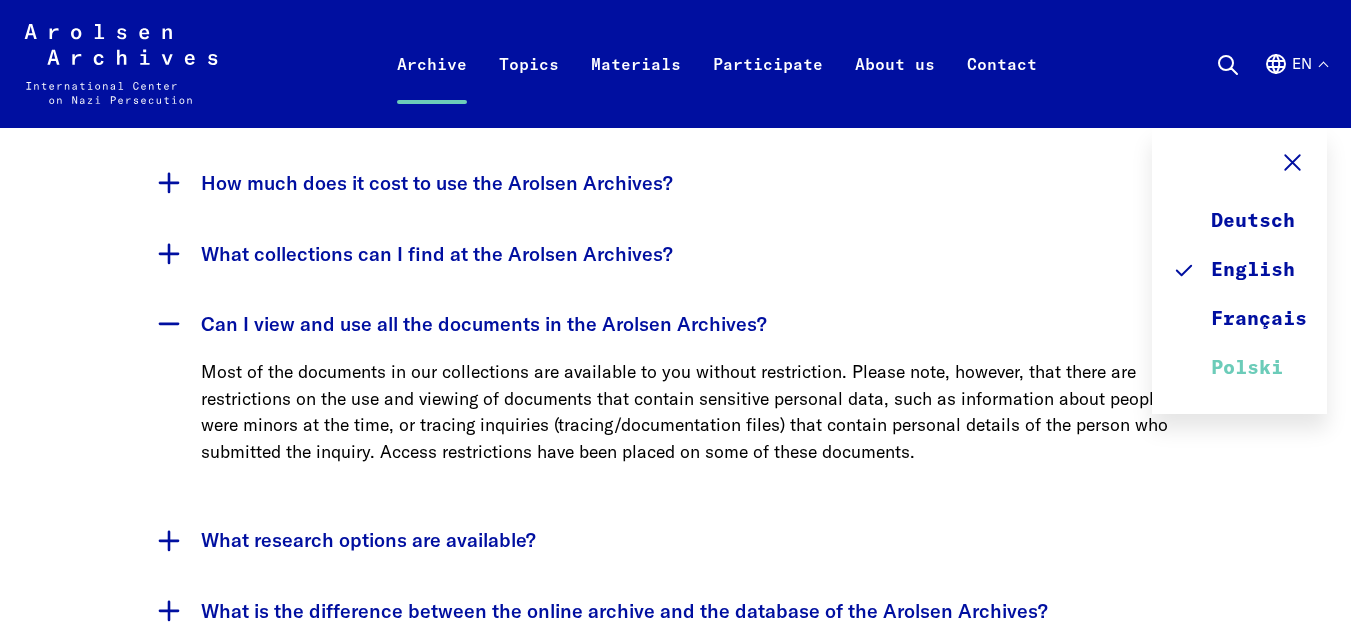 click on "Polski" at bounding box center (1239, 368) 